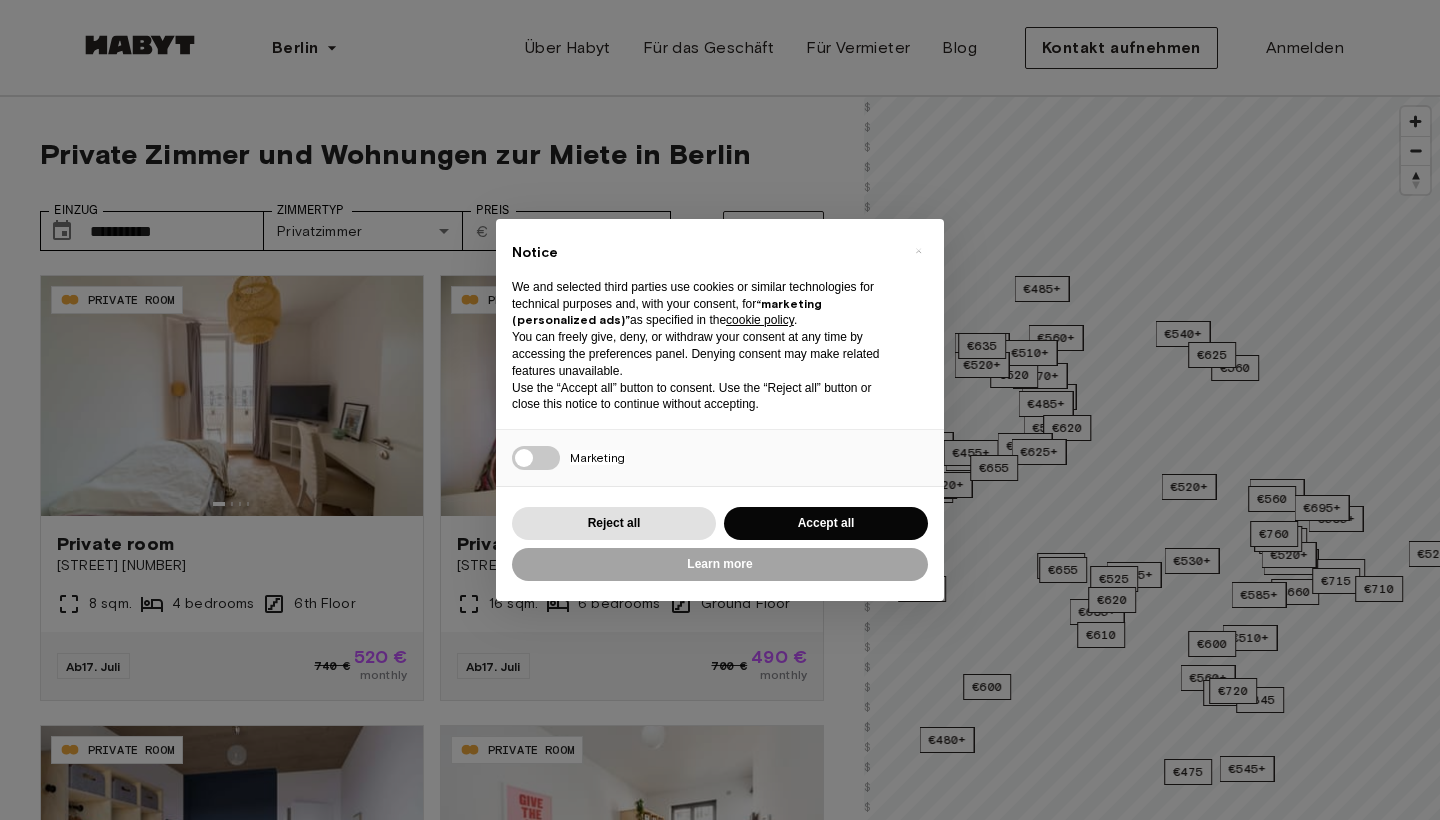scroll, scrollTop: 0, scrollLeft: 0, axis: both 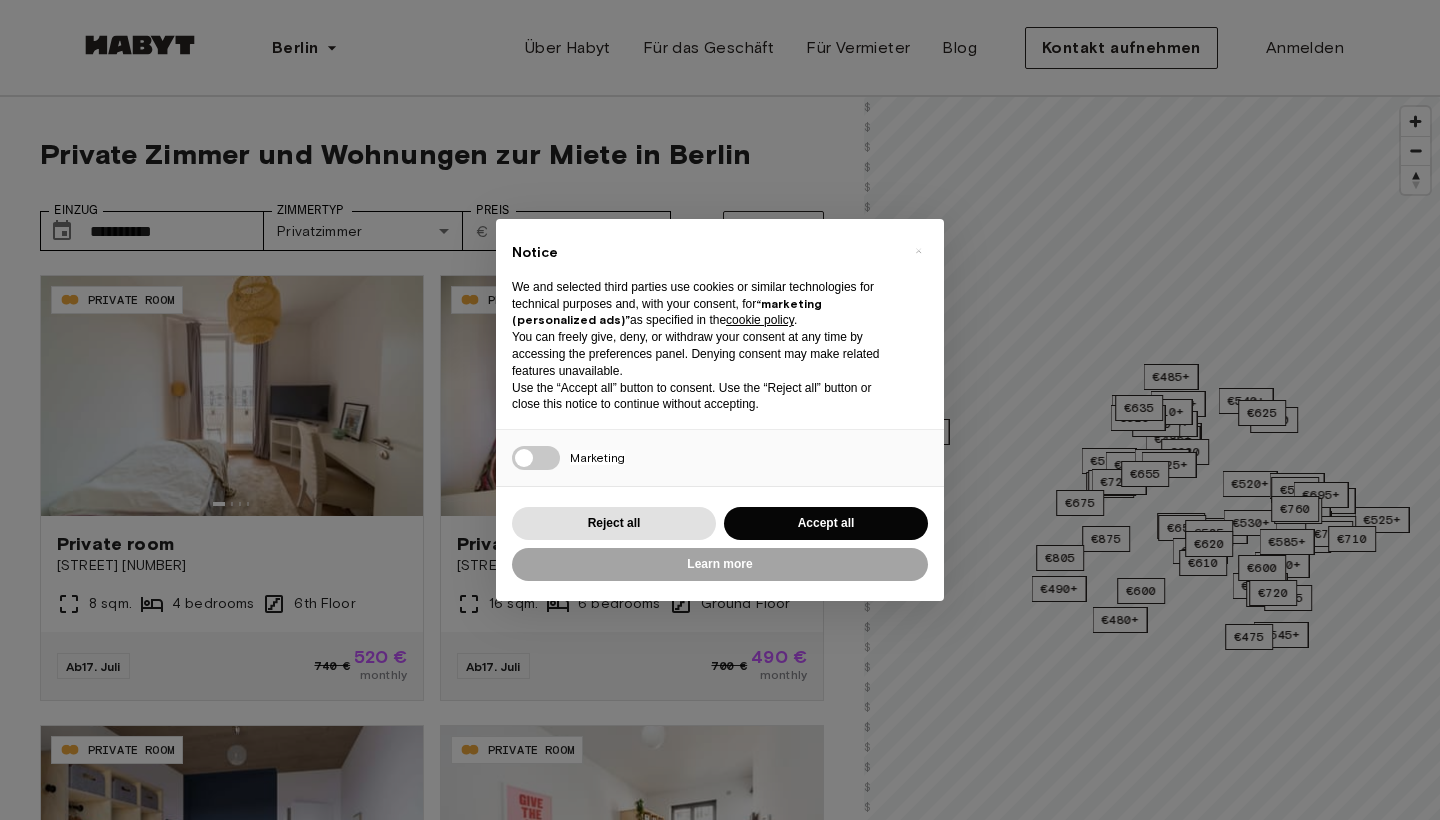 click on "Accept all" at bounding box center [826, 523] 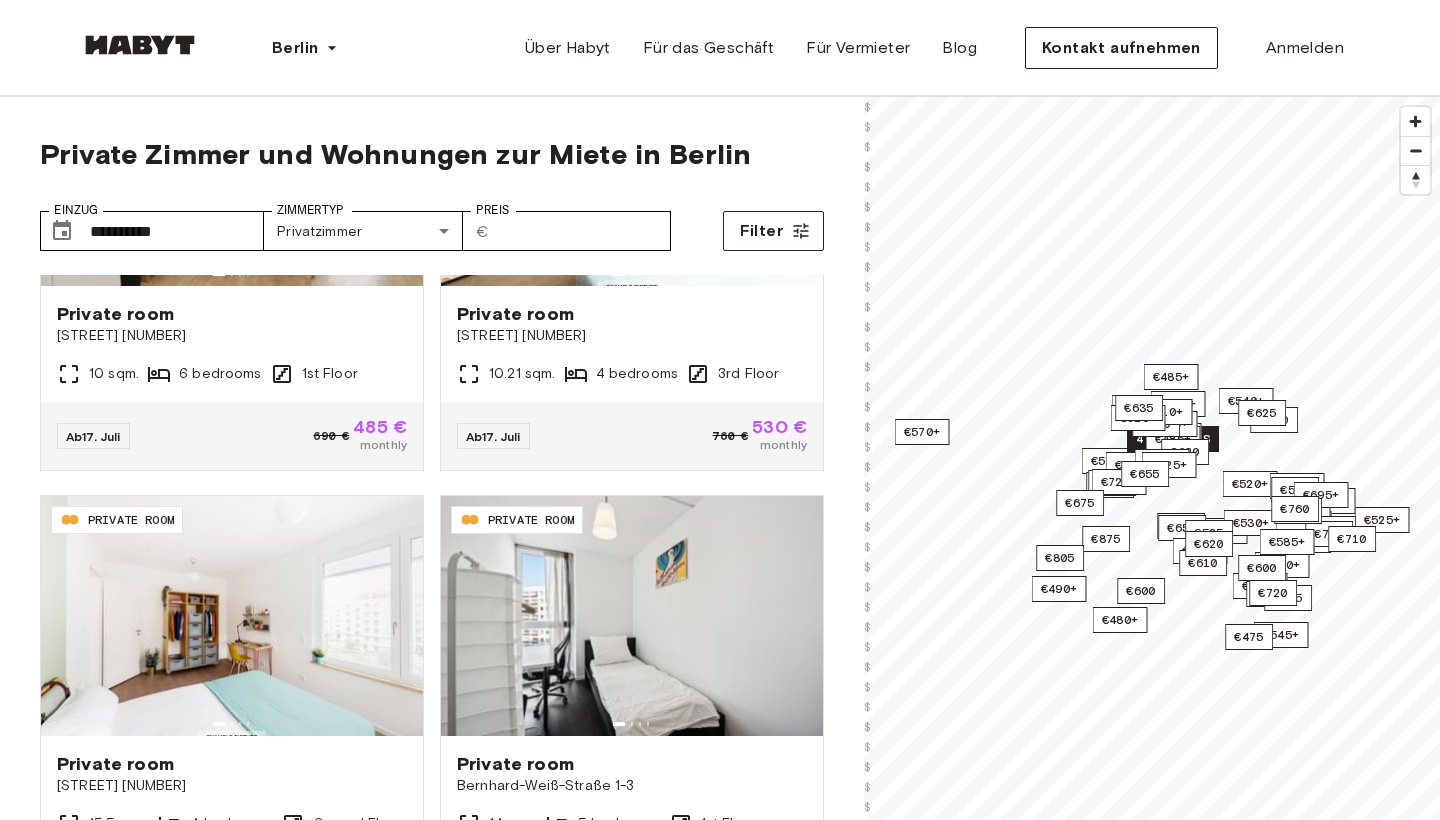 scroll, scrollTop: 2036, scrollLeft: 0, axis: vertical 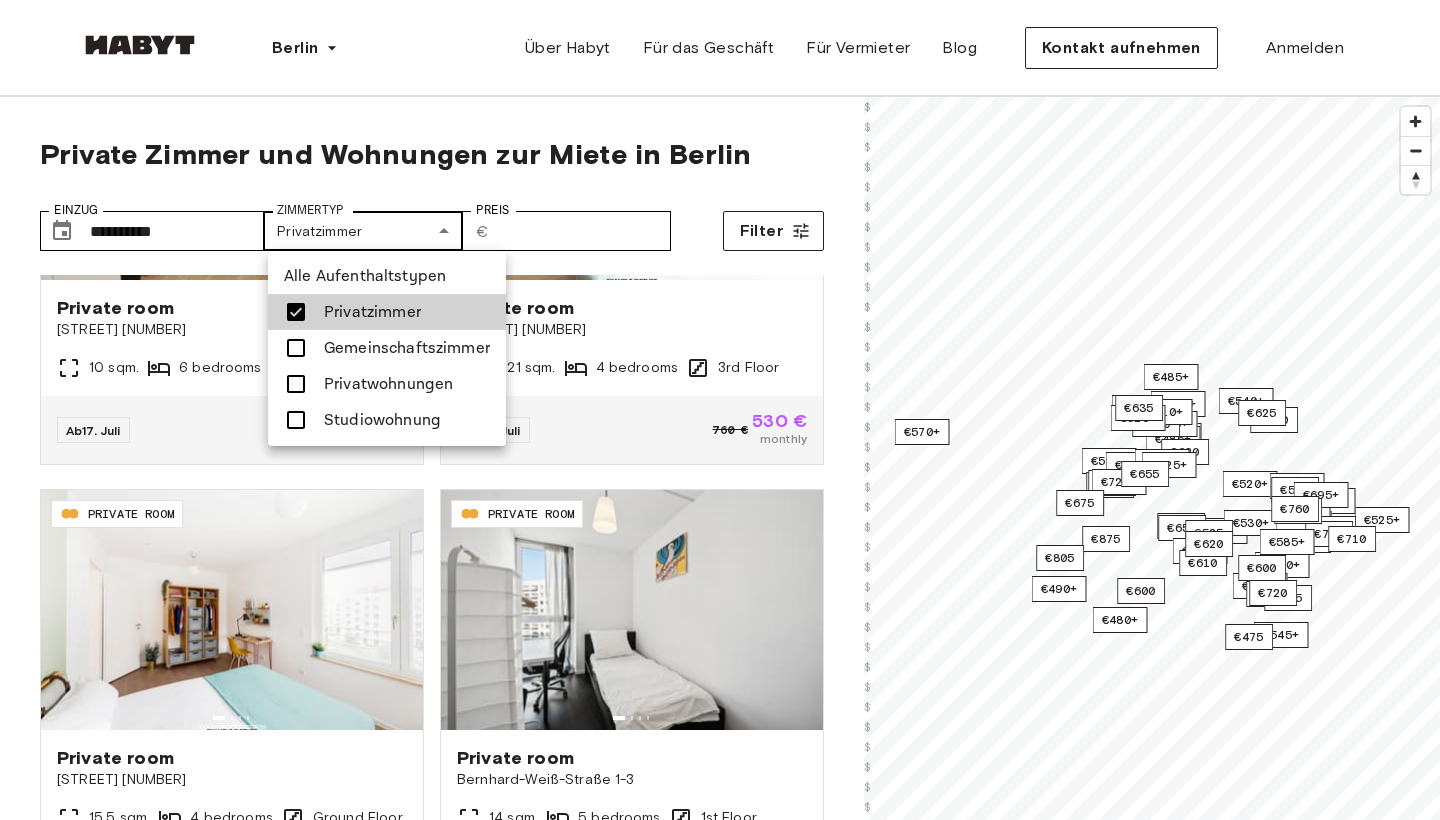 click on "**********" at bounding box center (720, 2430) 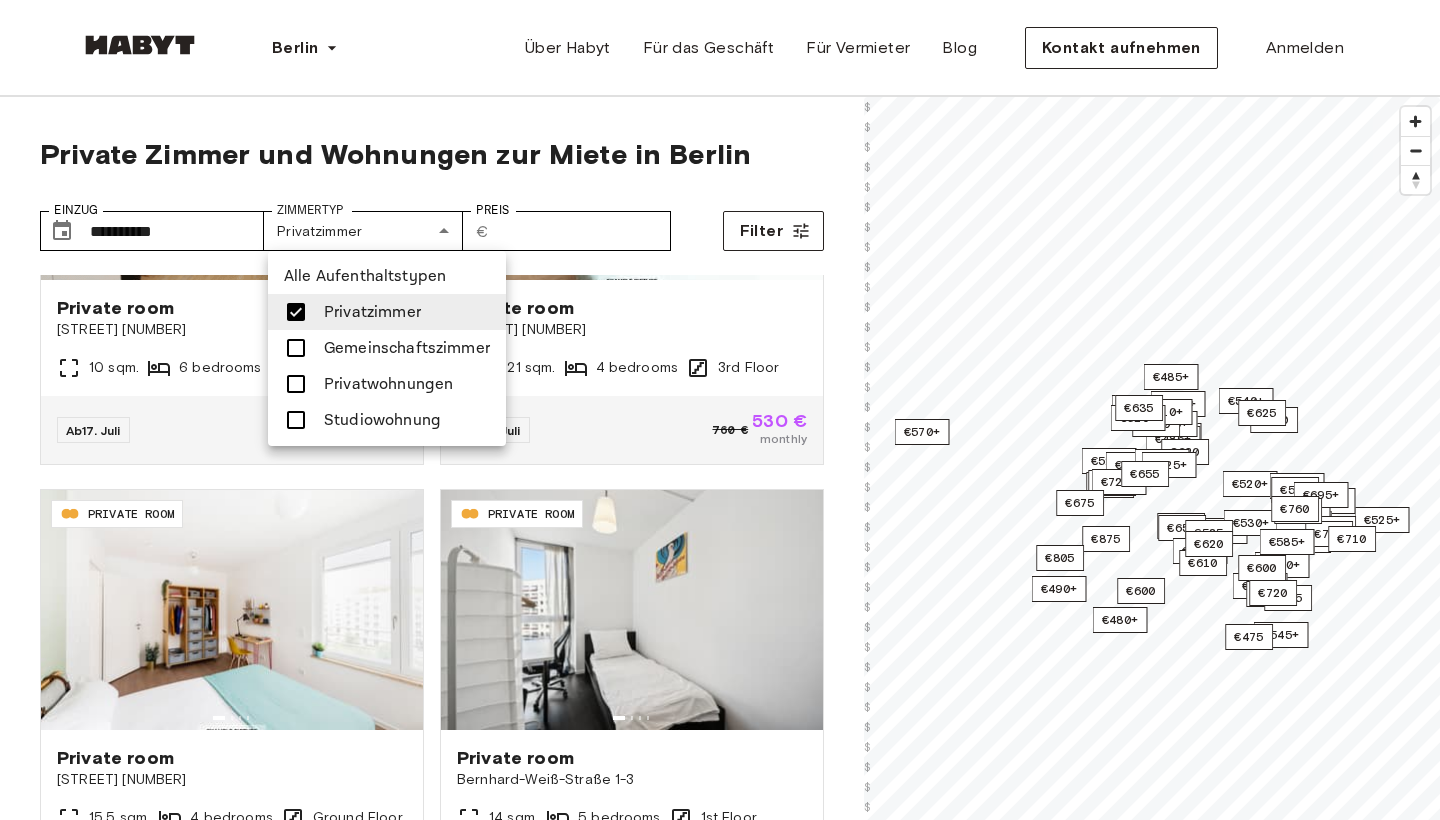 click at bounding box center [720, 410] 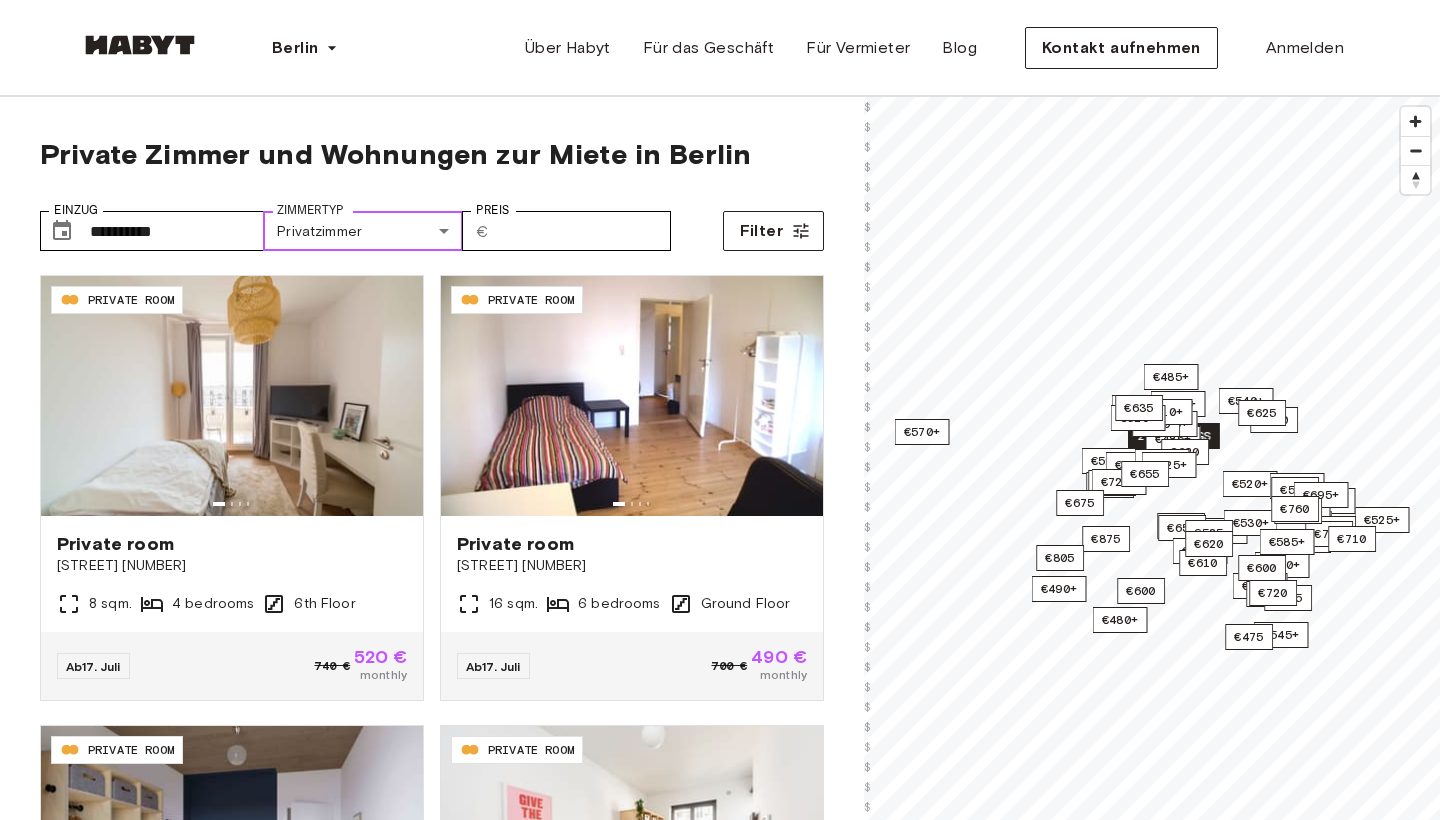 scroll, scrollTop: 0, scrollLeft: 0, axis: both 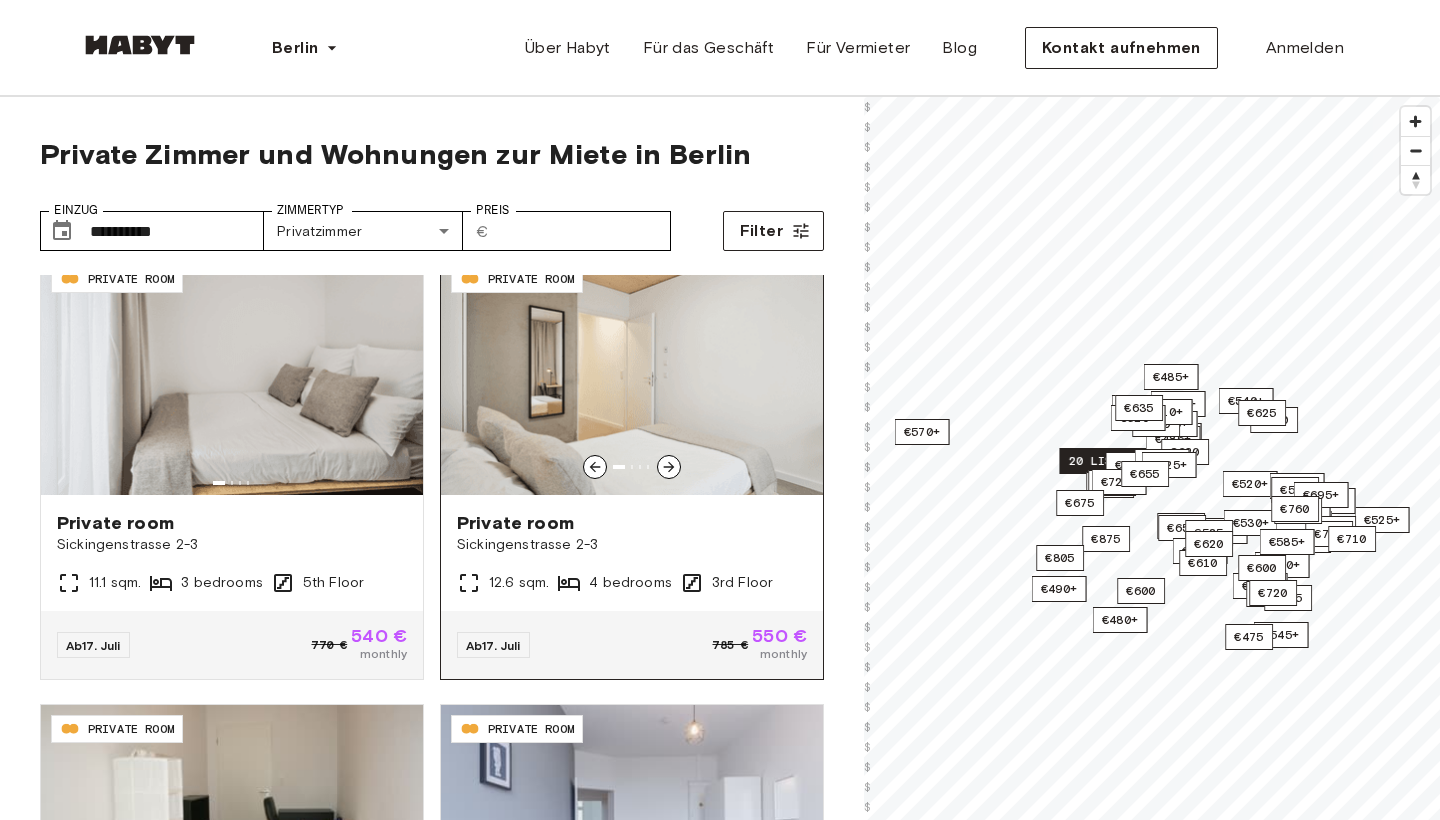click 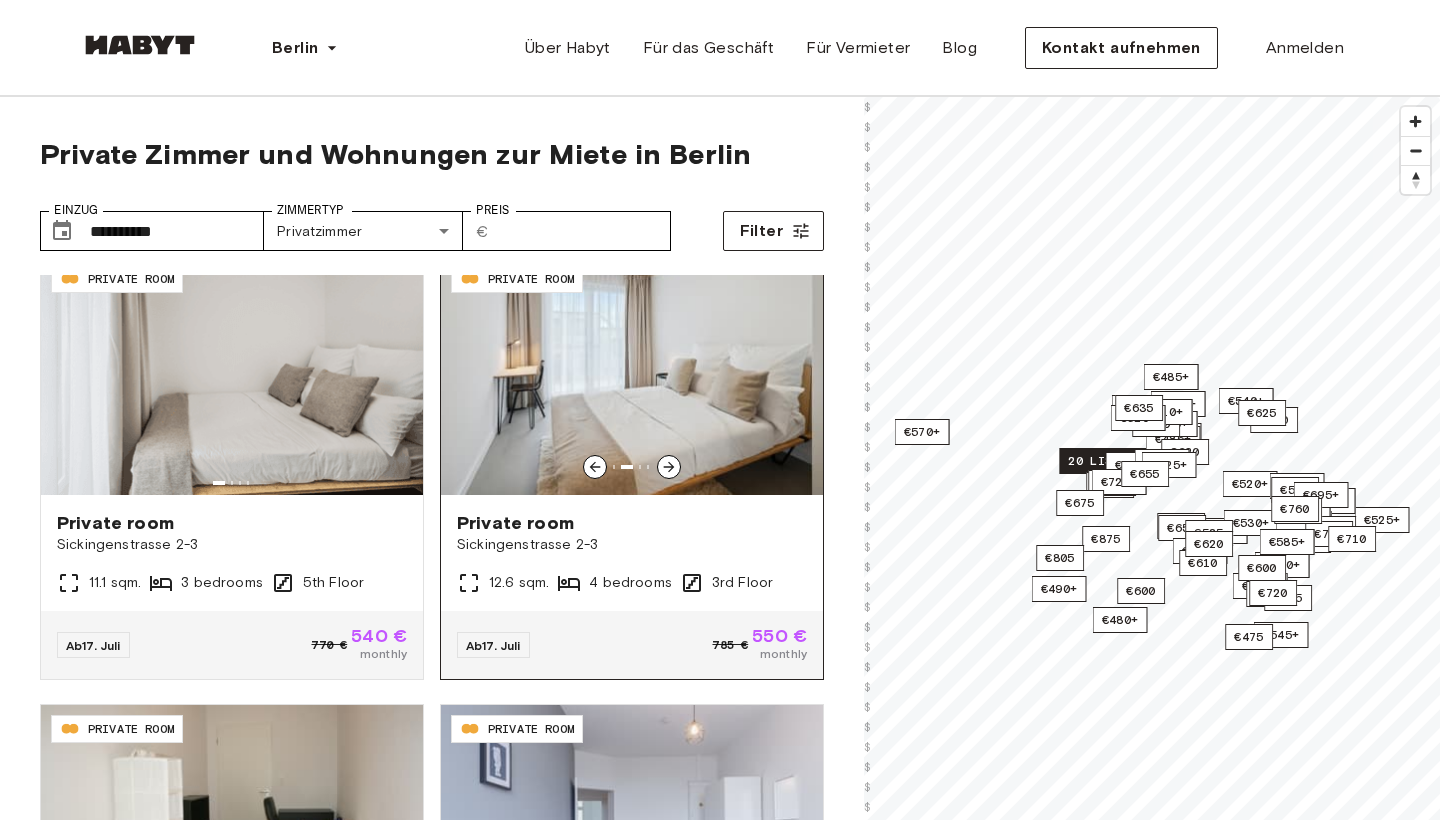 click 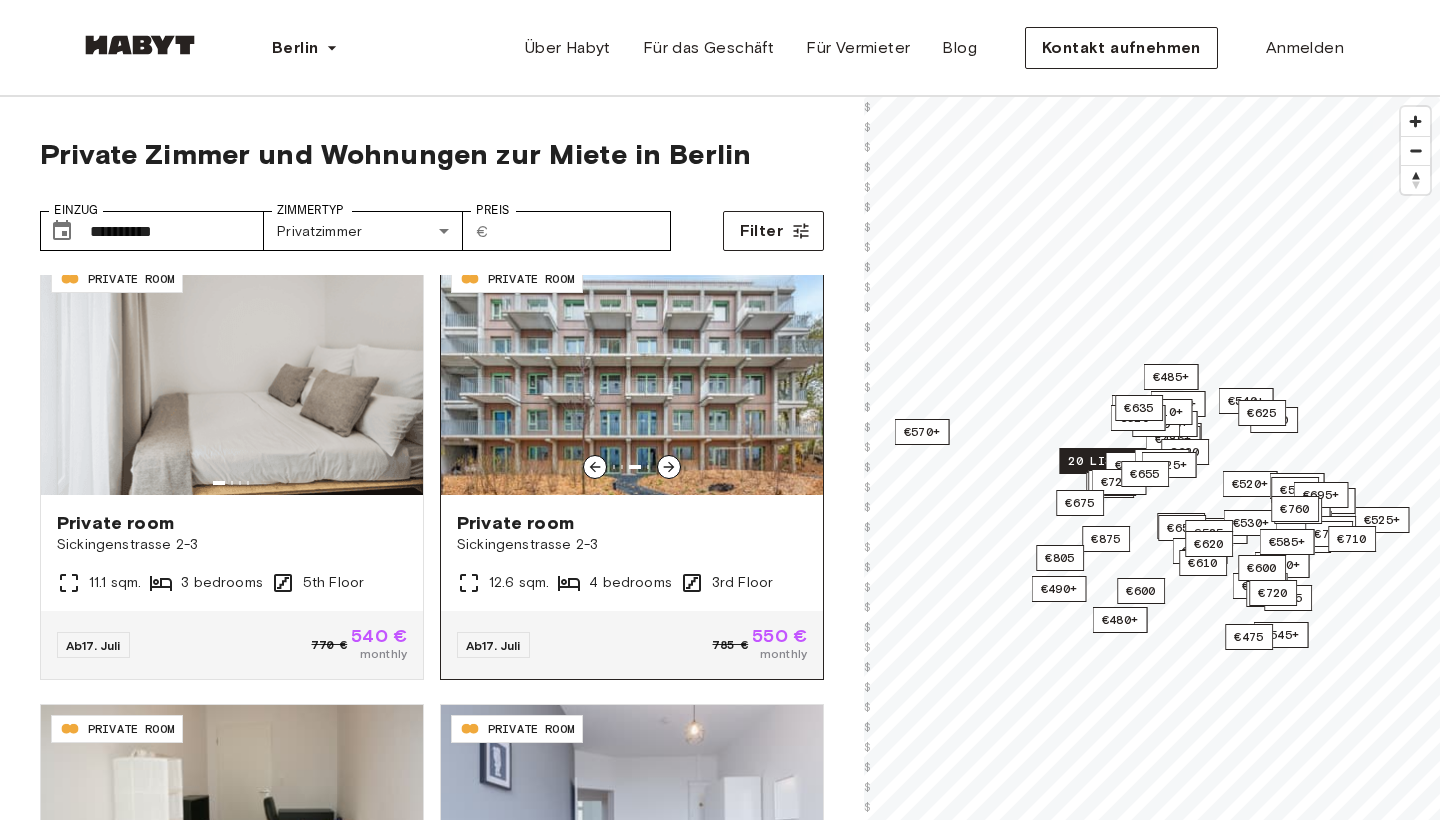 click 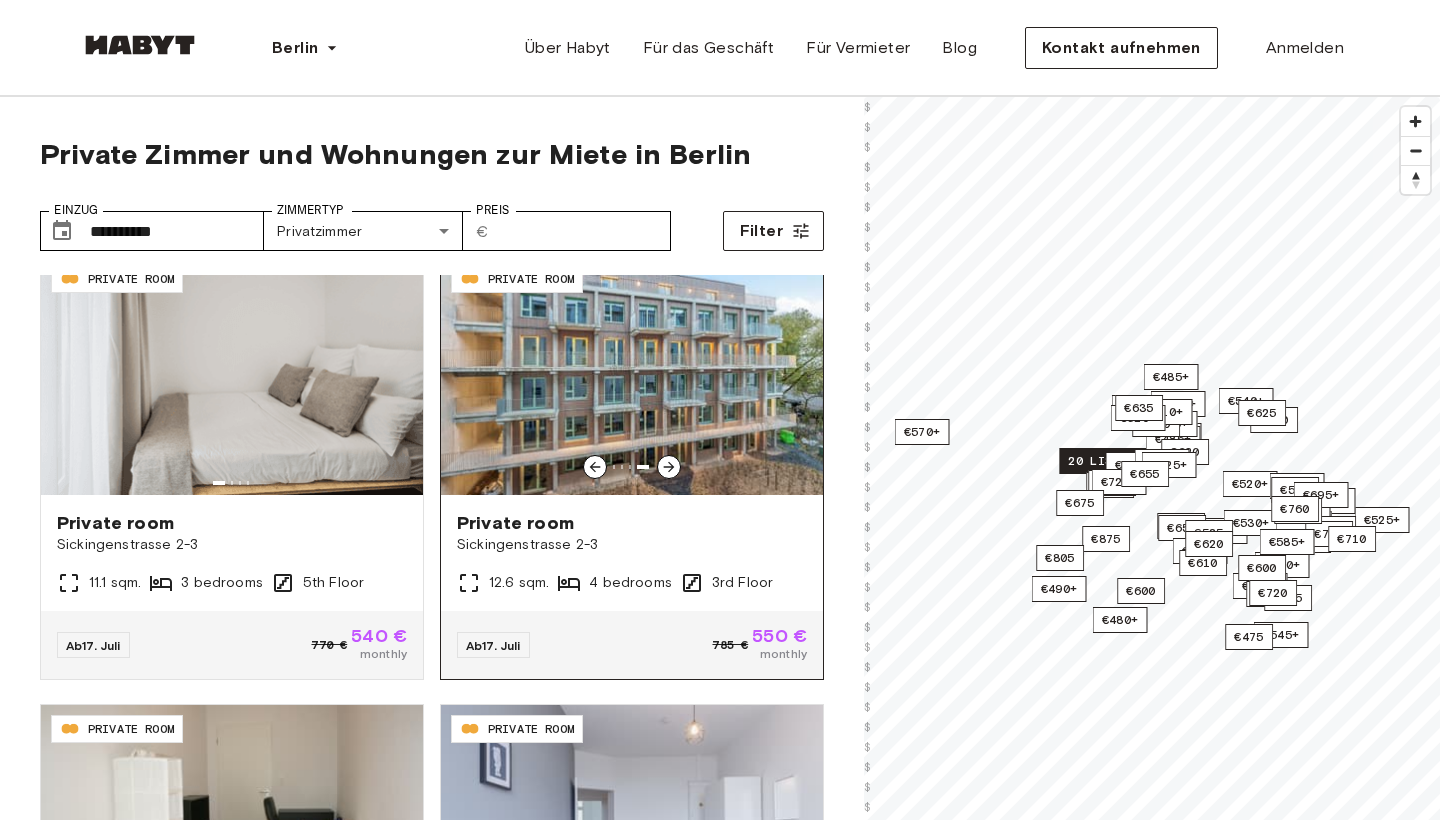 click 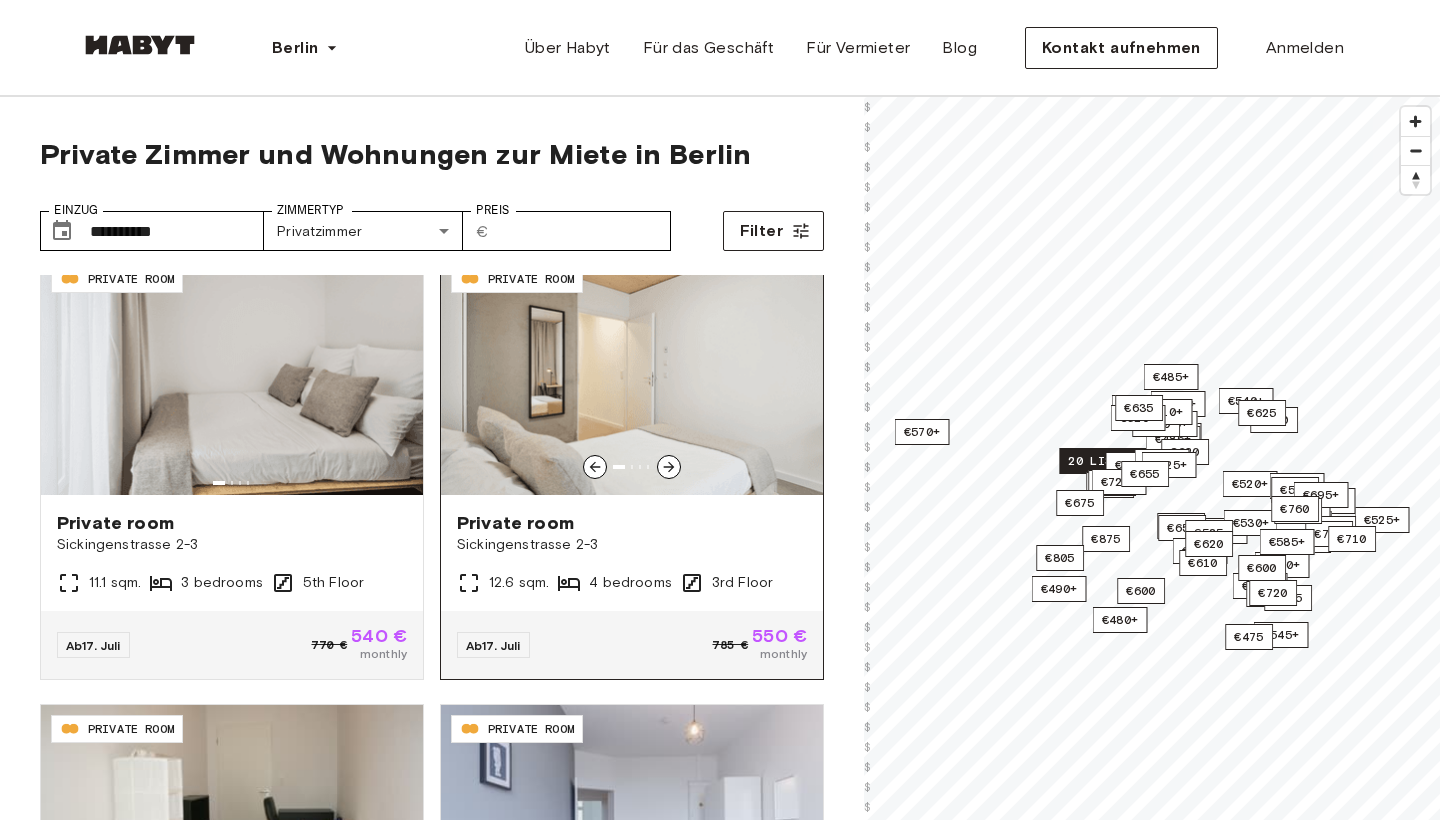 click 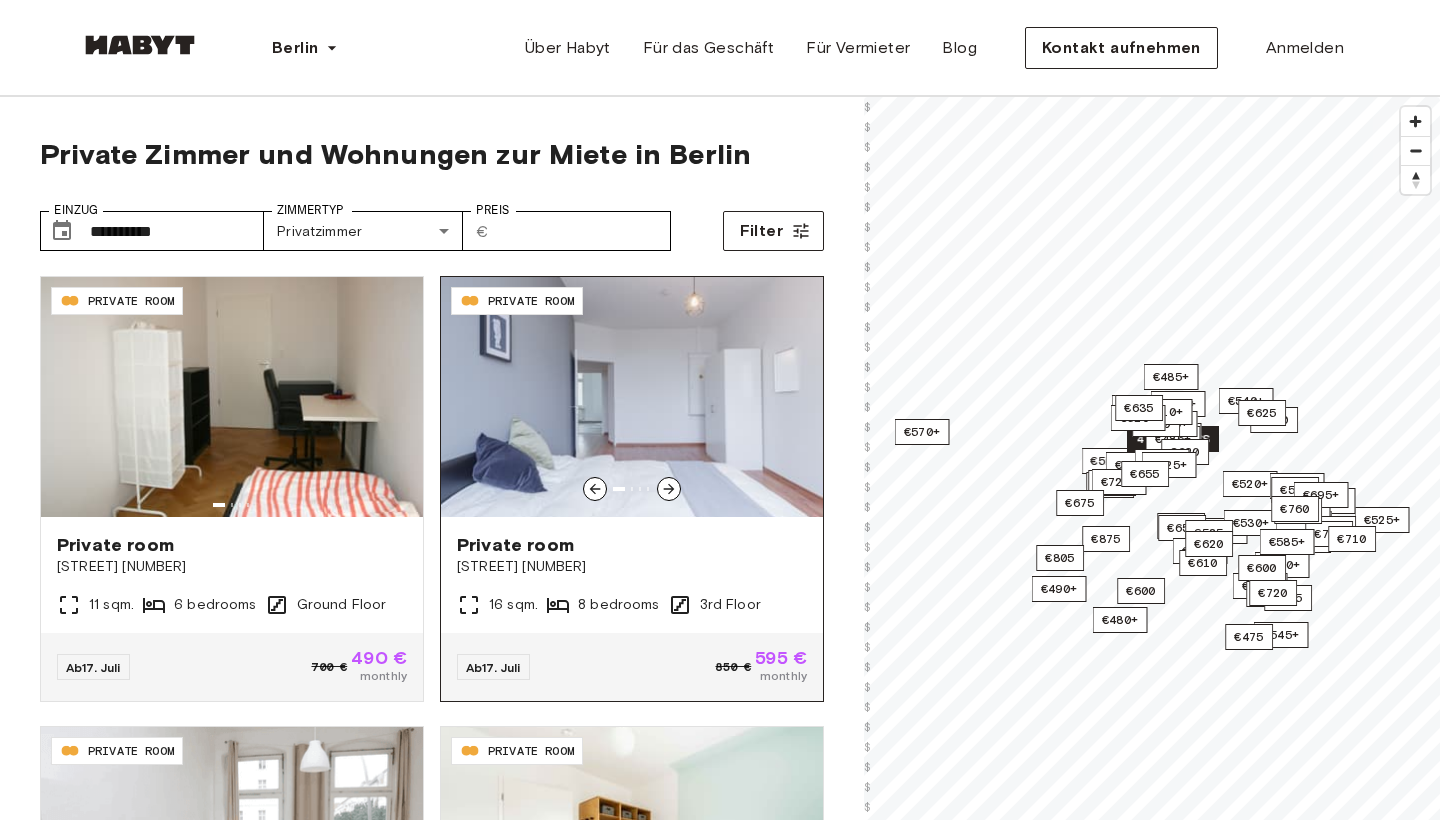 scroll, scrollTop: 1353, scrollLeft: 0, axis: vertical 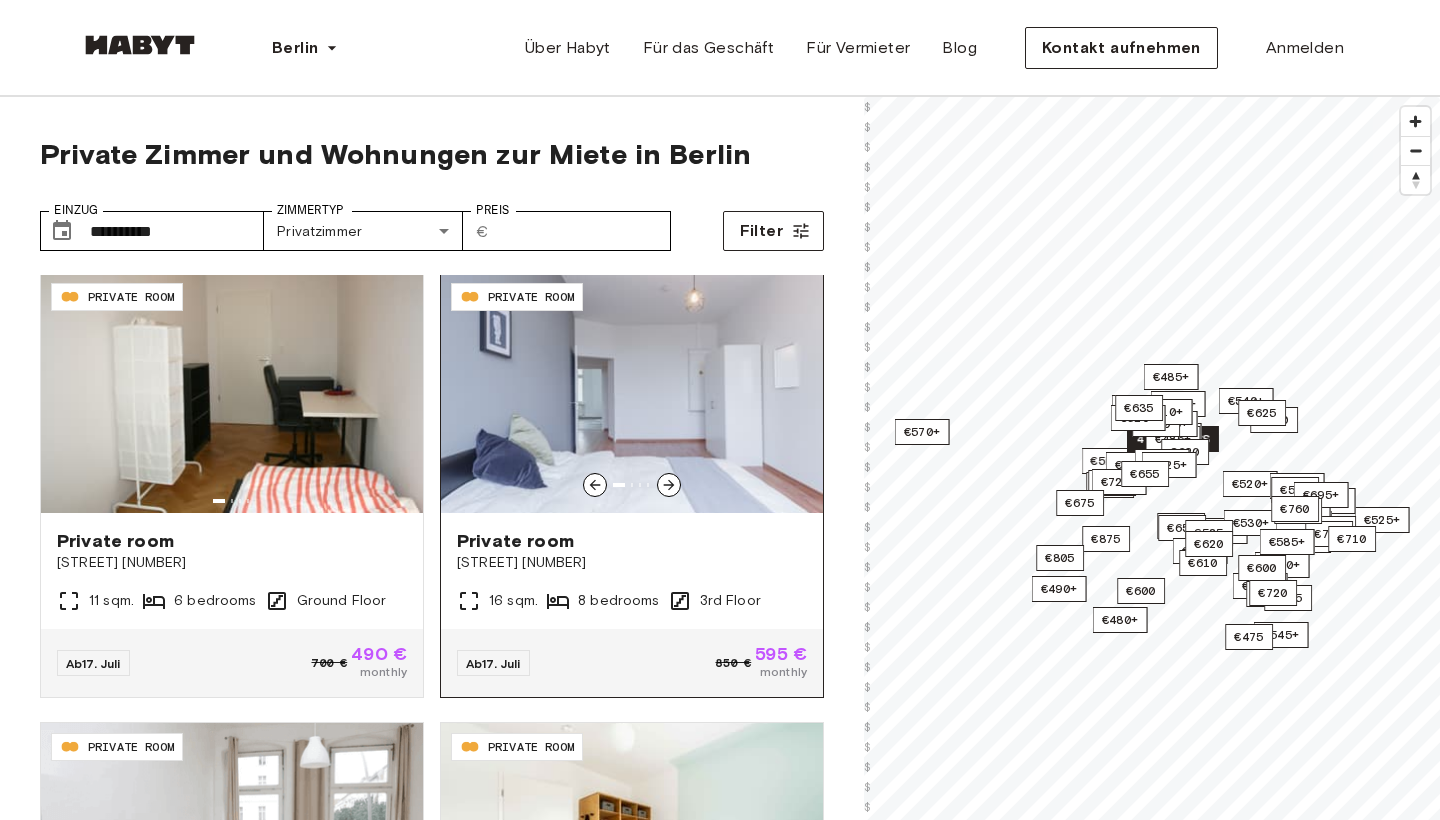 click 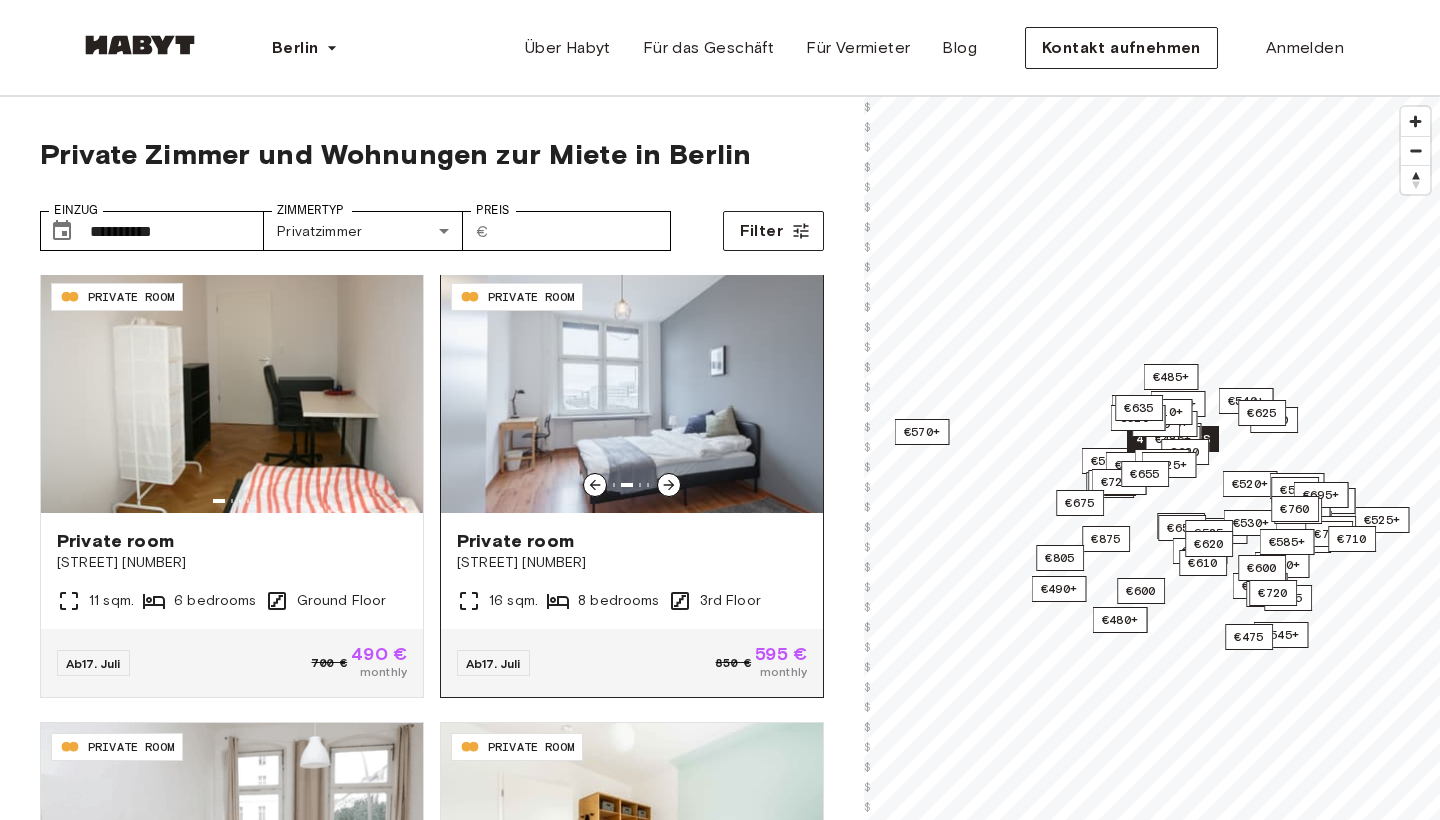 click 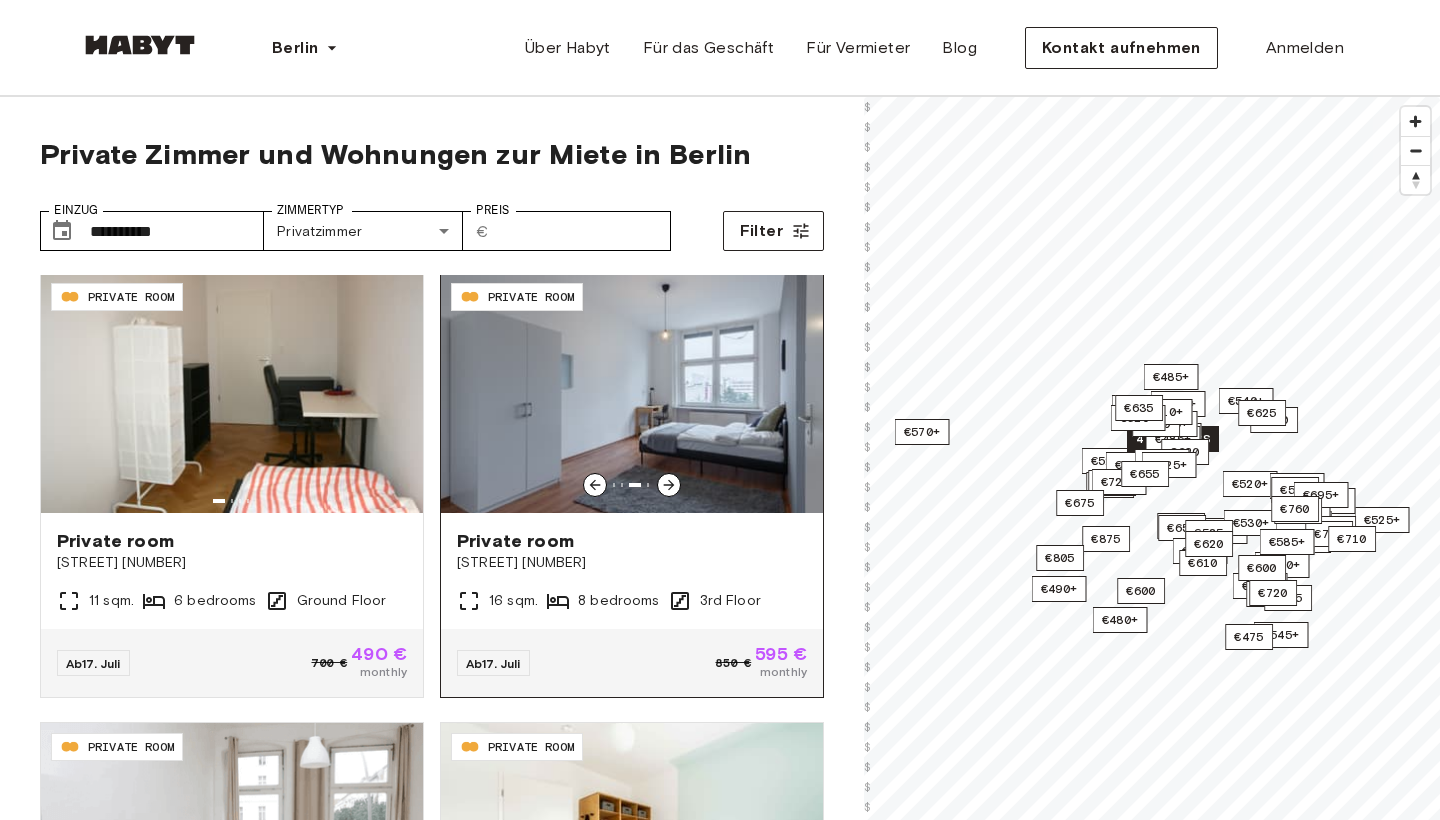 click 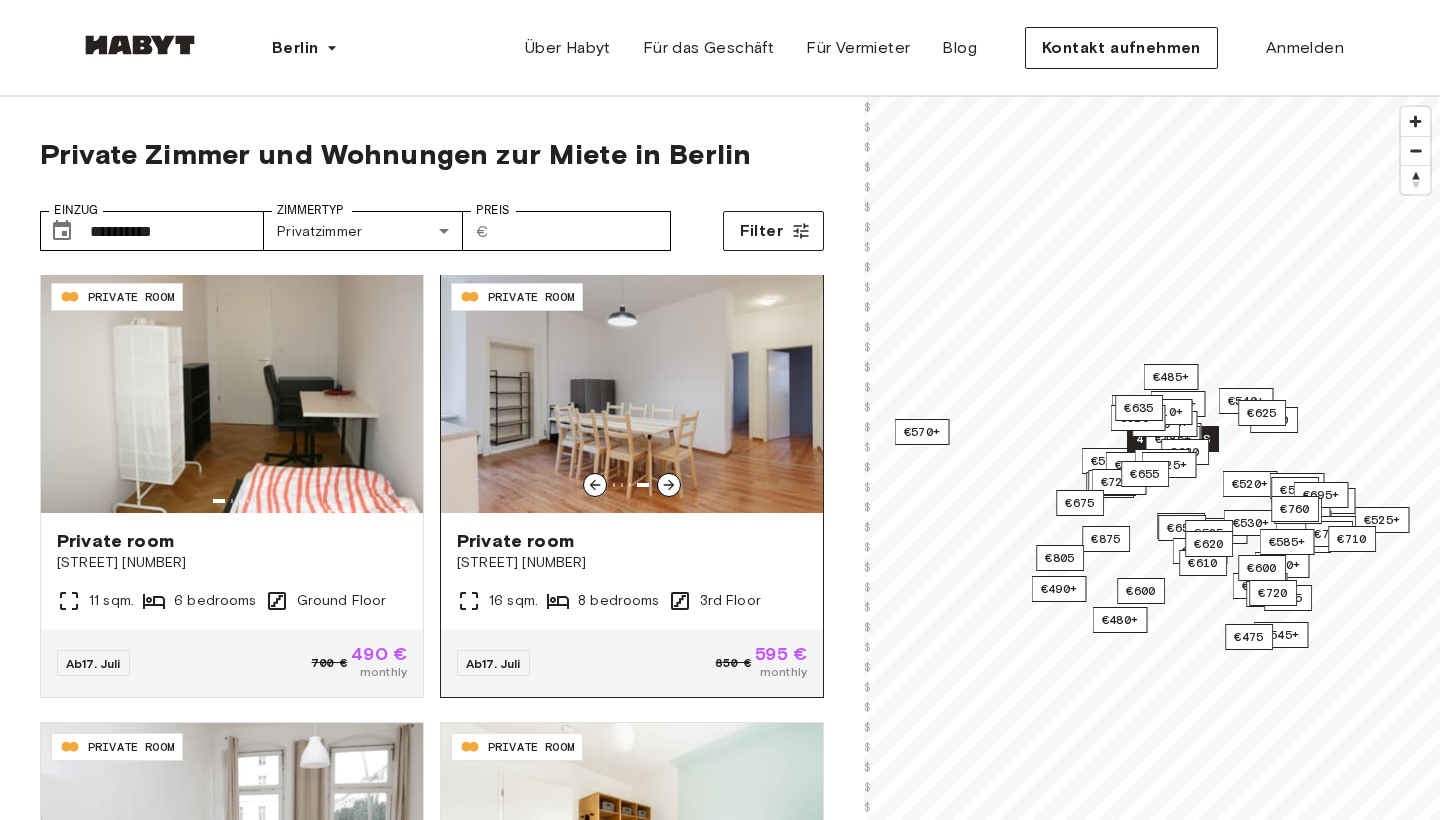click 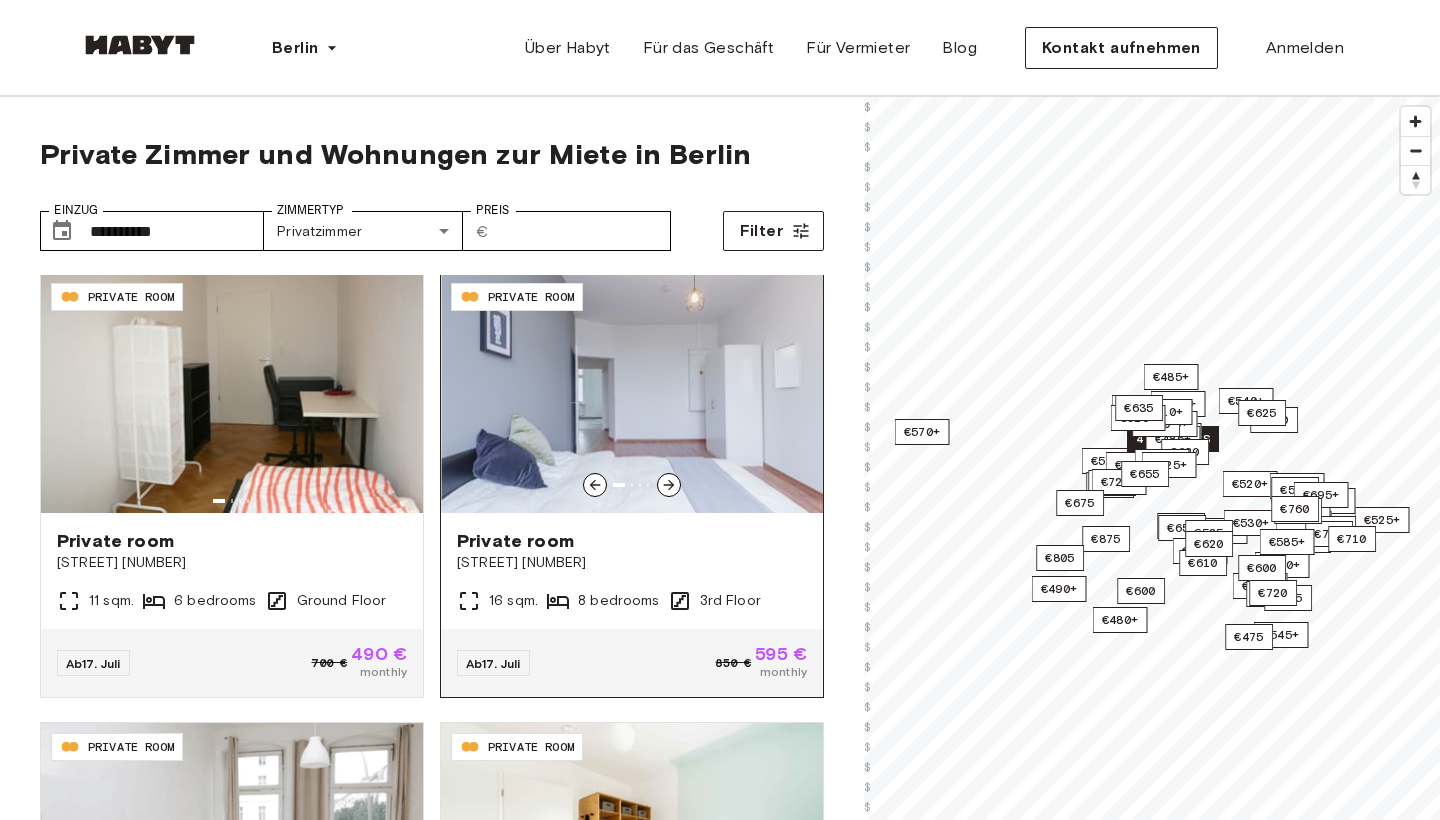 click 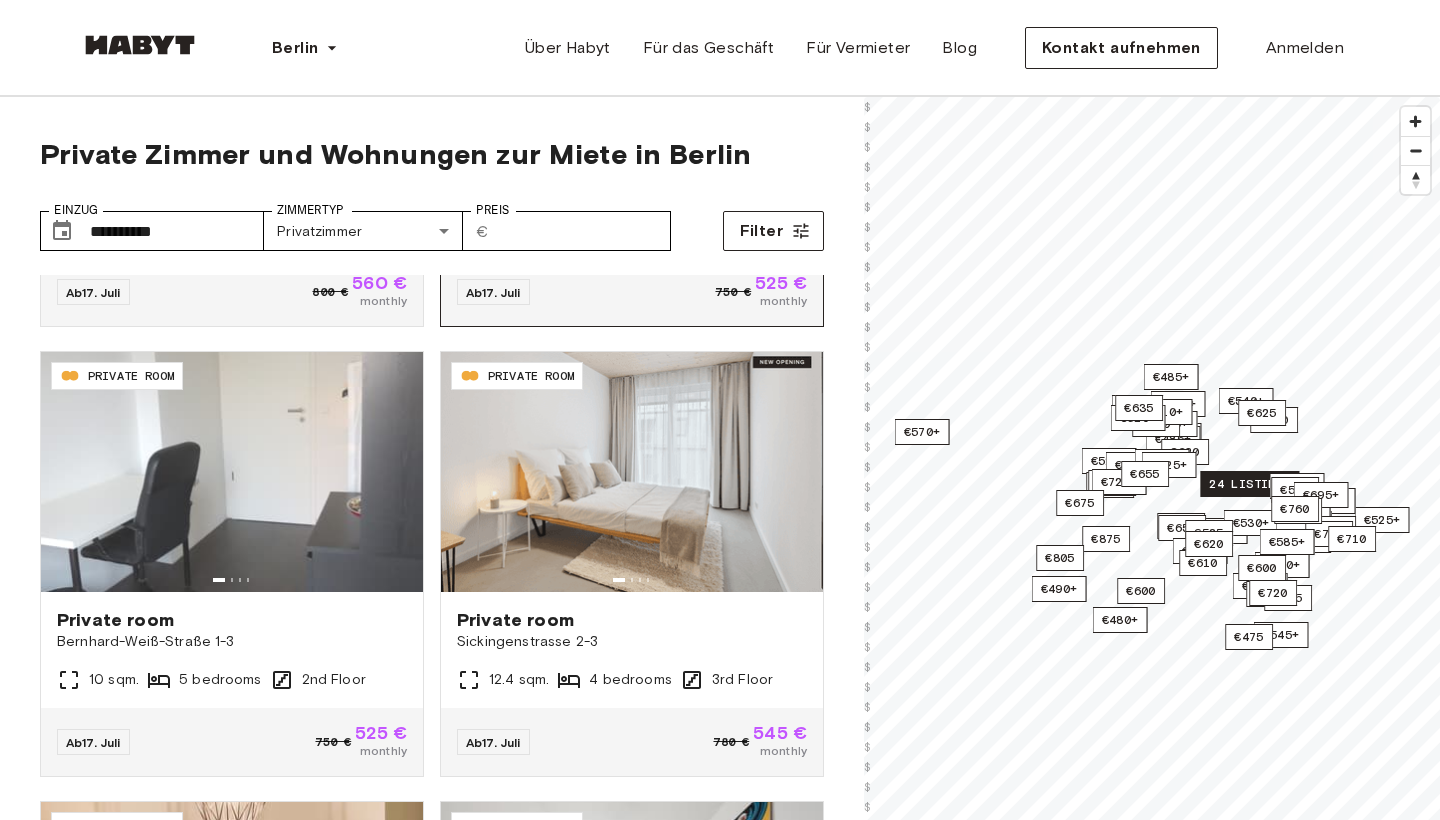 scroll, scrollTop: 2601, scrollLeft: 0, axis: vertical 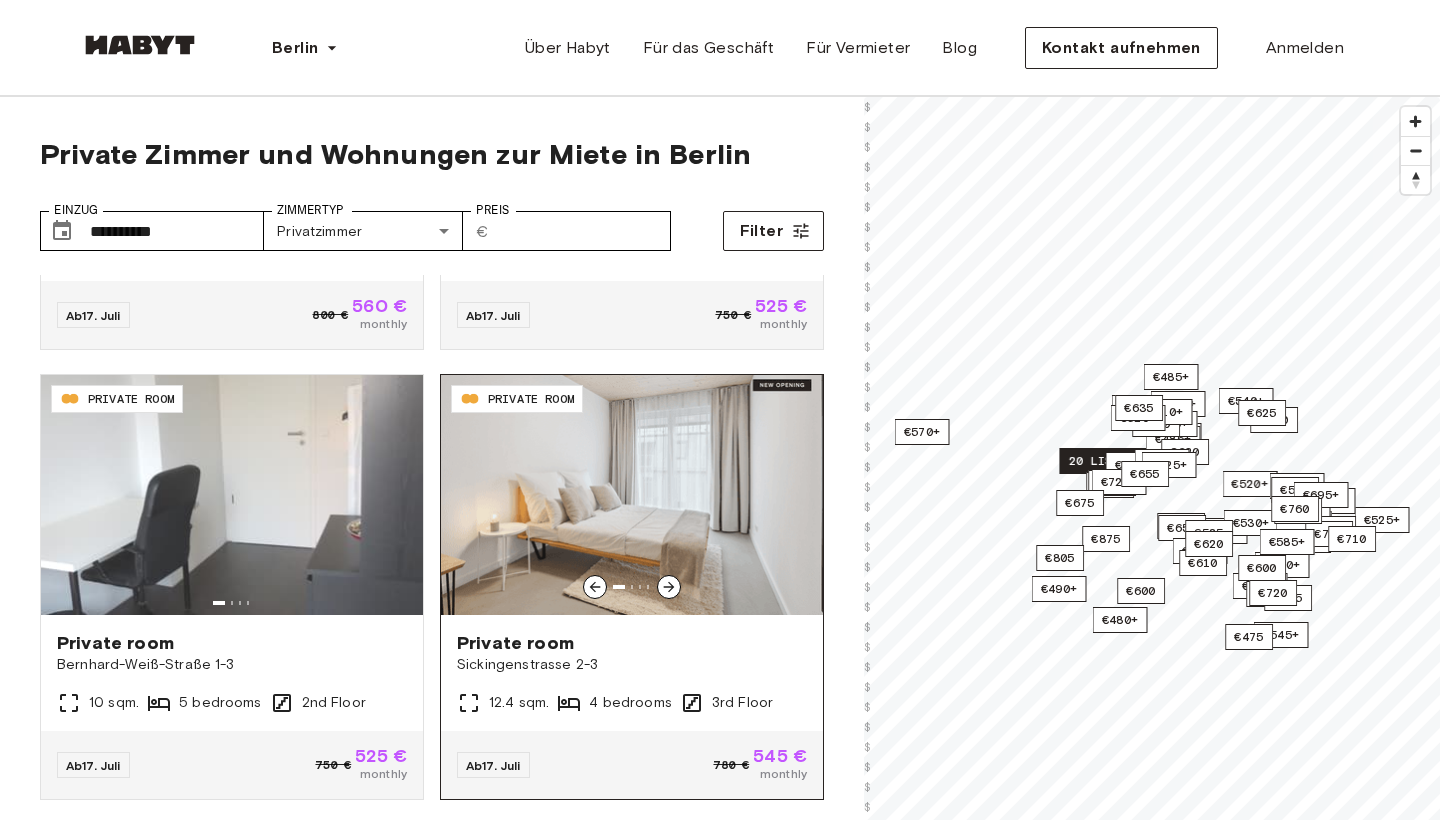 click 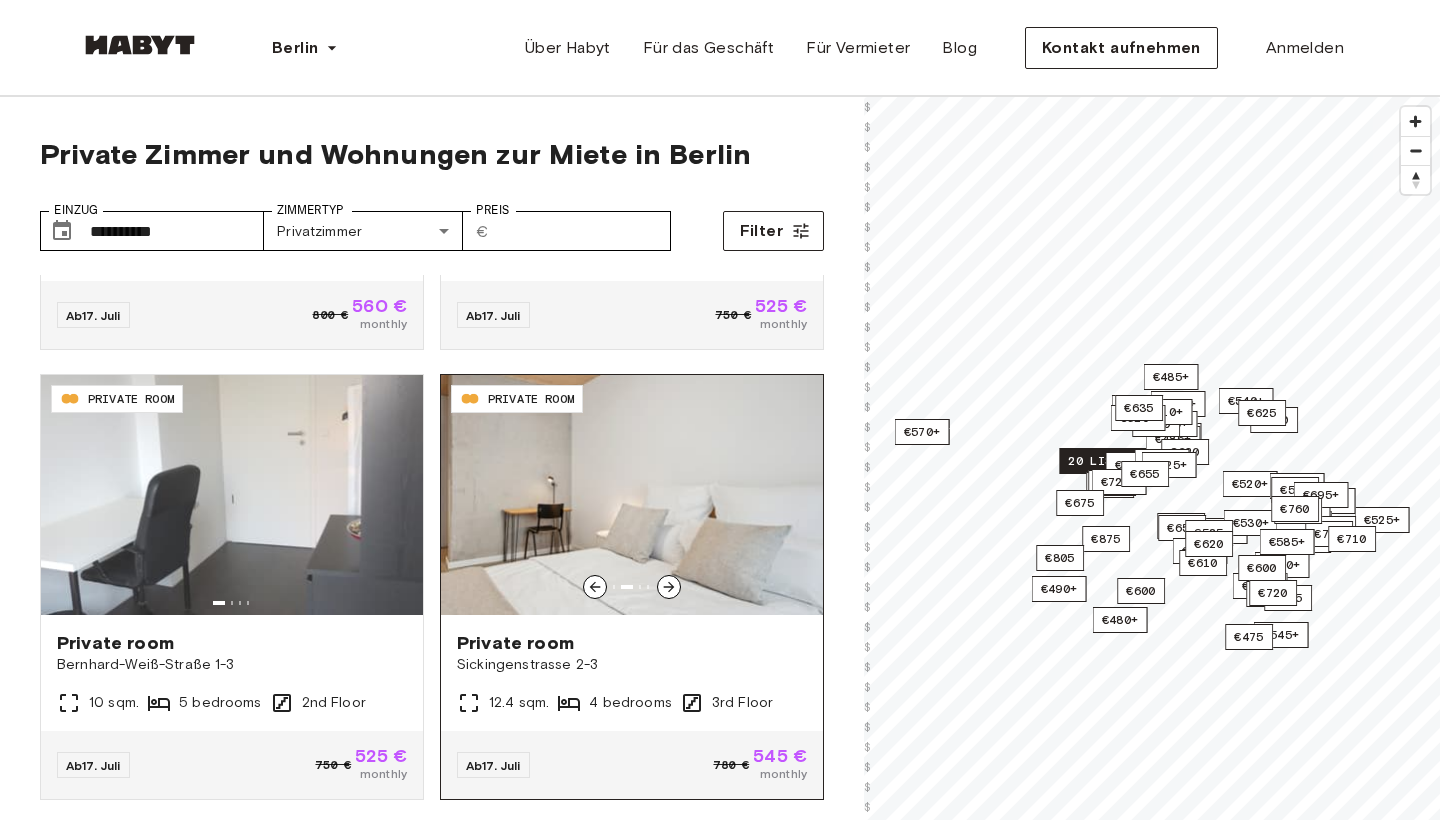 click 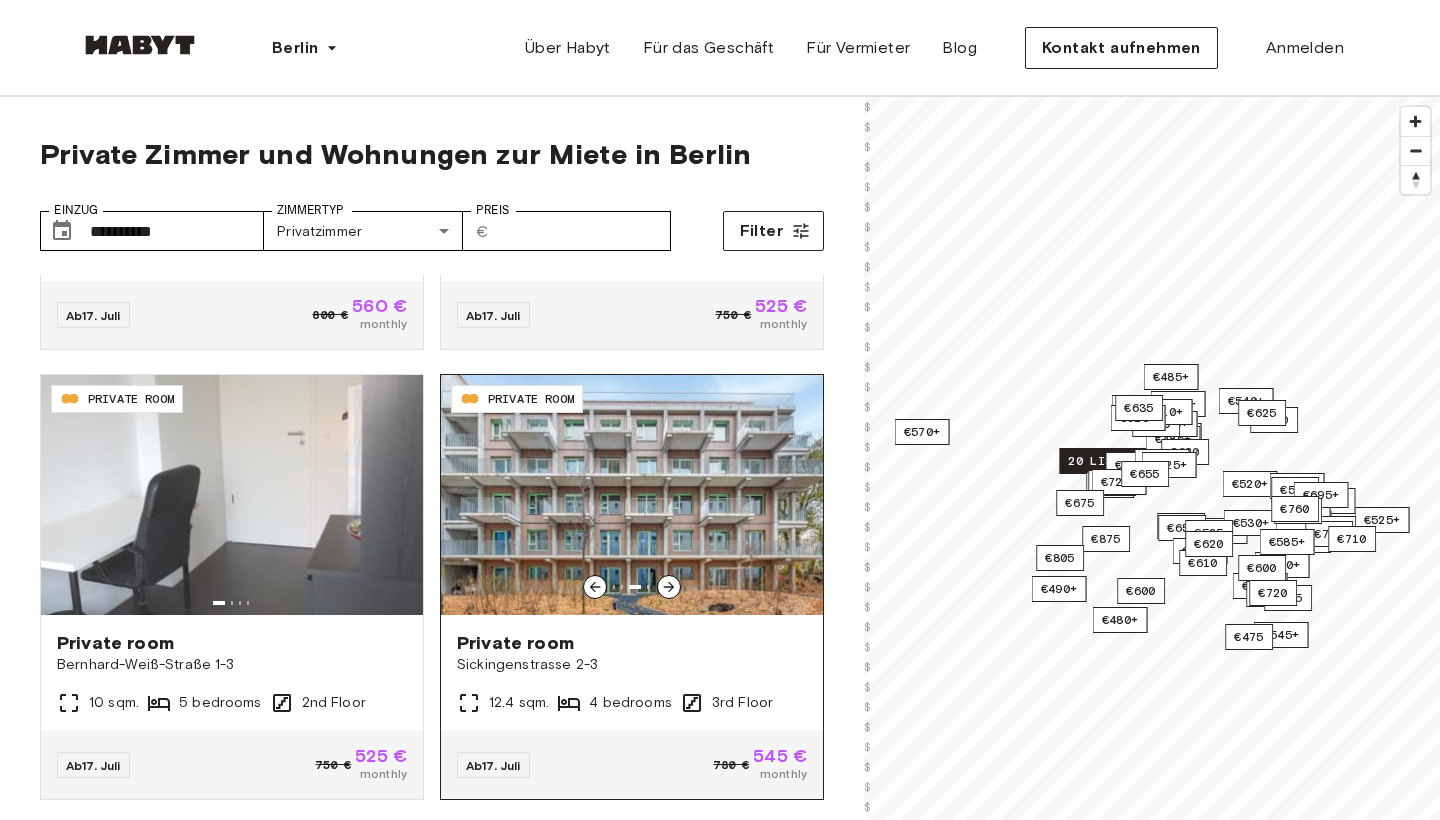 click at bounding box center (632, 495) 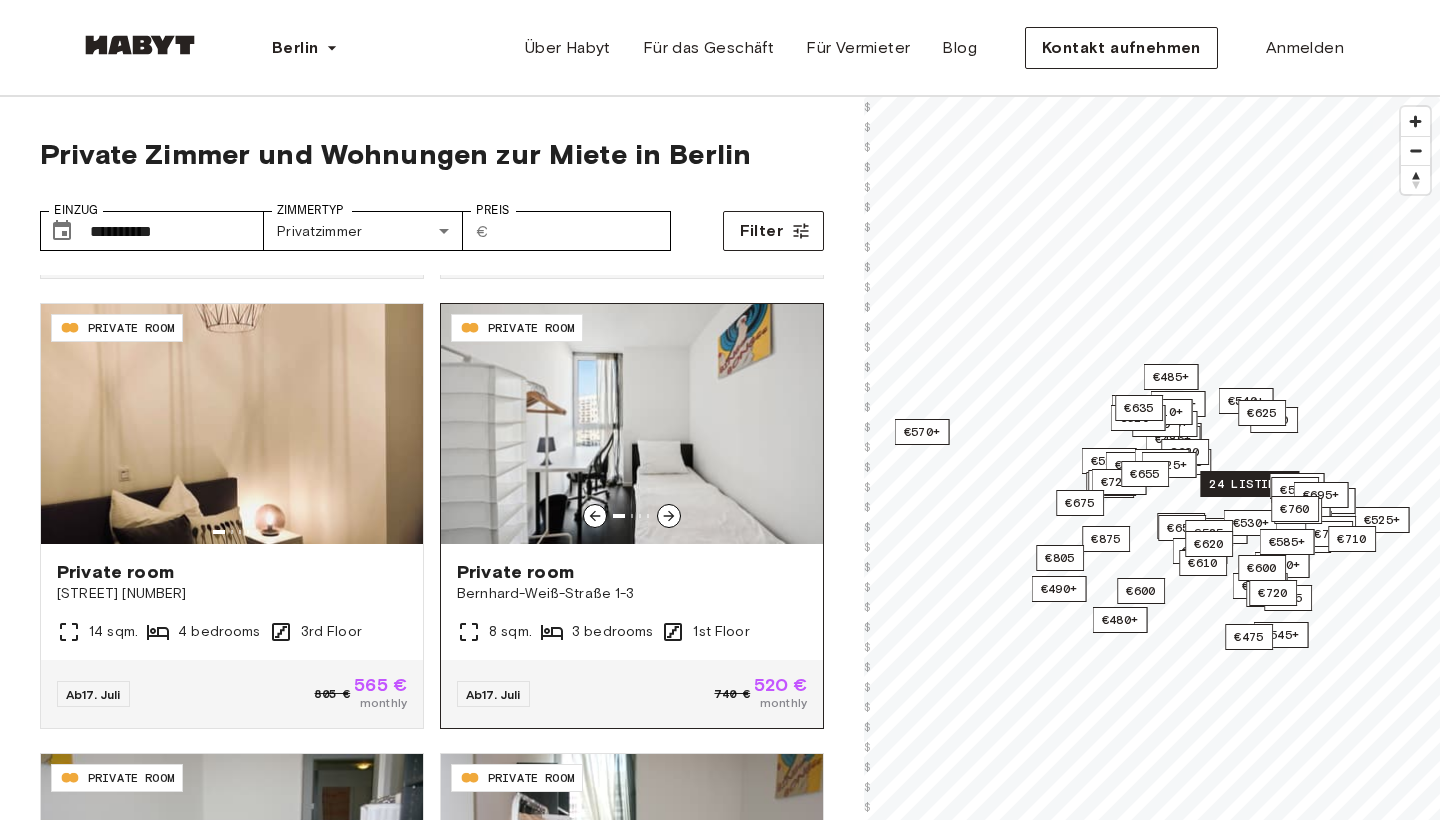 scroll, scrollTop: 3123, scrollLeft: 0, axis: vertical 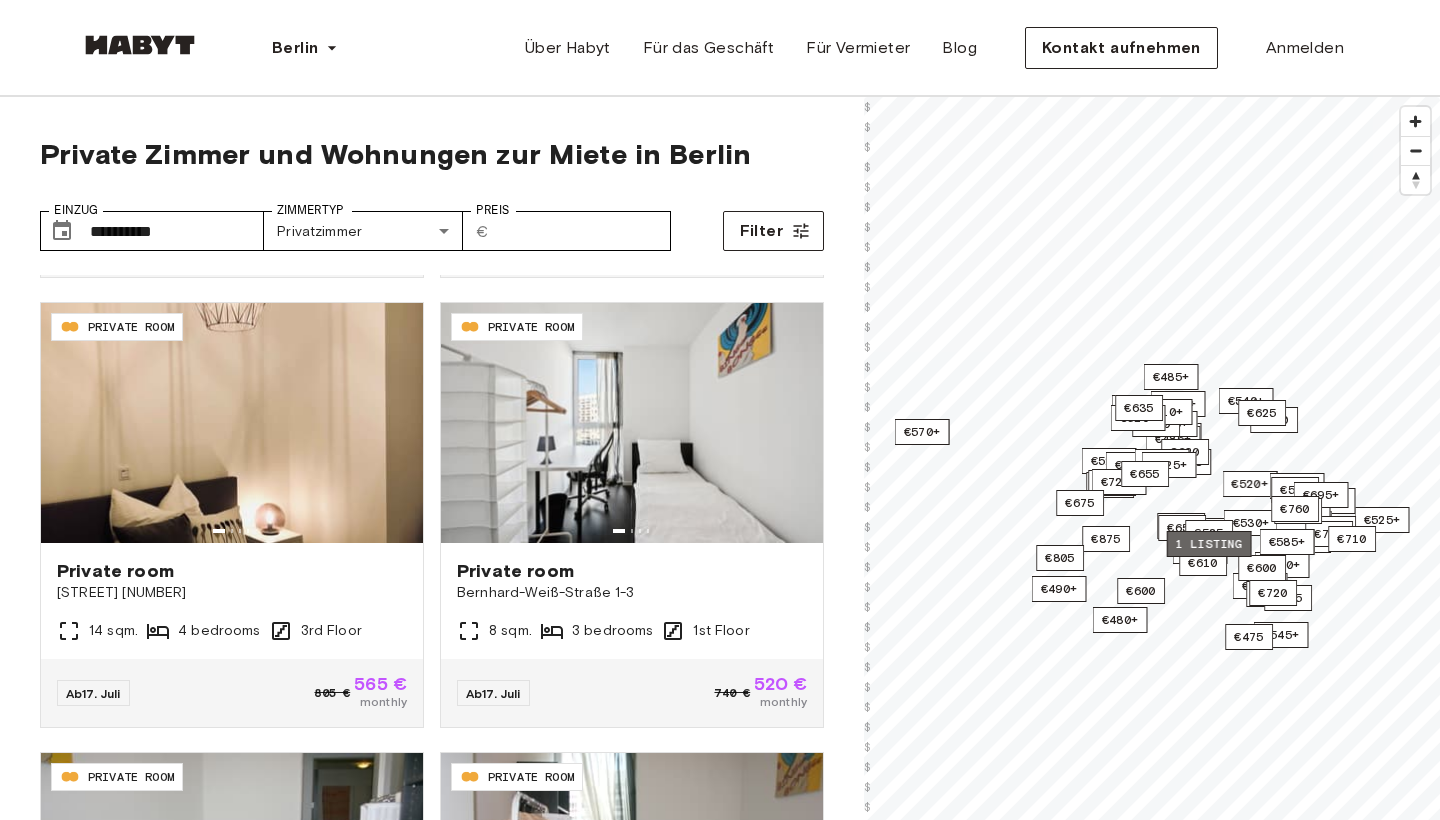 click on "1 listing" at bounding box center [1209, 544] 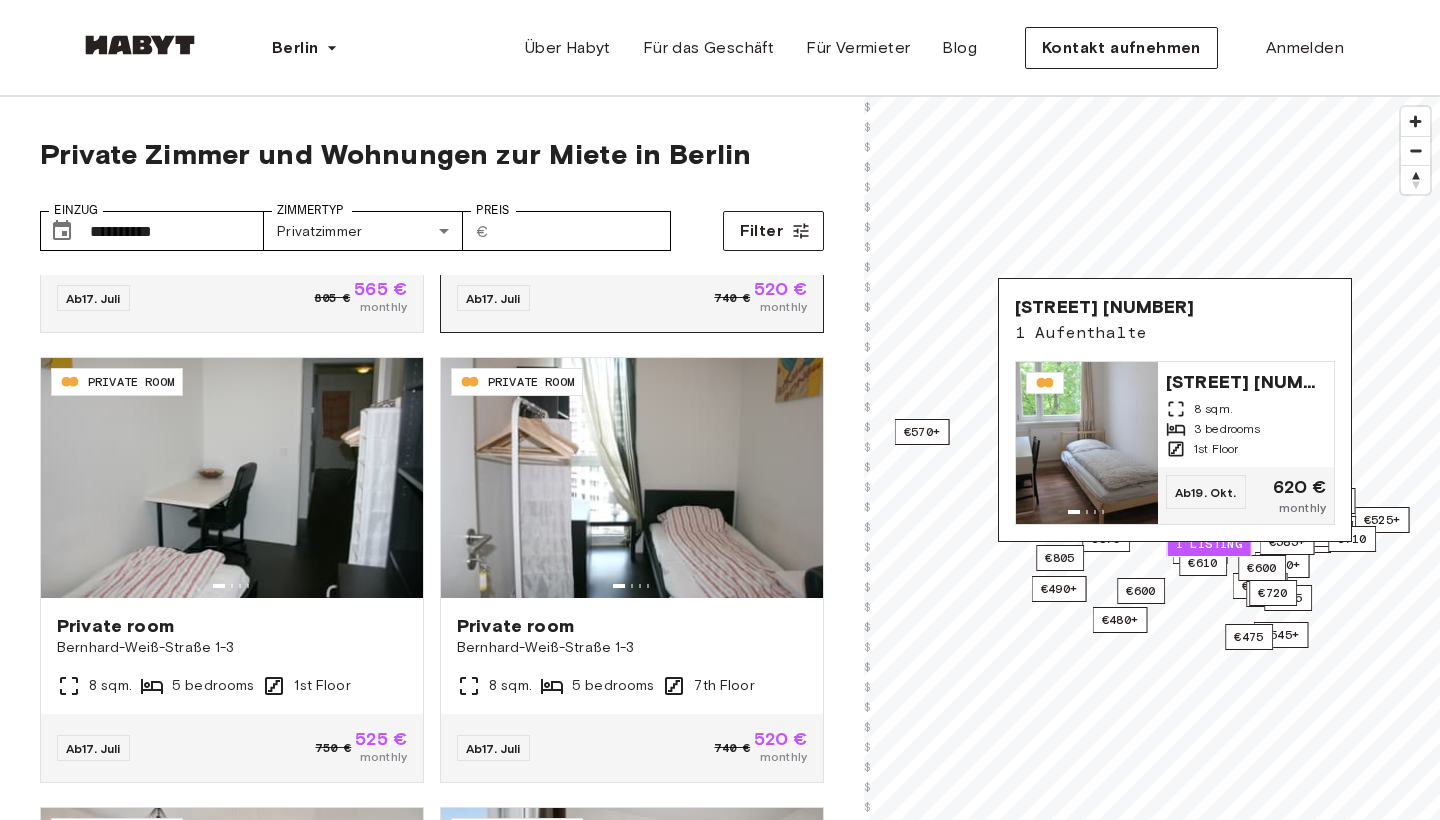 scroll, scrollTop: 3520, scrollLeft: 0, axis: vertical 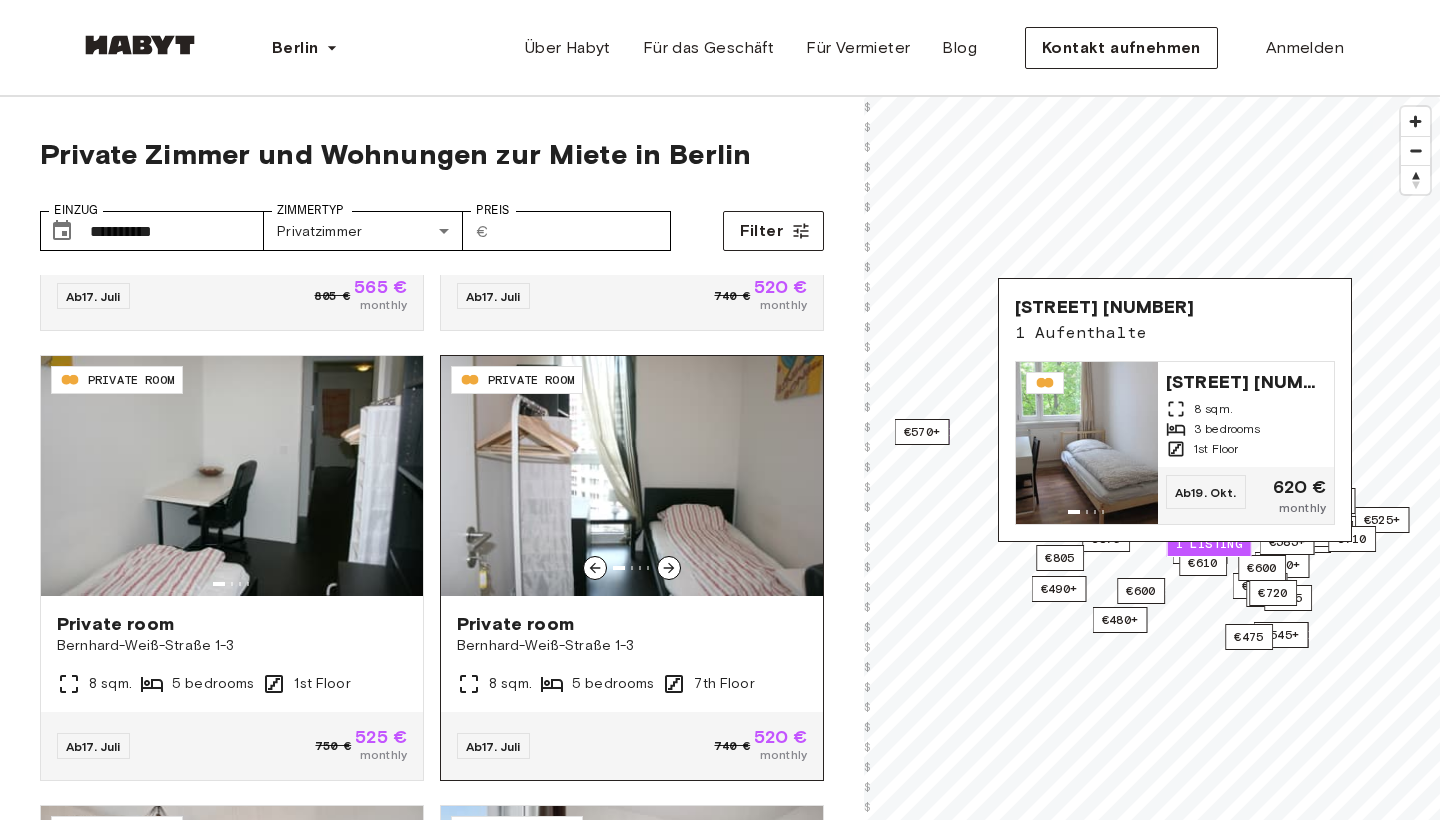 click at bounding box center (632, 476) 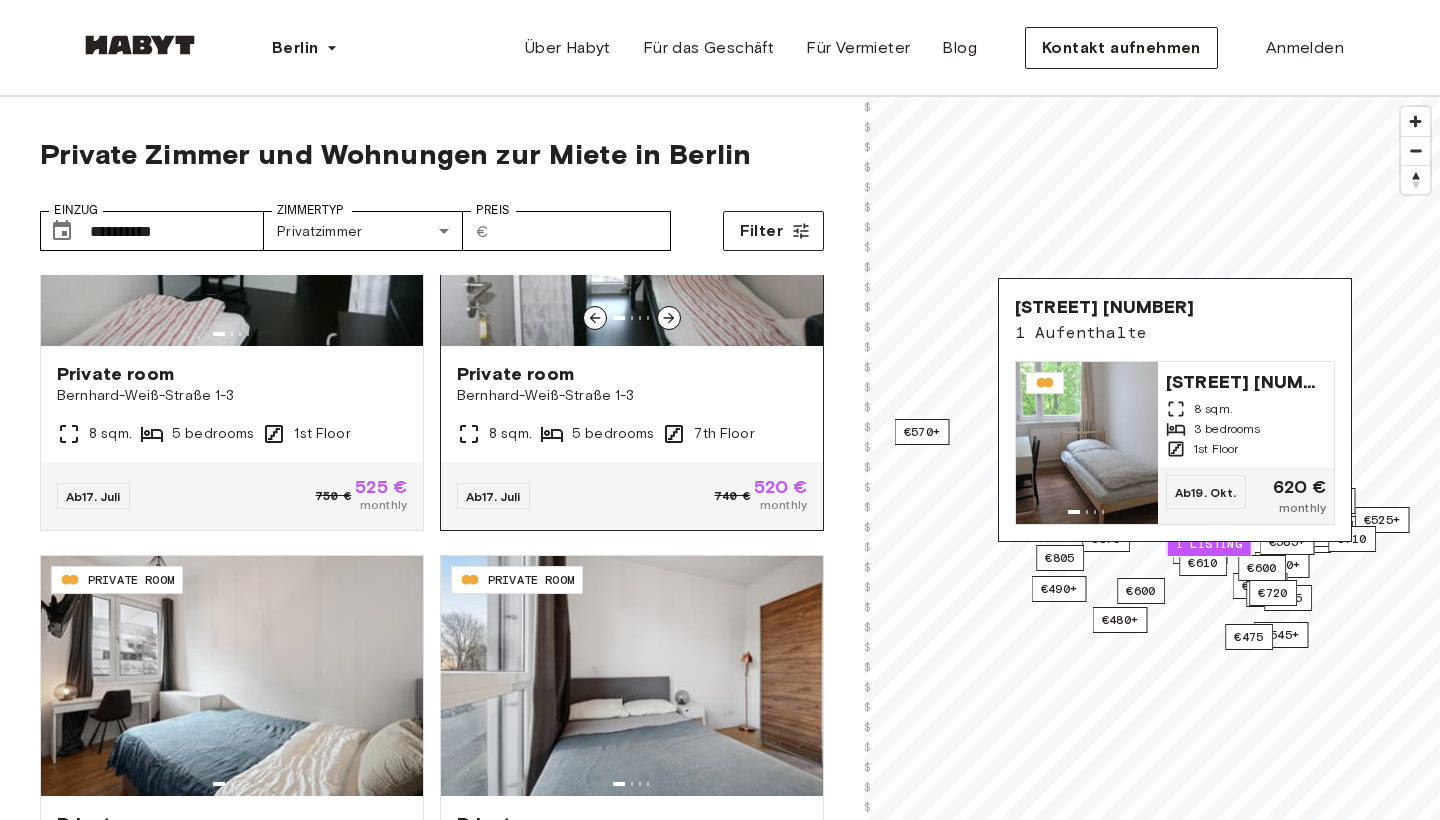 scroll, scrollTop: 3770, scrollLeft: 0, axis: vertical 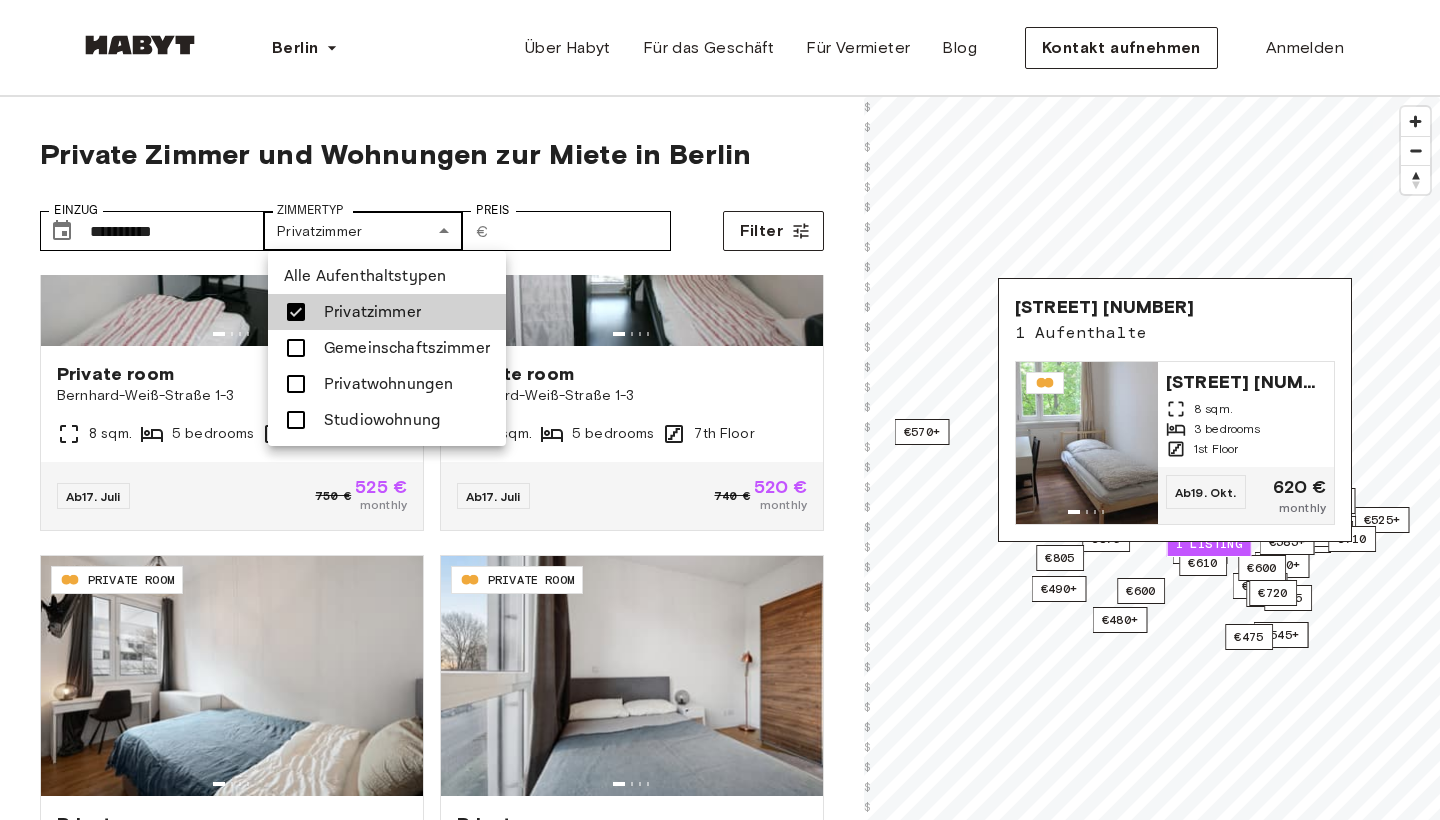 click on "**********" at bounding box center (720, 2430) 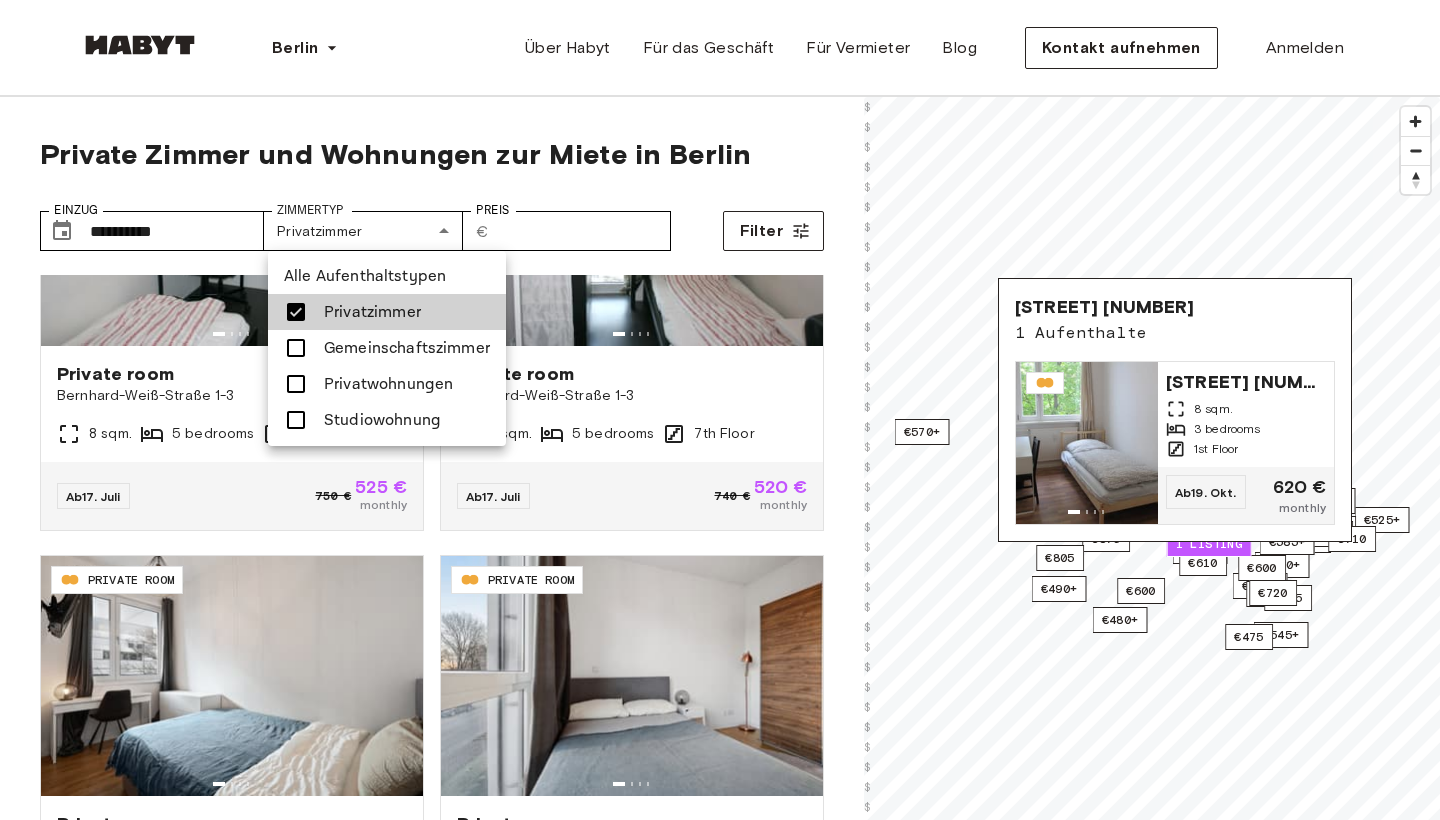 click on "Privatwohnungen" at bounding box center (388, 384) 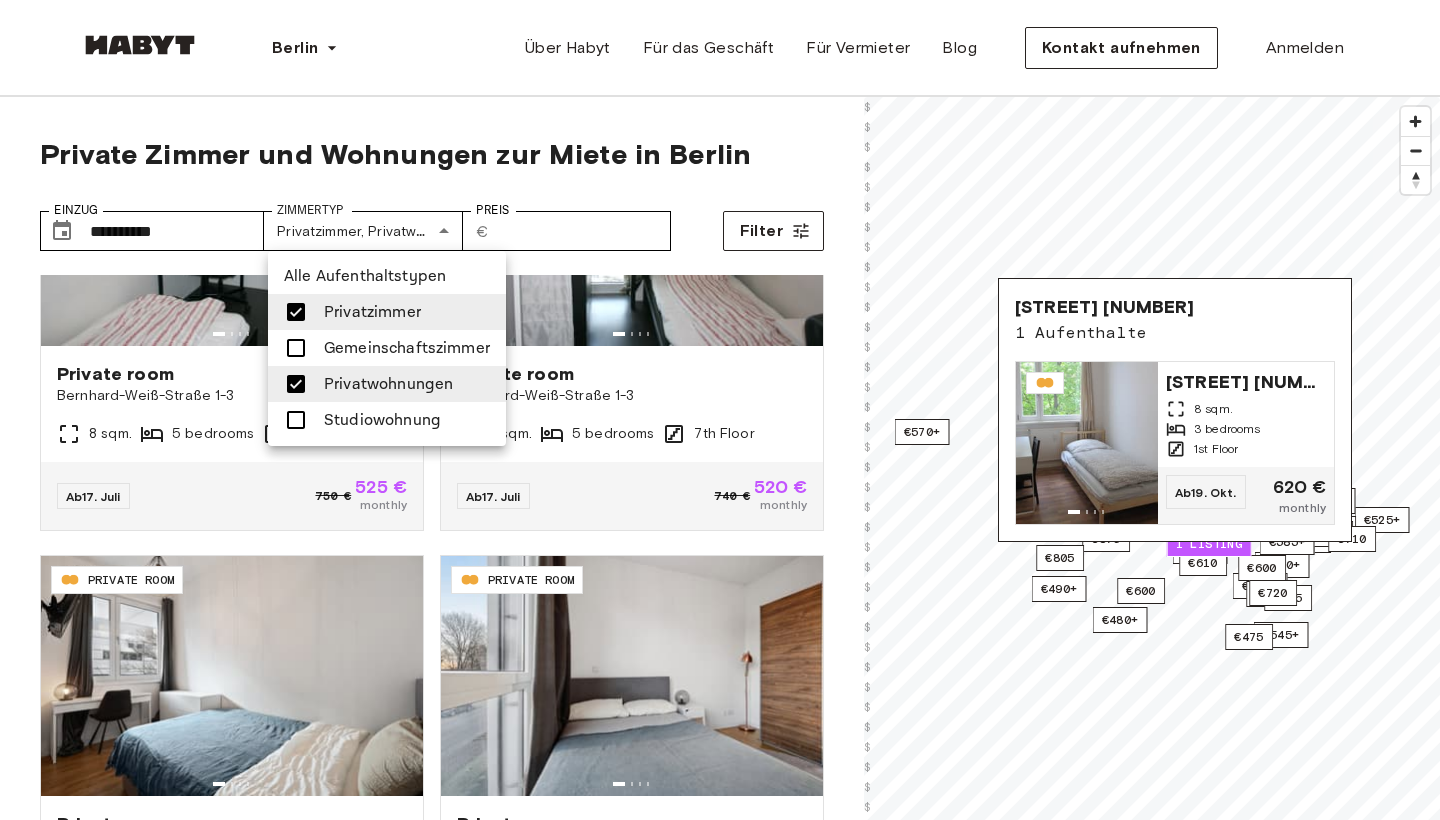 type on "**********" 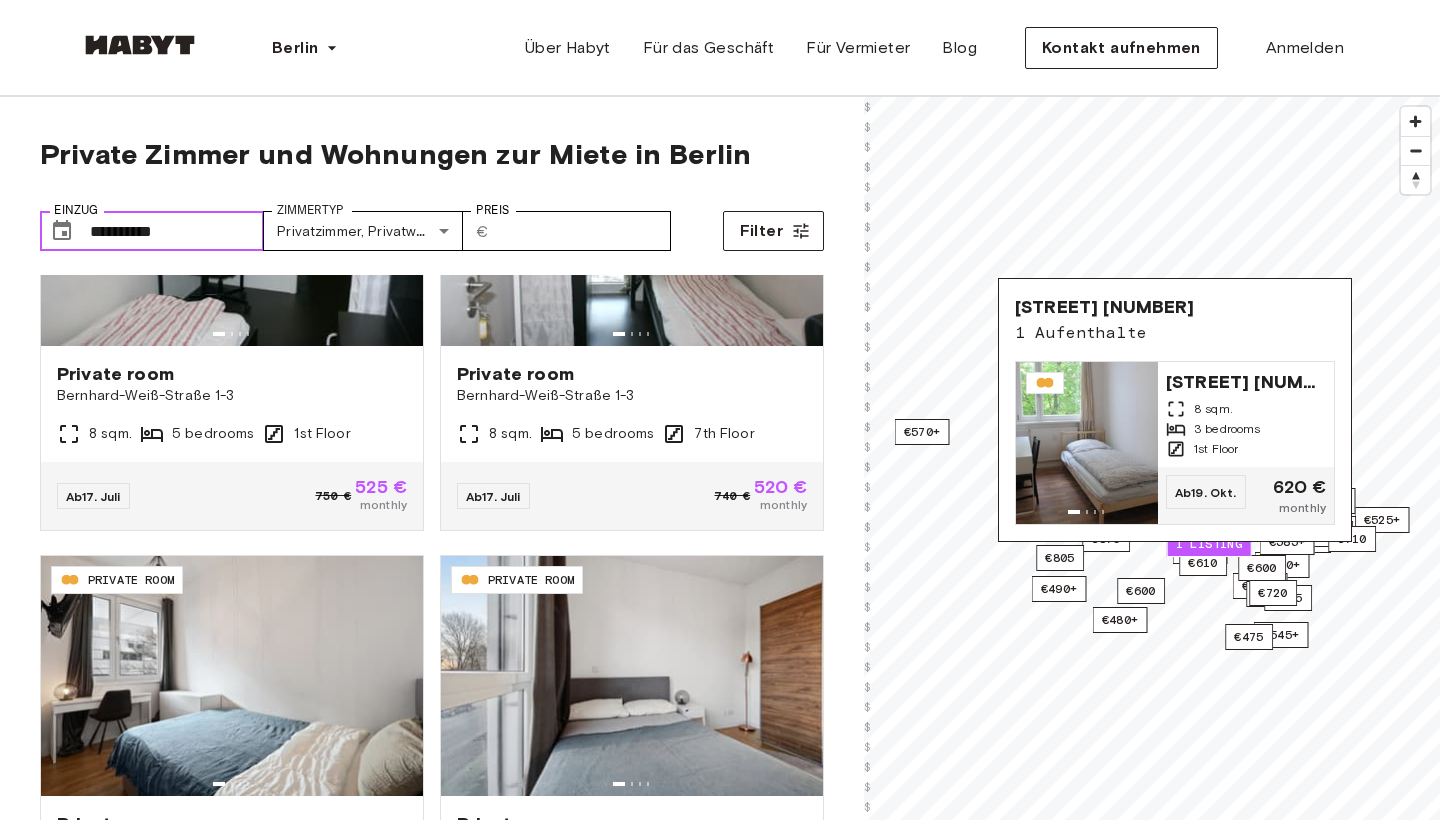 click on "**********" at bounding box center (177, 231) 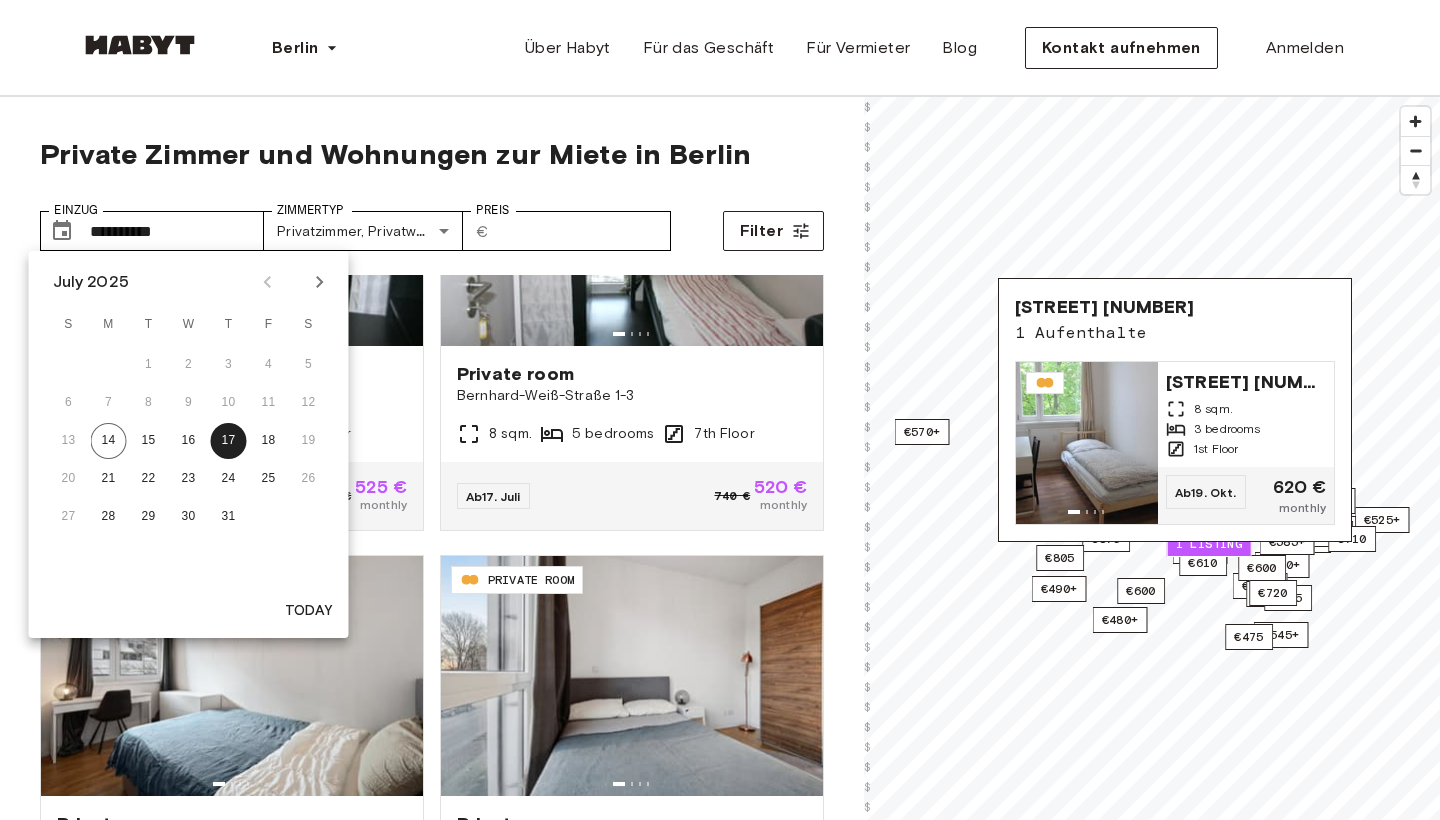 click 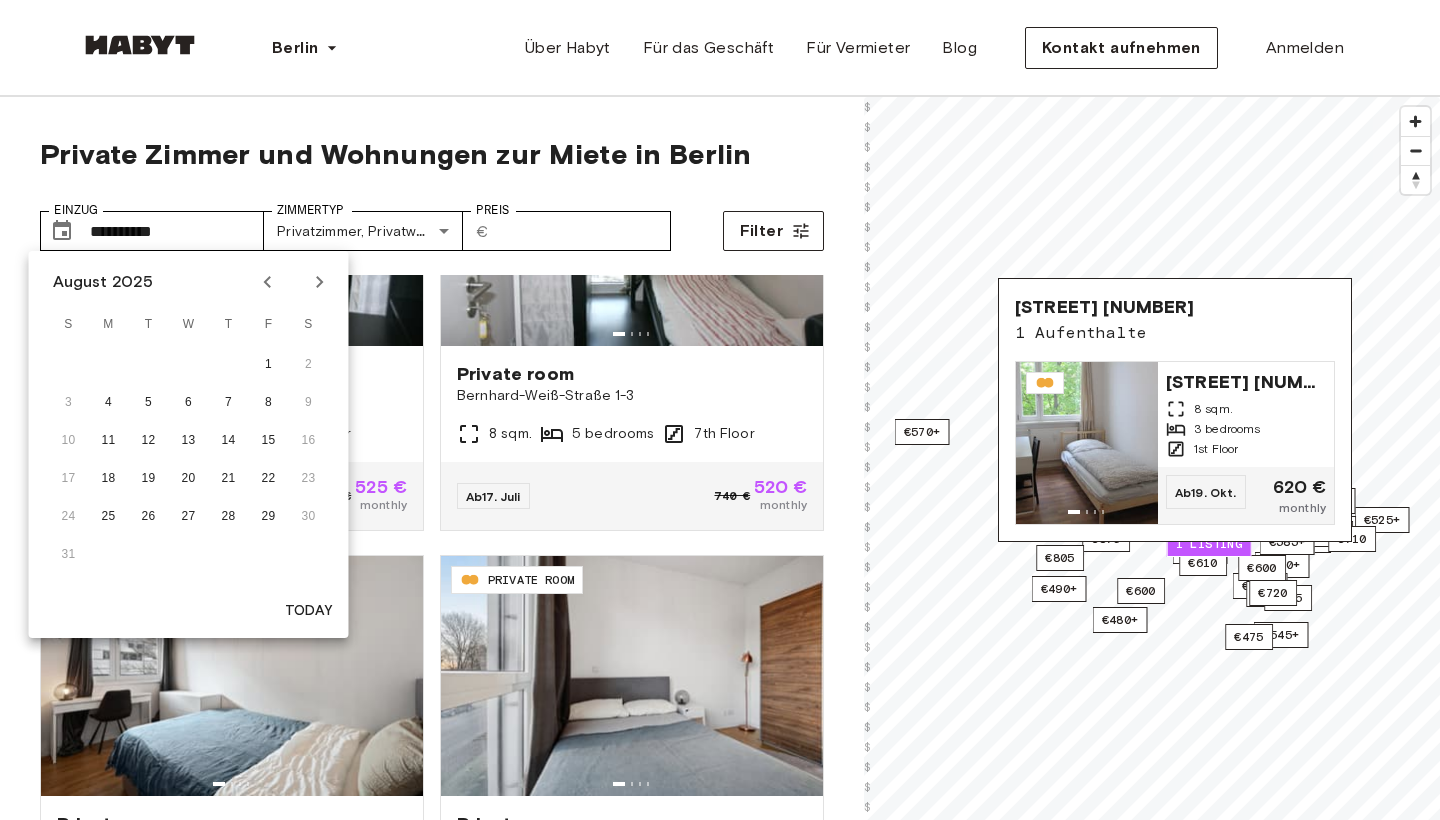 click 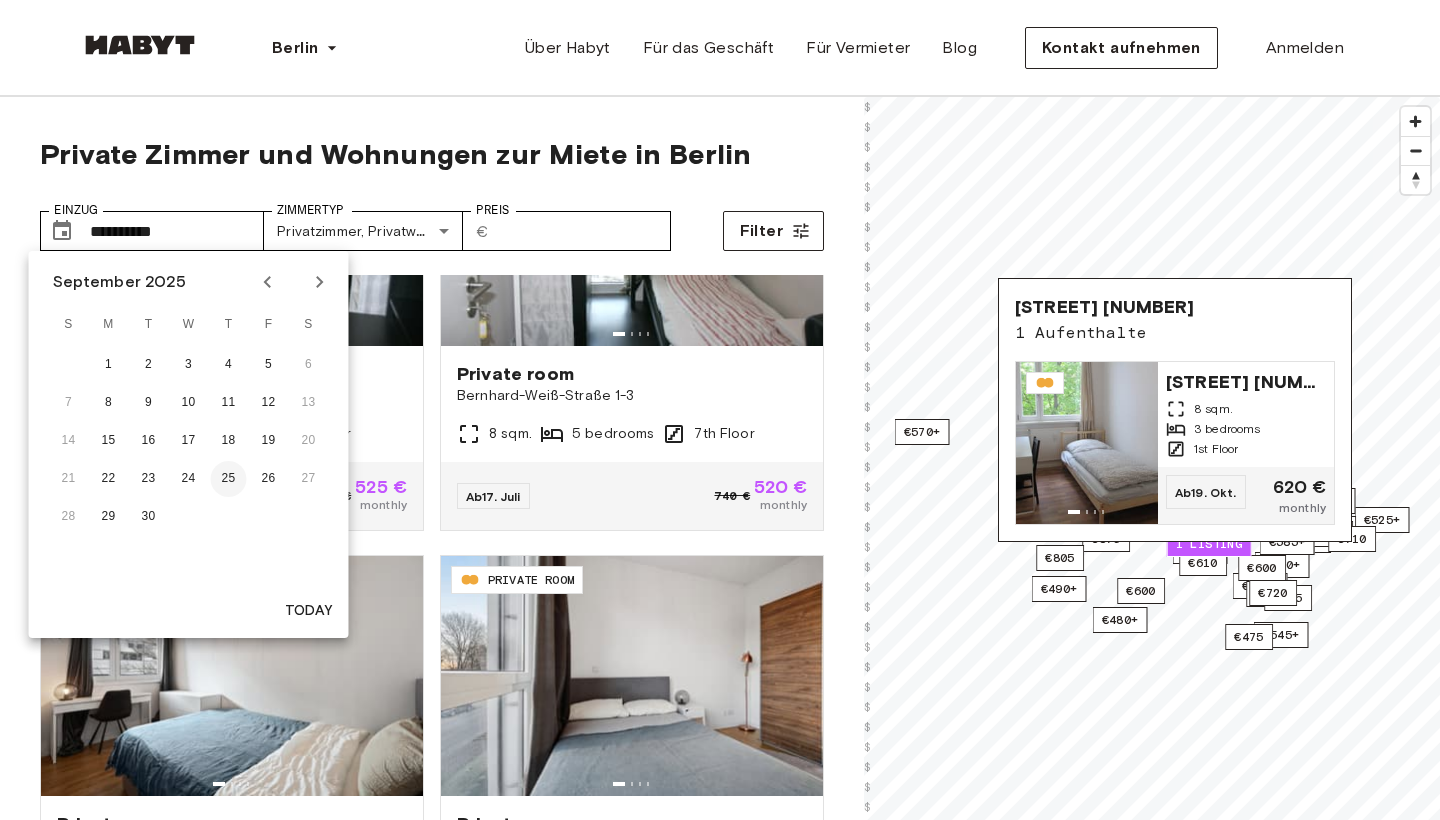 click on "25" at bounding box center [229, 479] 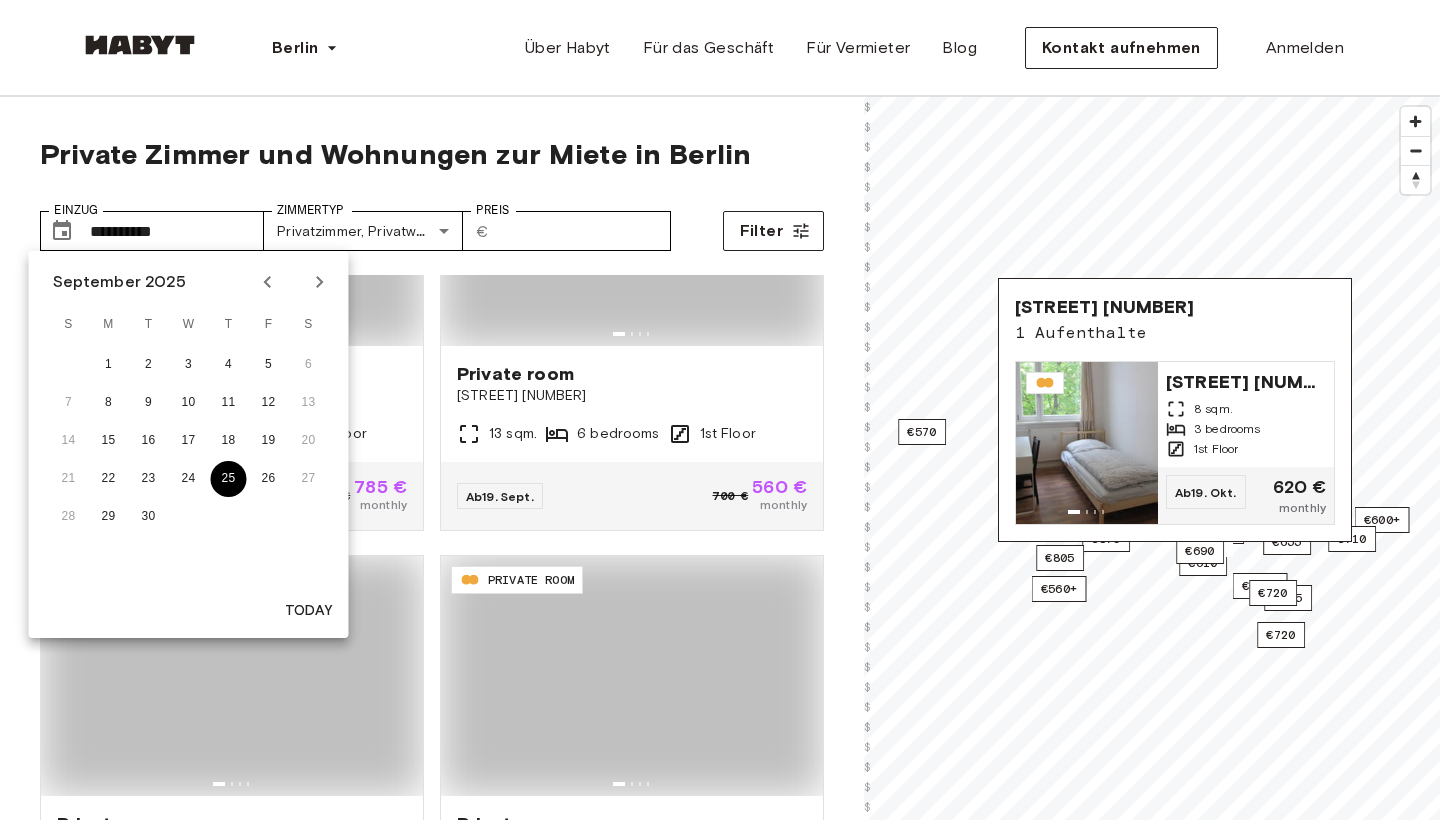type on "**********" 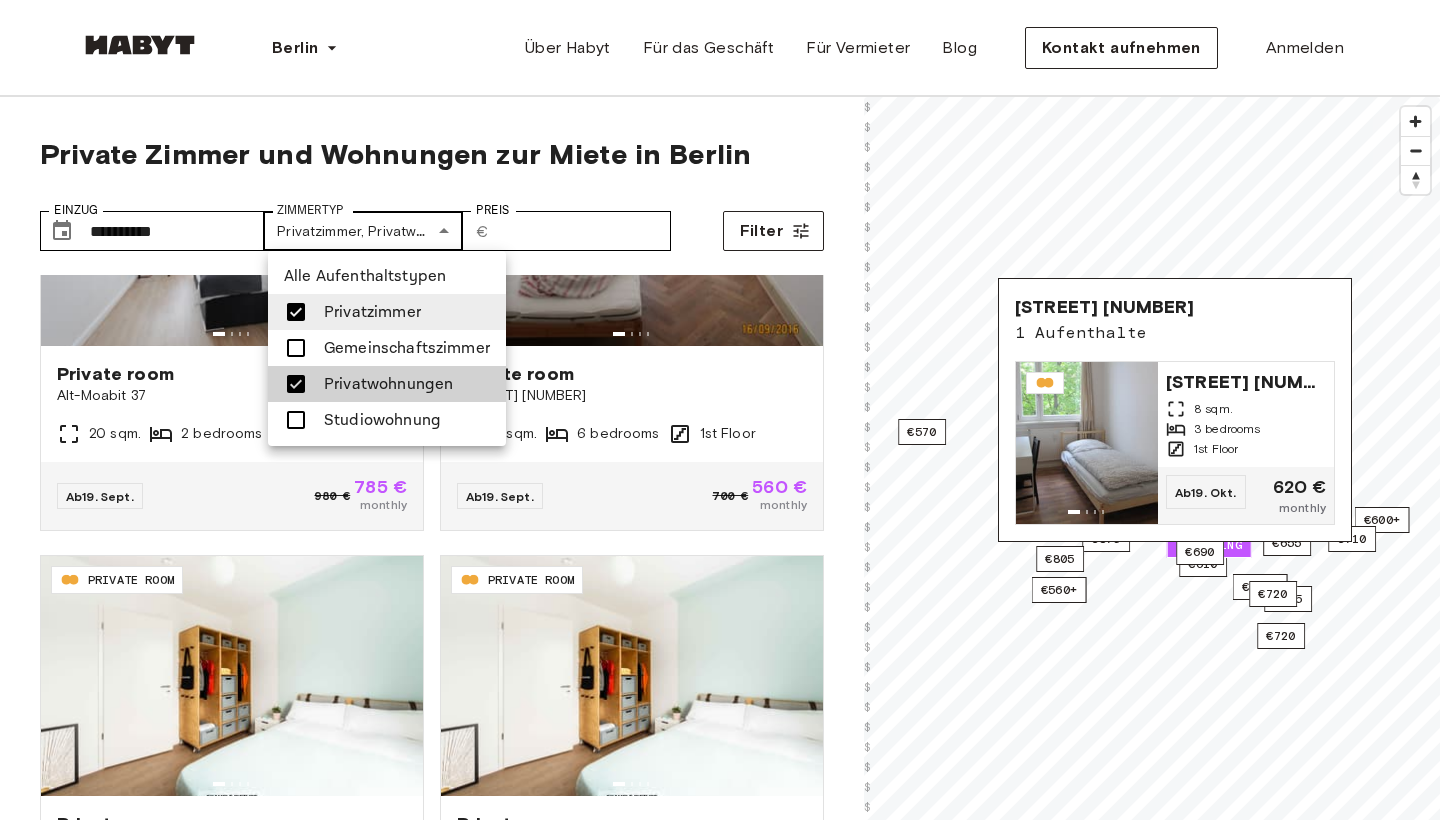 click on "**********" at bounding box center [720, 2430] 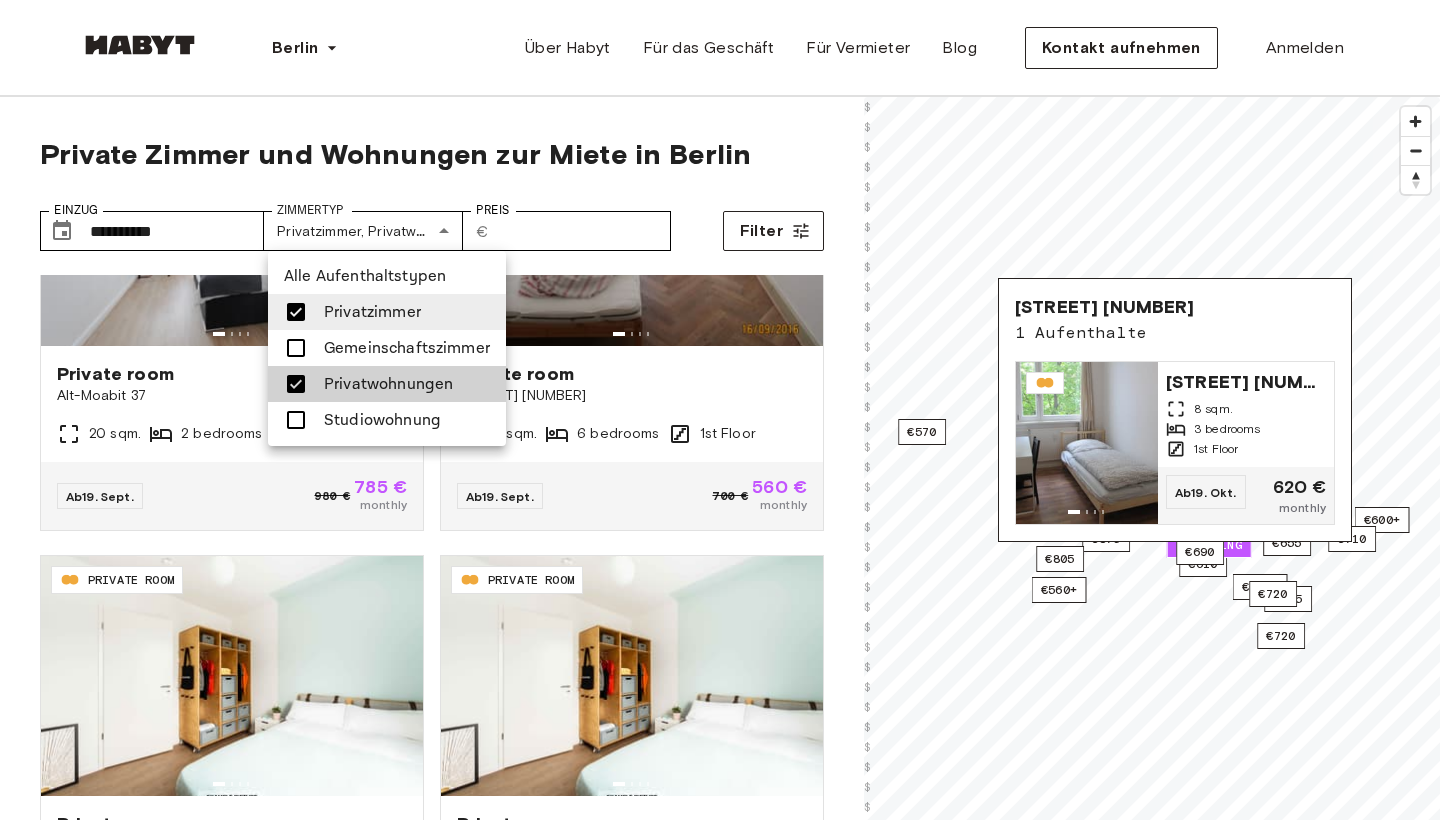 click at bounding box center (296, 312) 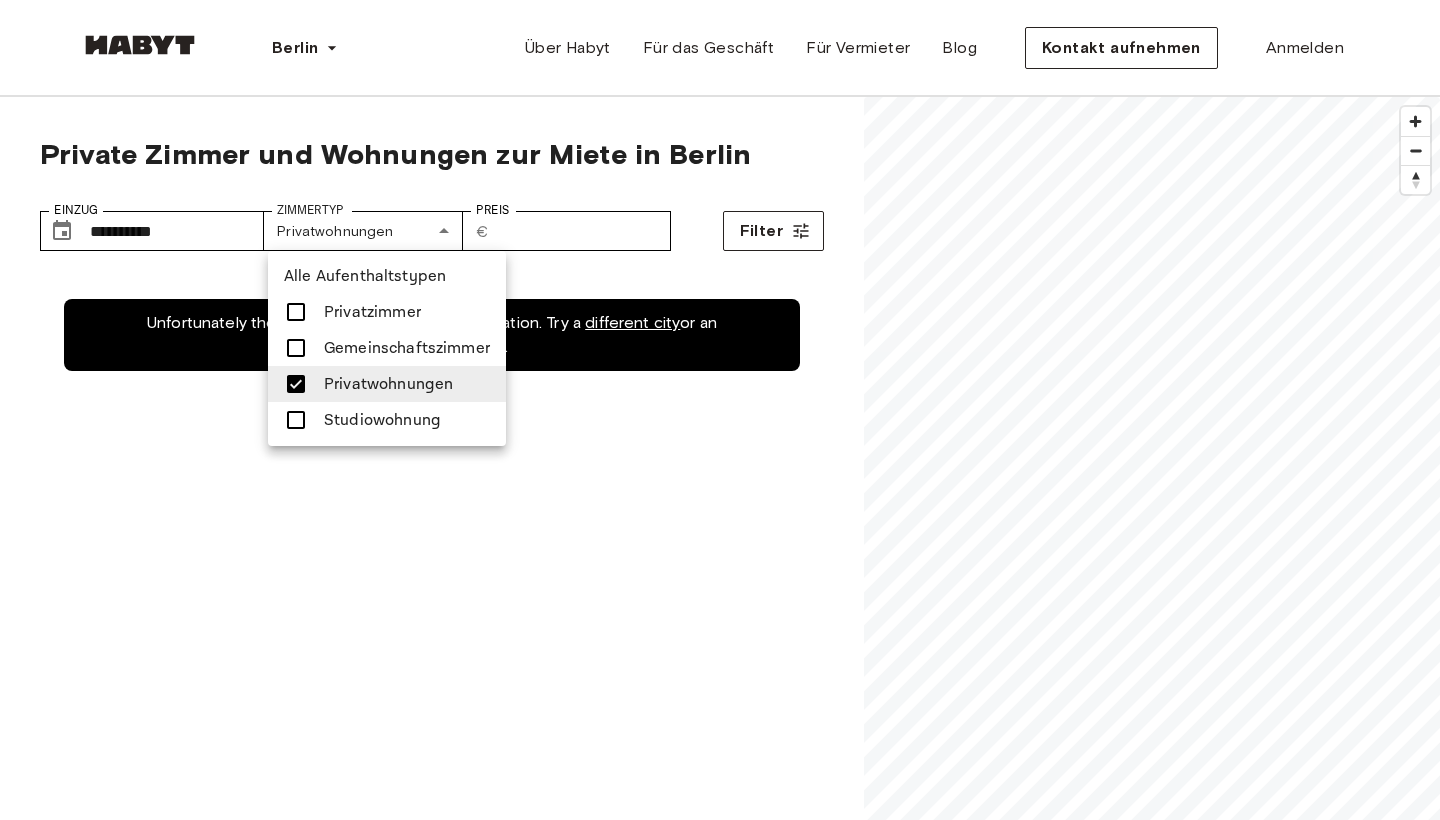 scroll, scrollTop: 0, scrollLeft: 0, axis: both 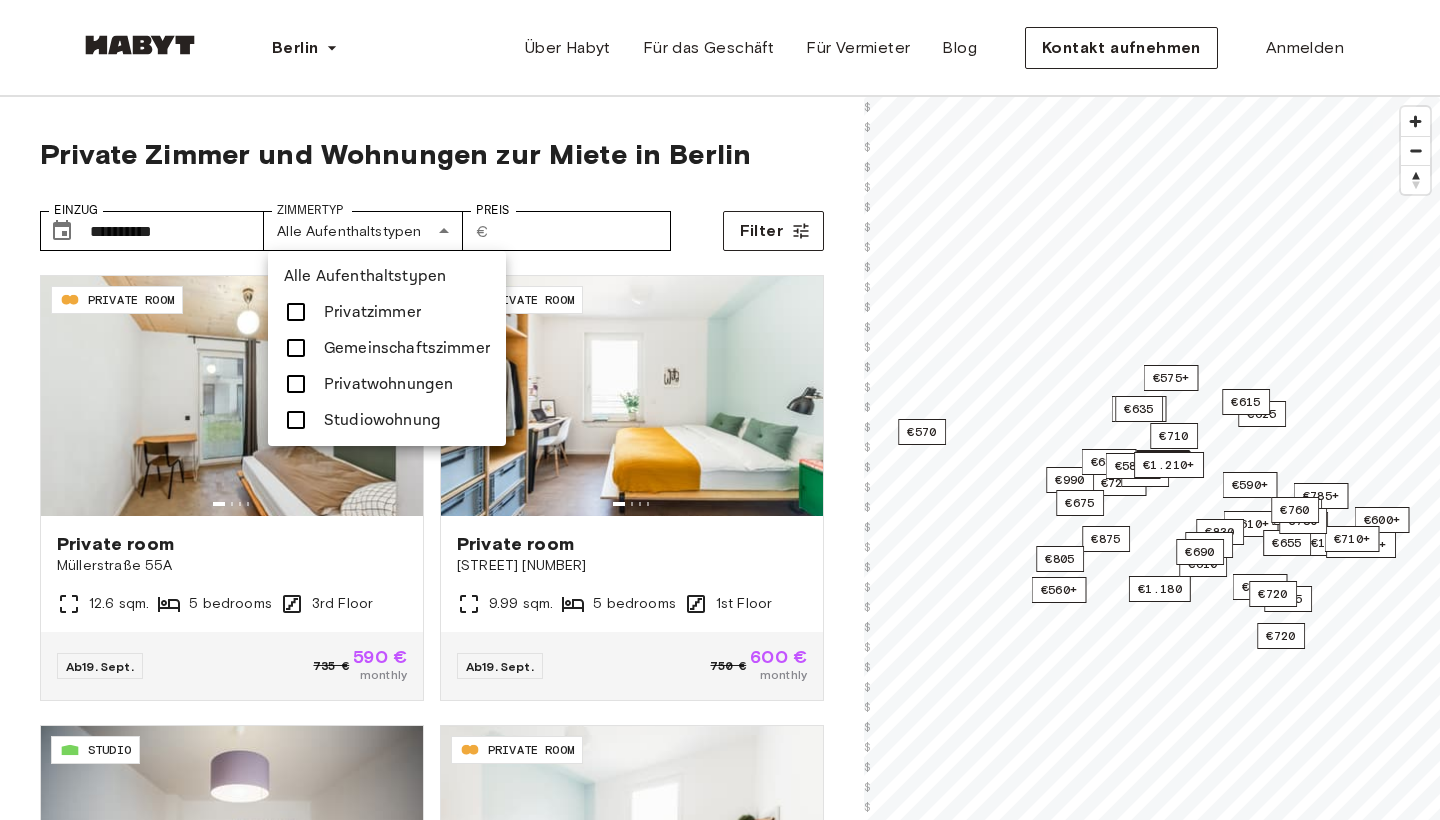 click at bounding box center (296, 420) 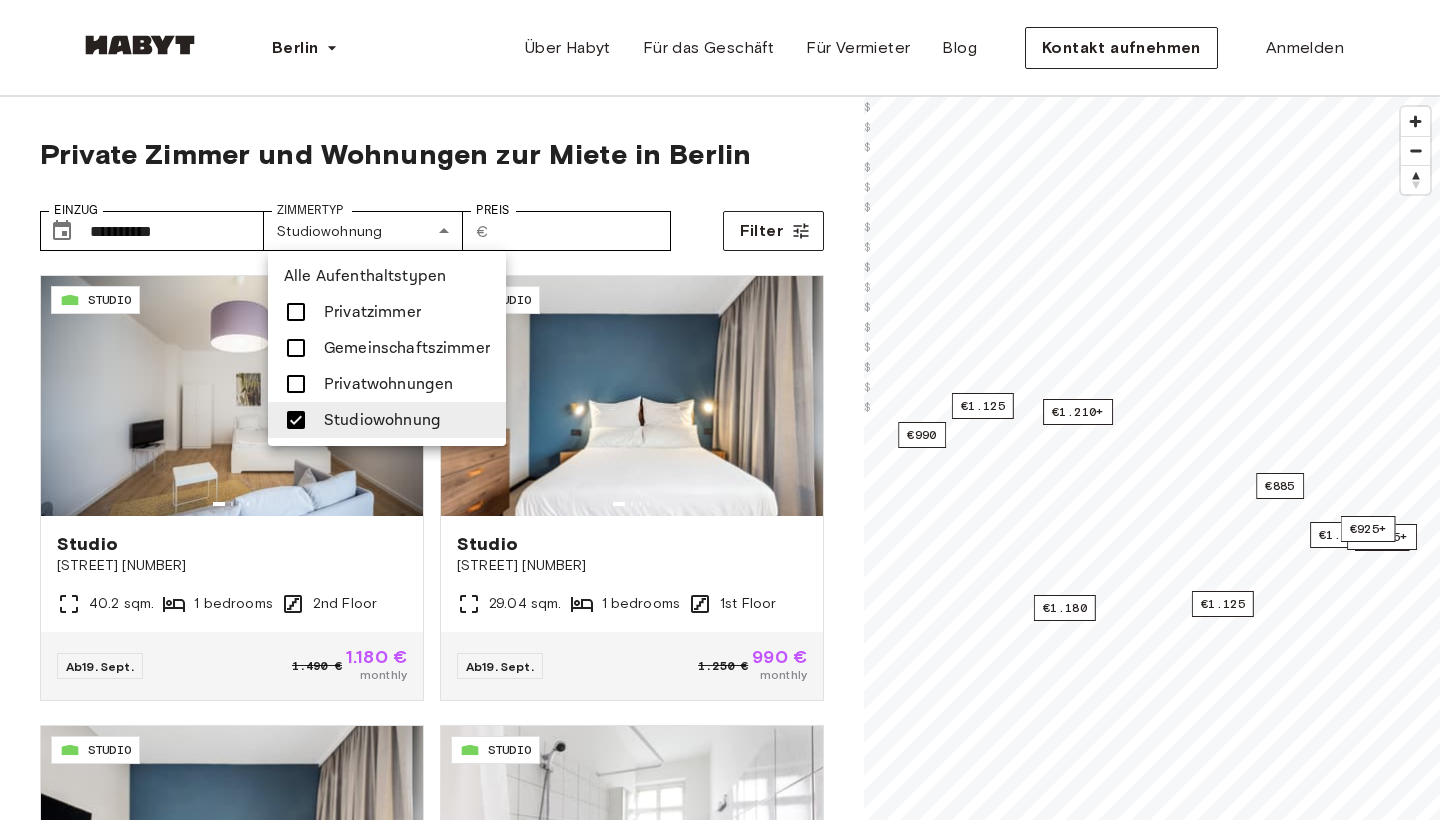 click at bounding box center (720, 410) 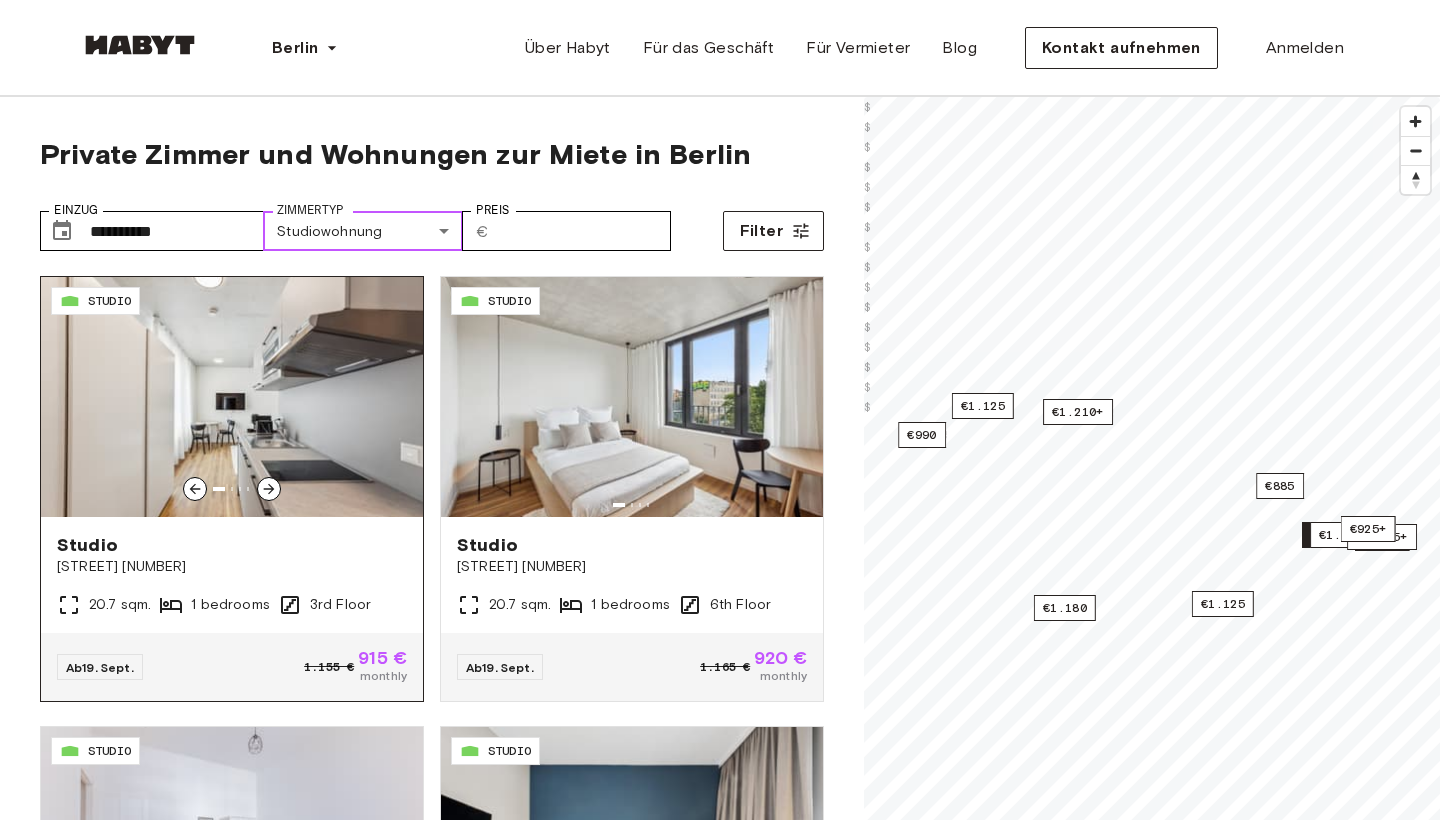 scroll, scrollTop: 913, scrollLeft: 0, axis: vertical 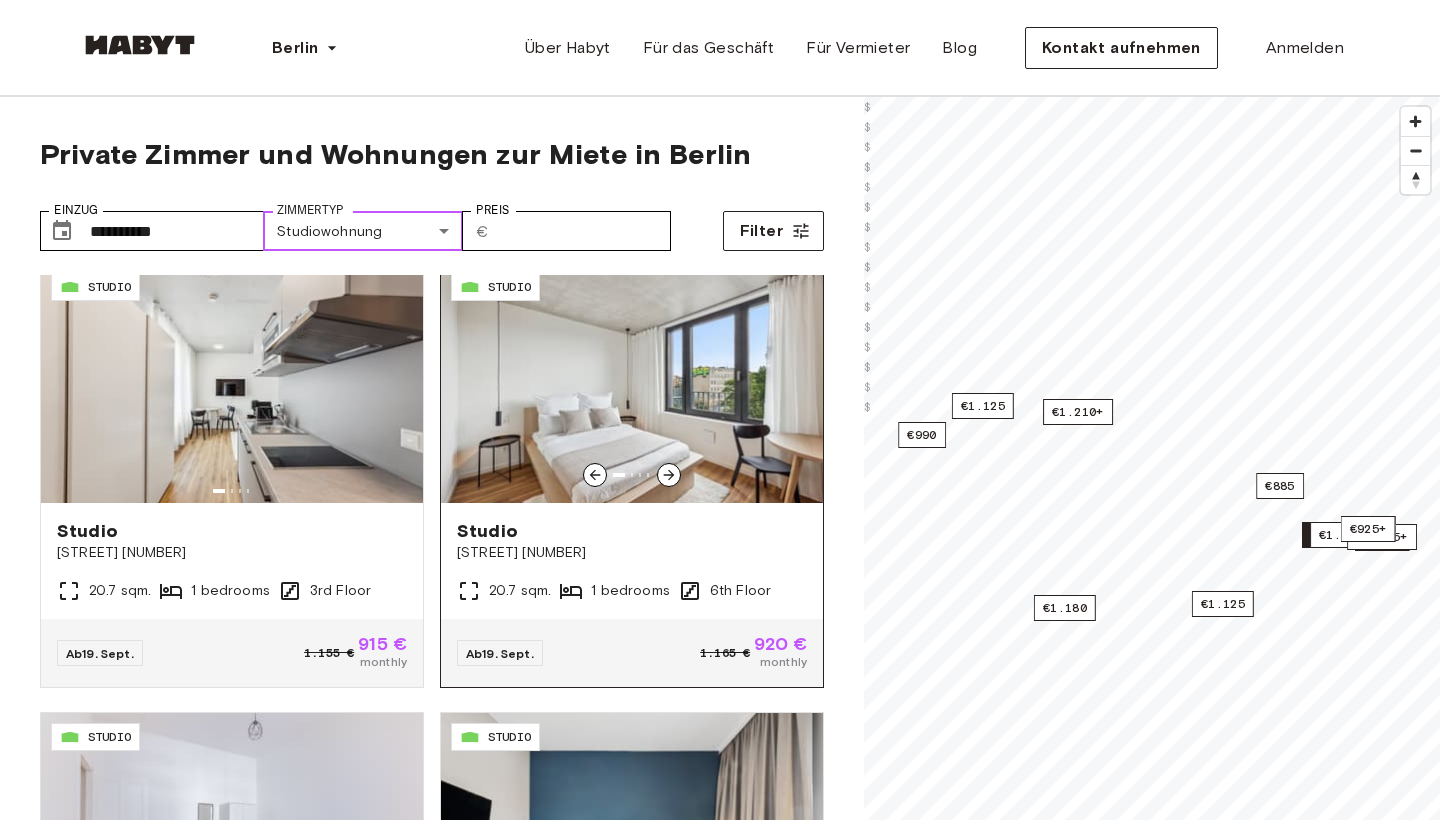click at bounding box center [632, 383] 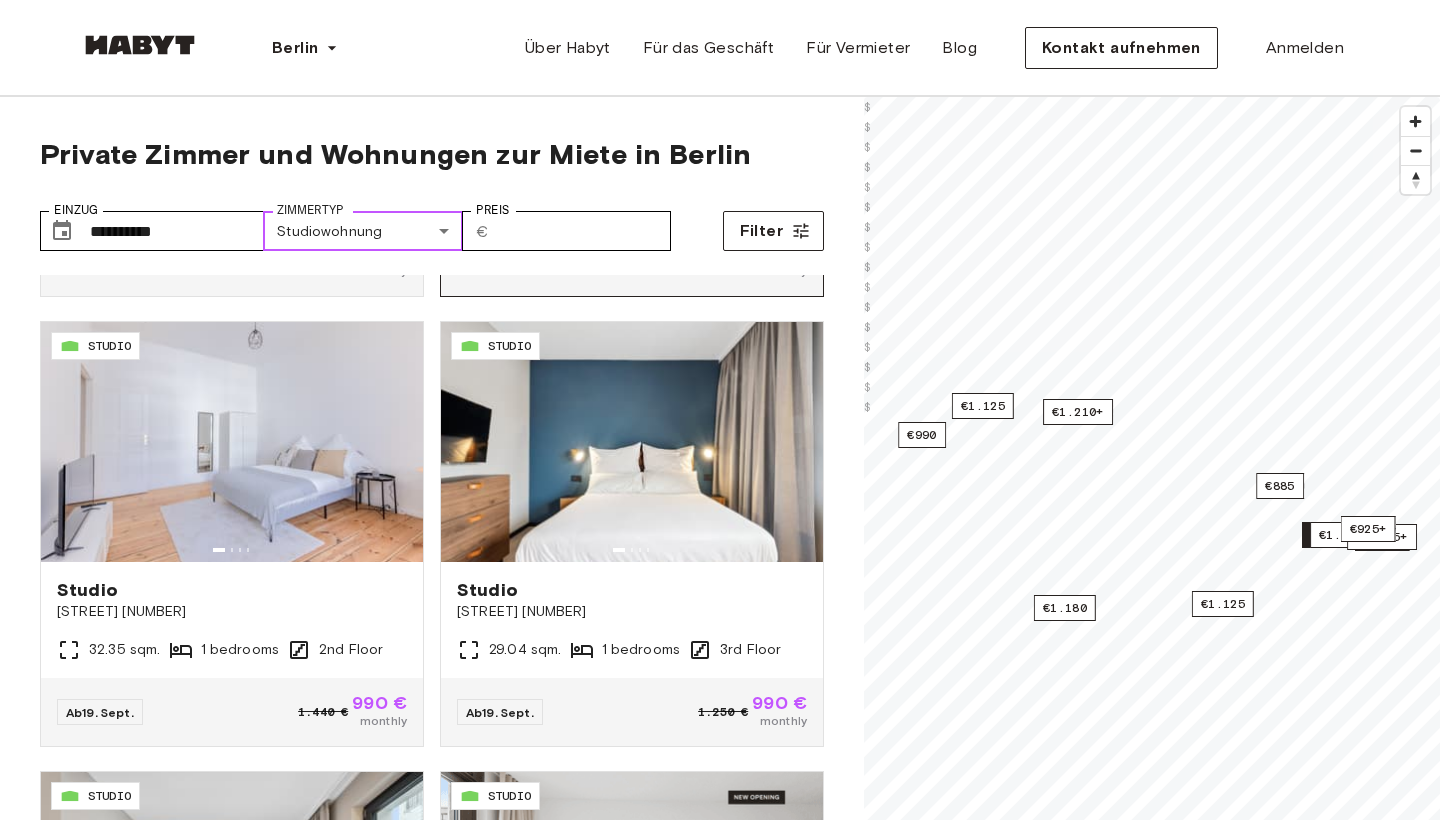 scroll, scrollTop: 1236, scrollLeft: 0, axis: vertical 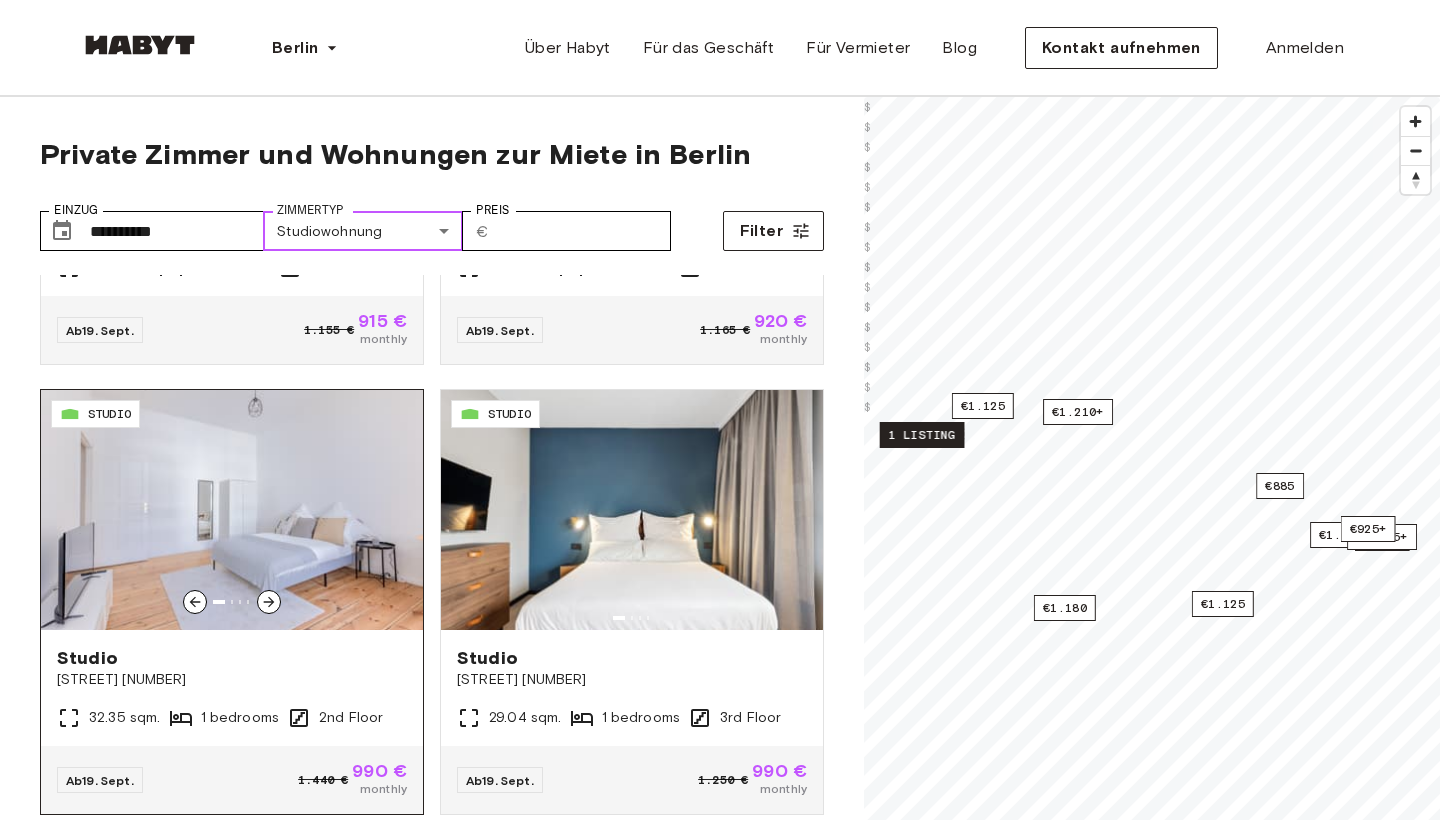 click at bounding box center (232, 510) 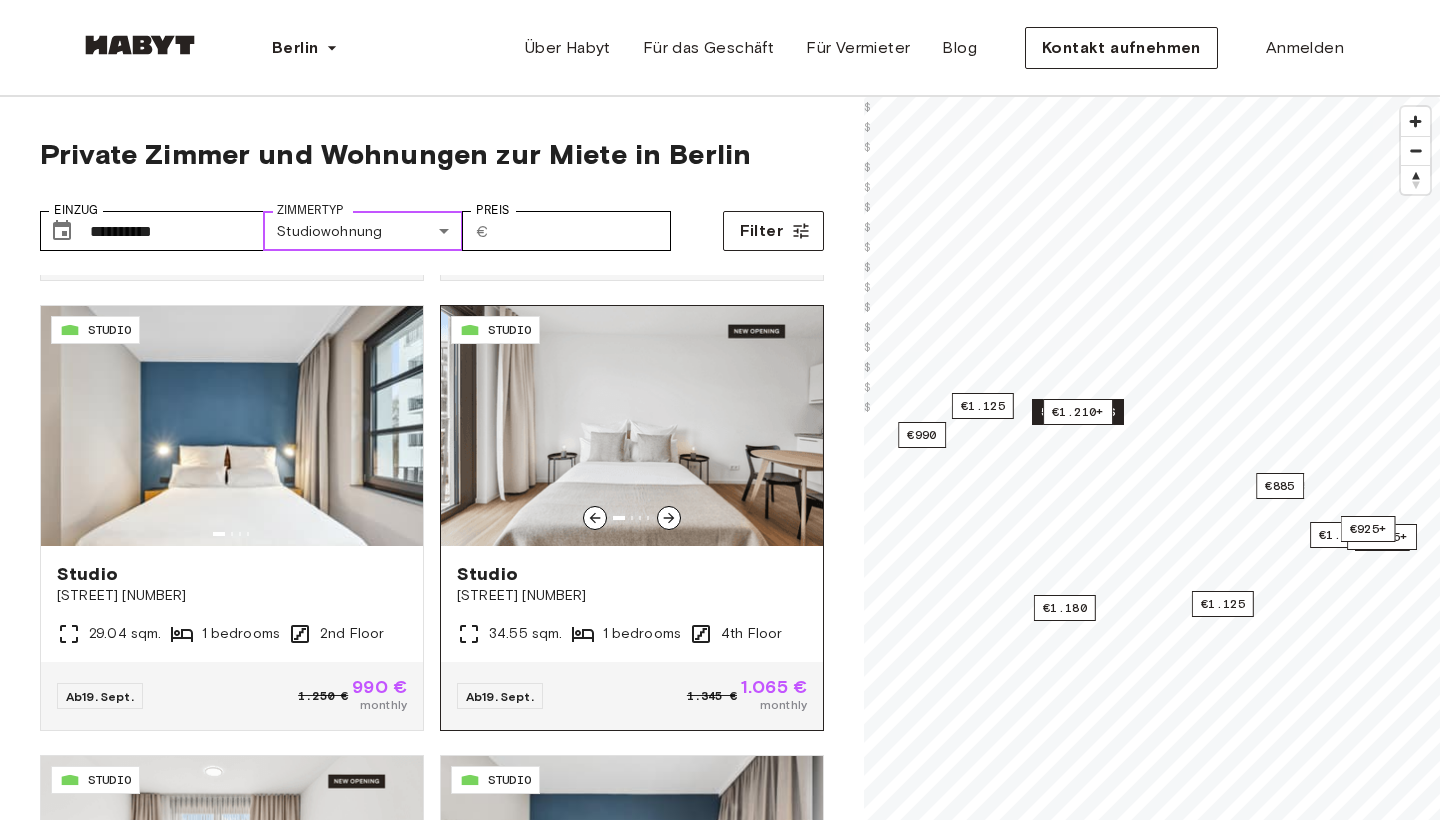 scroll, scrollTop: 1777, scrollLeft: 0, axis: vertical 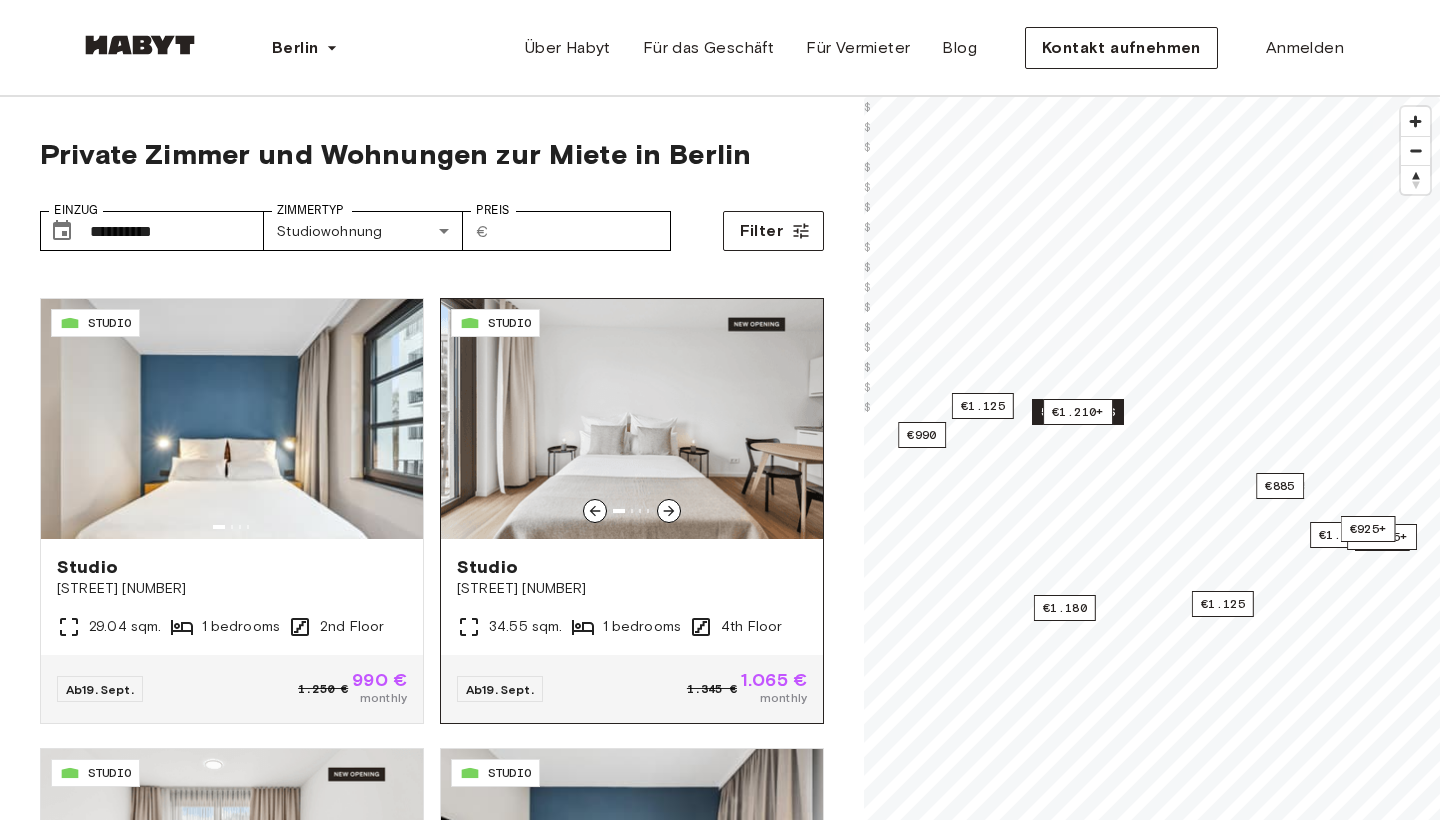 click 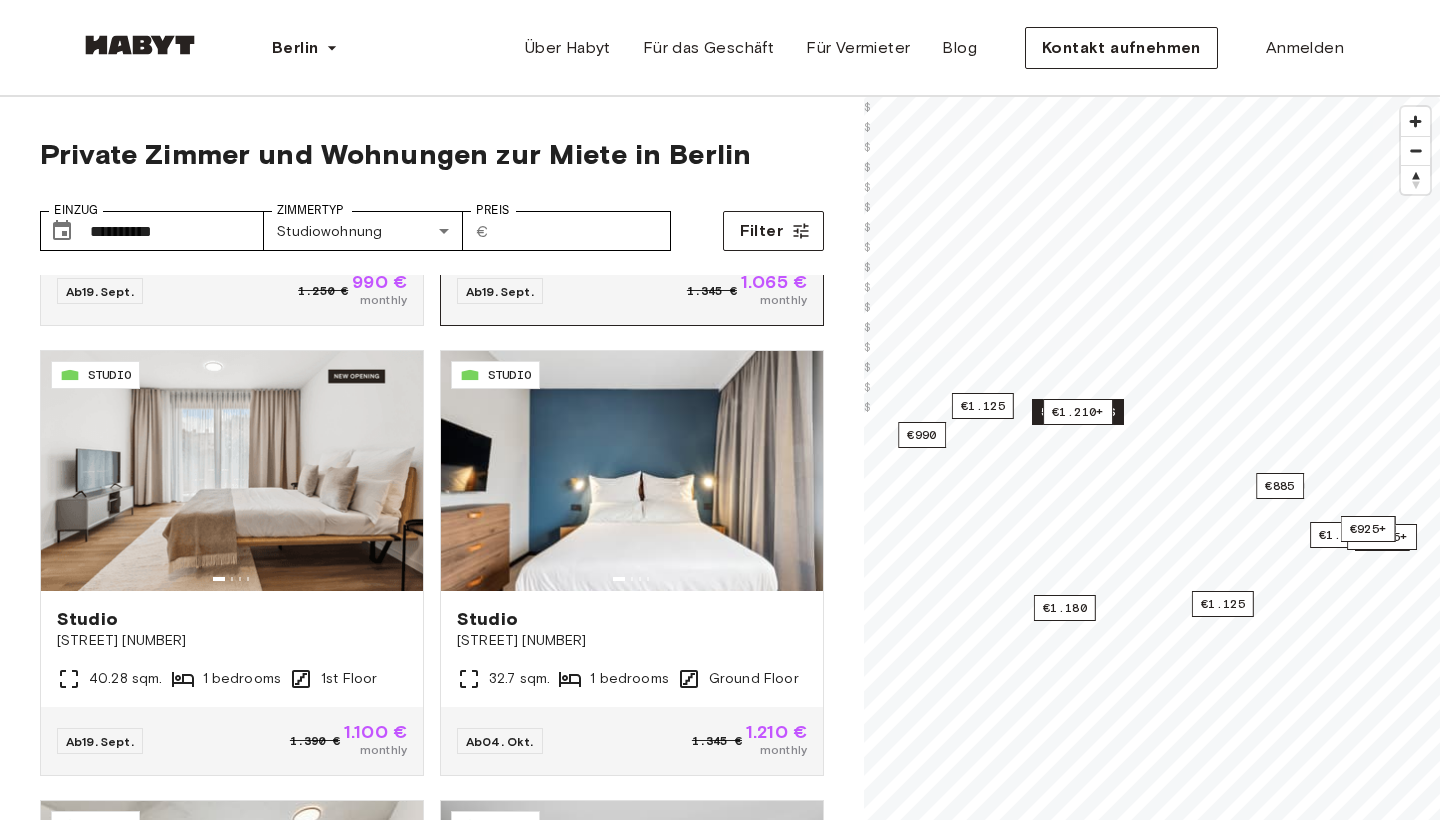 scroll, scrollTop: 2177, scrollLeft: 0, axis: vertical 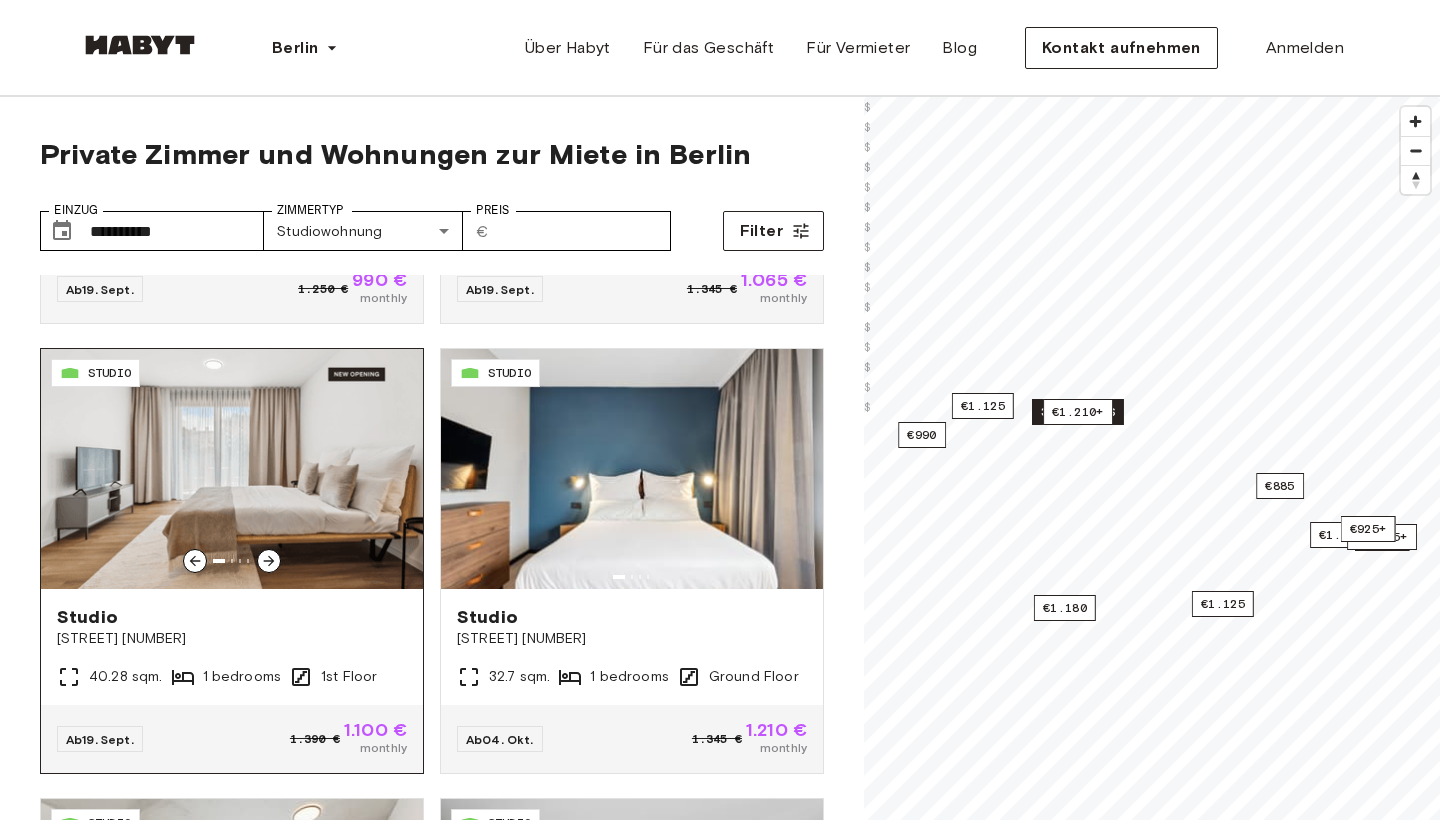 click 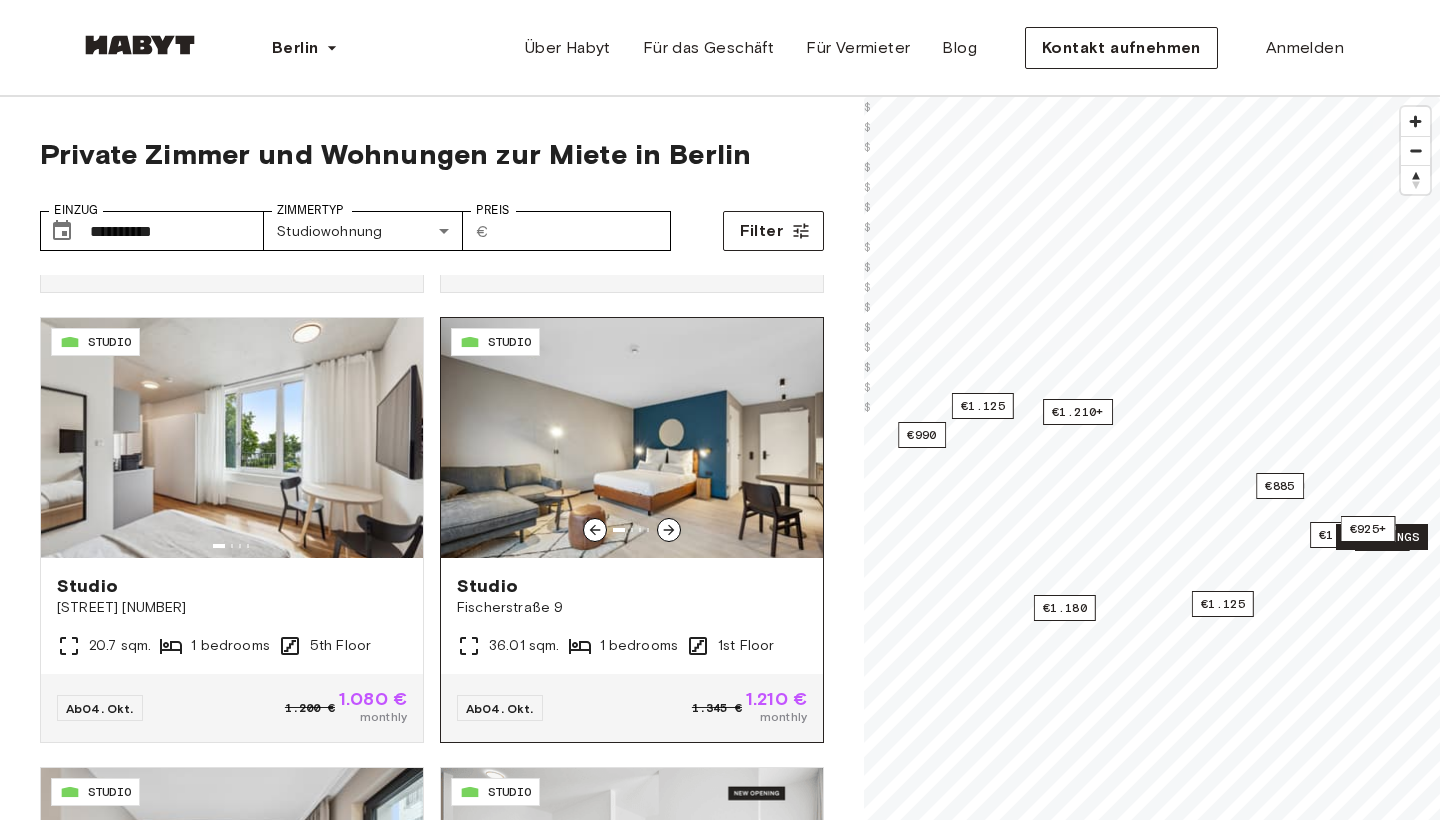 scroll, scrollTop: 2666, scrollLeft: 0, axis: vertical 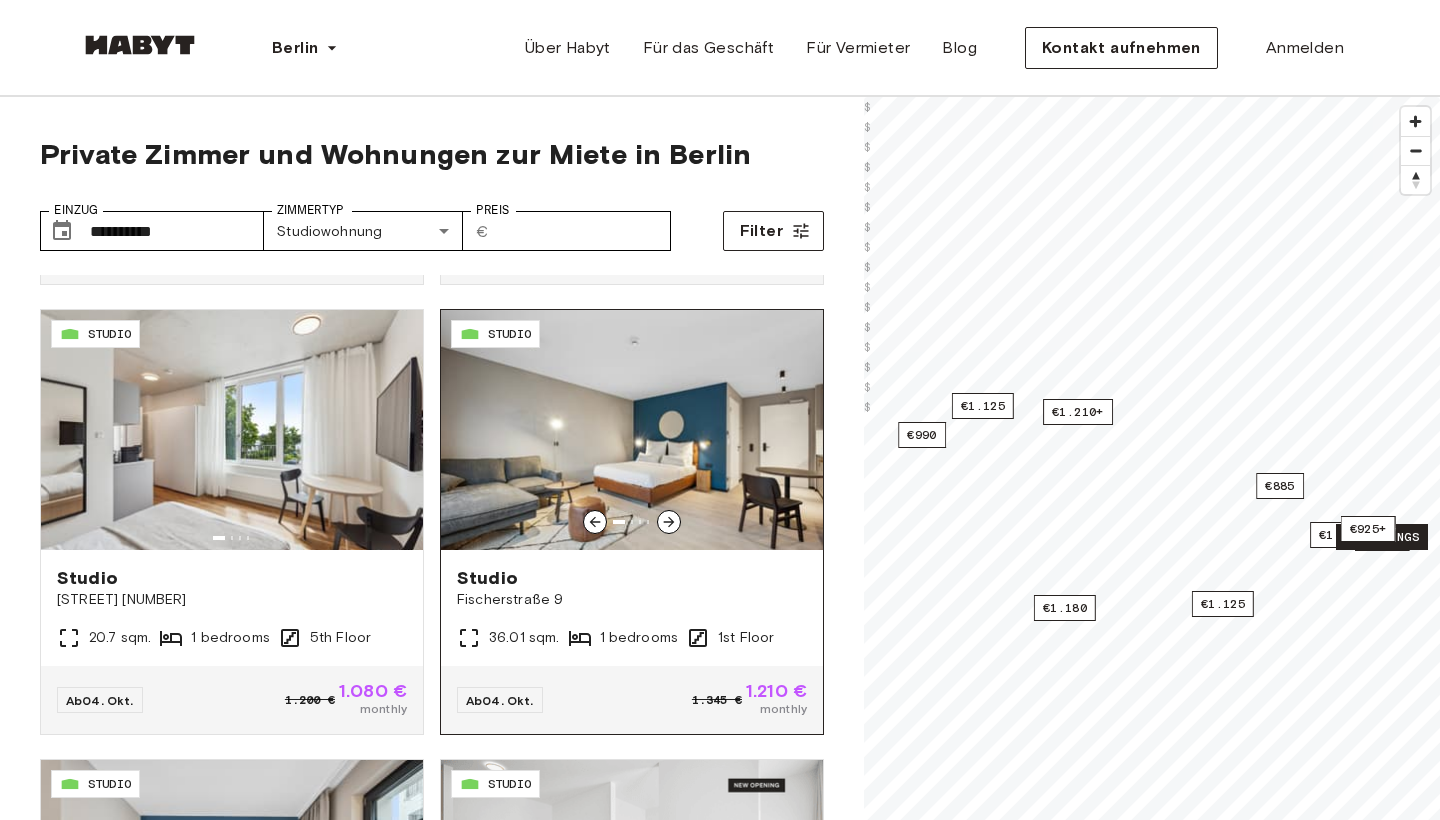 click 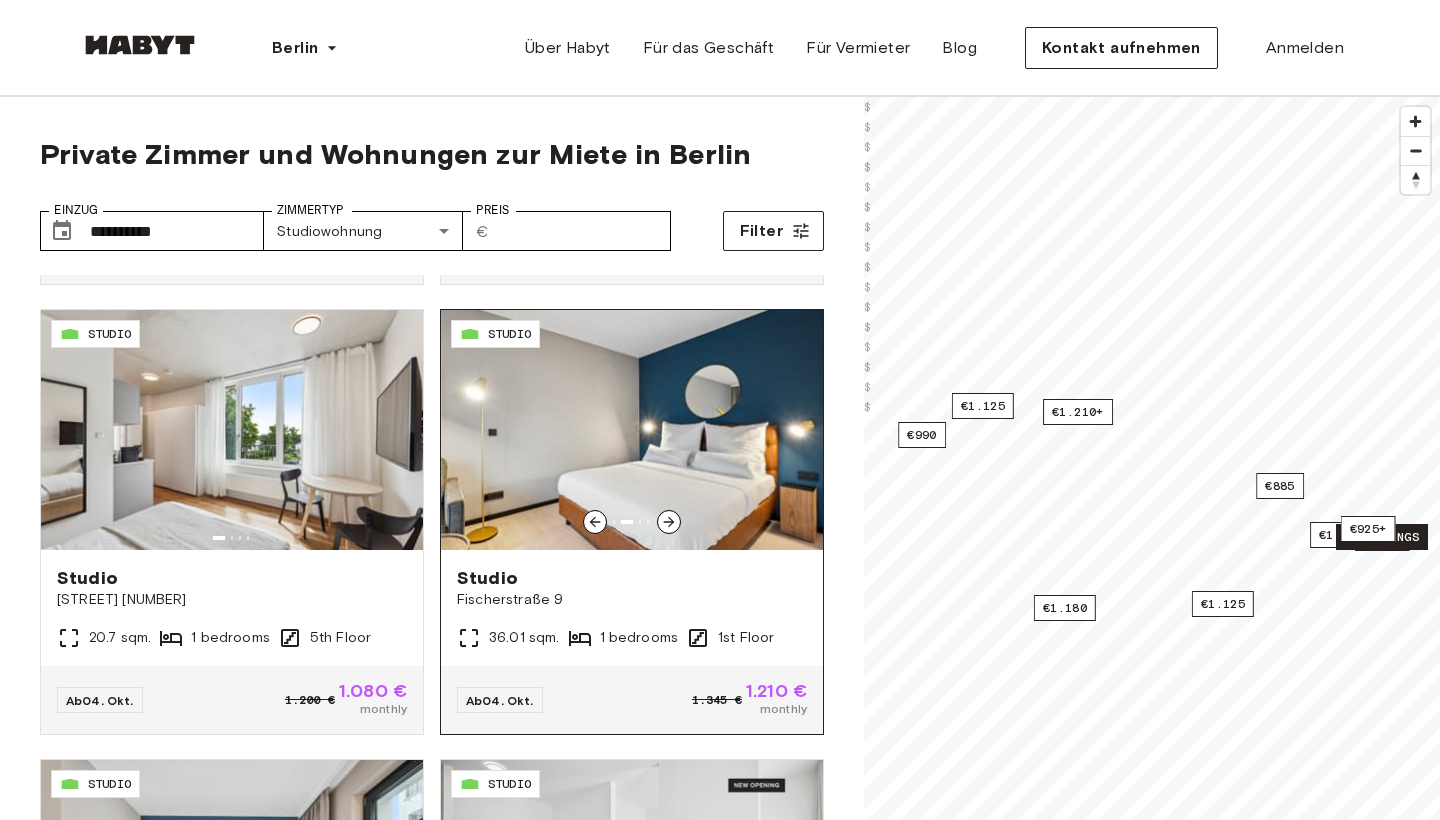 click 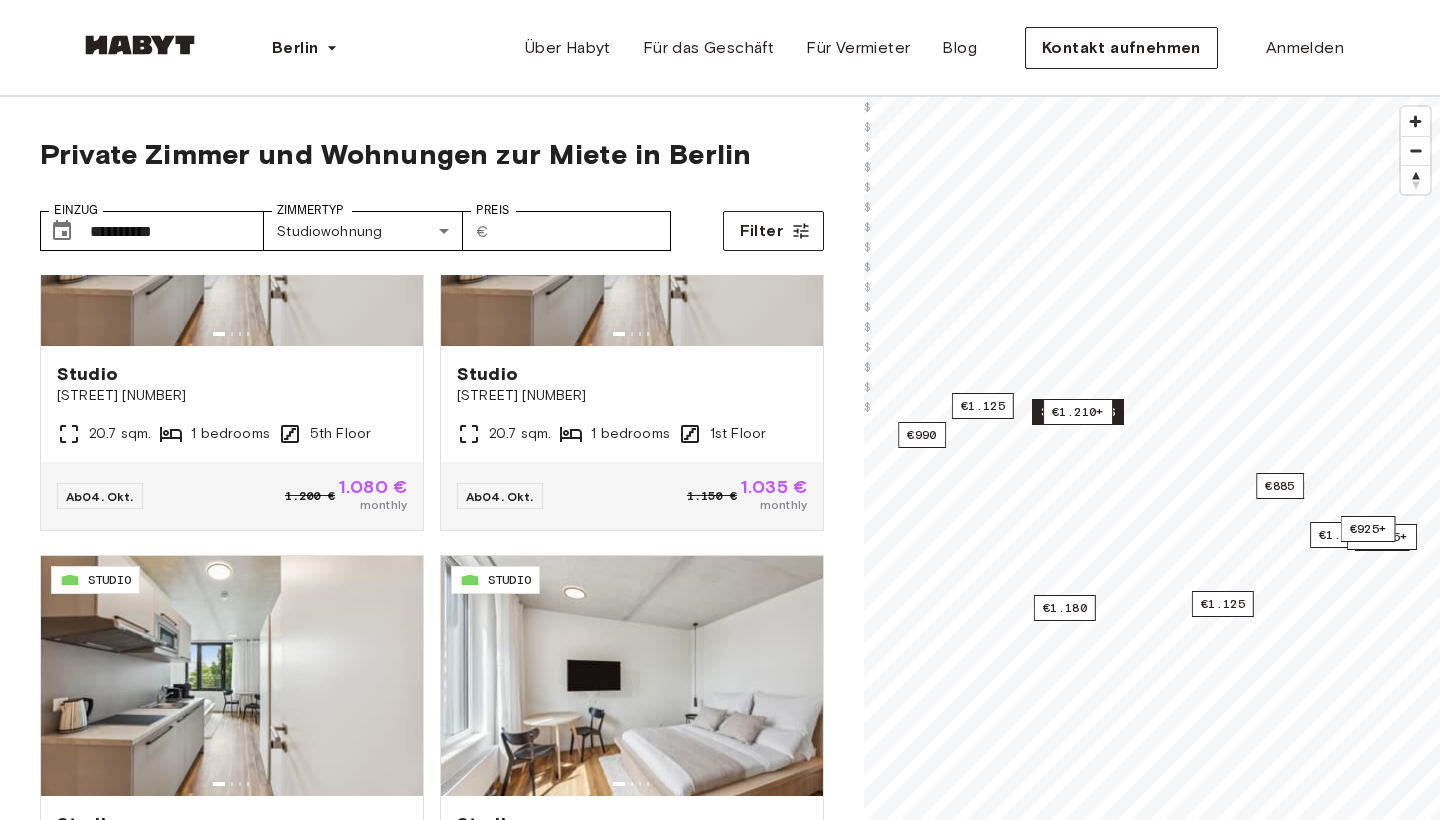 scroll, scrollTop: 3770, scrollLeft: 0, axis: vertical 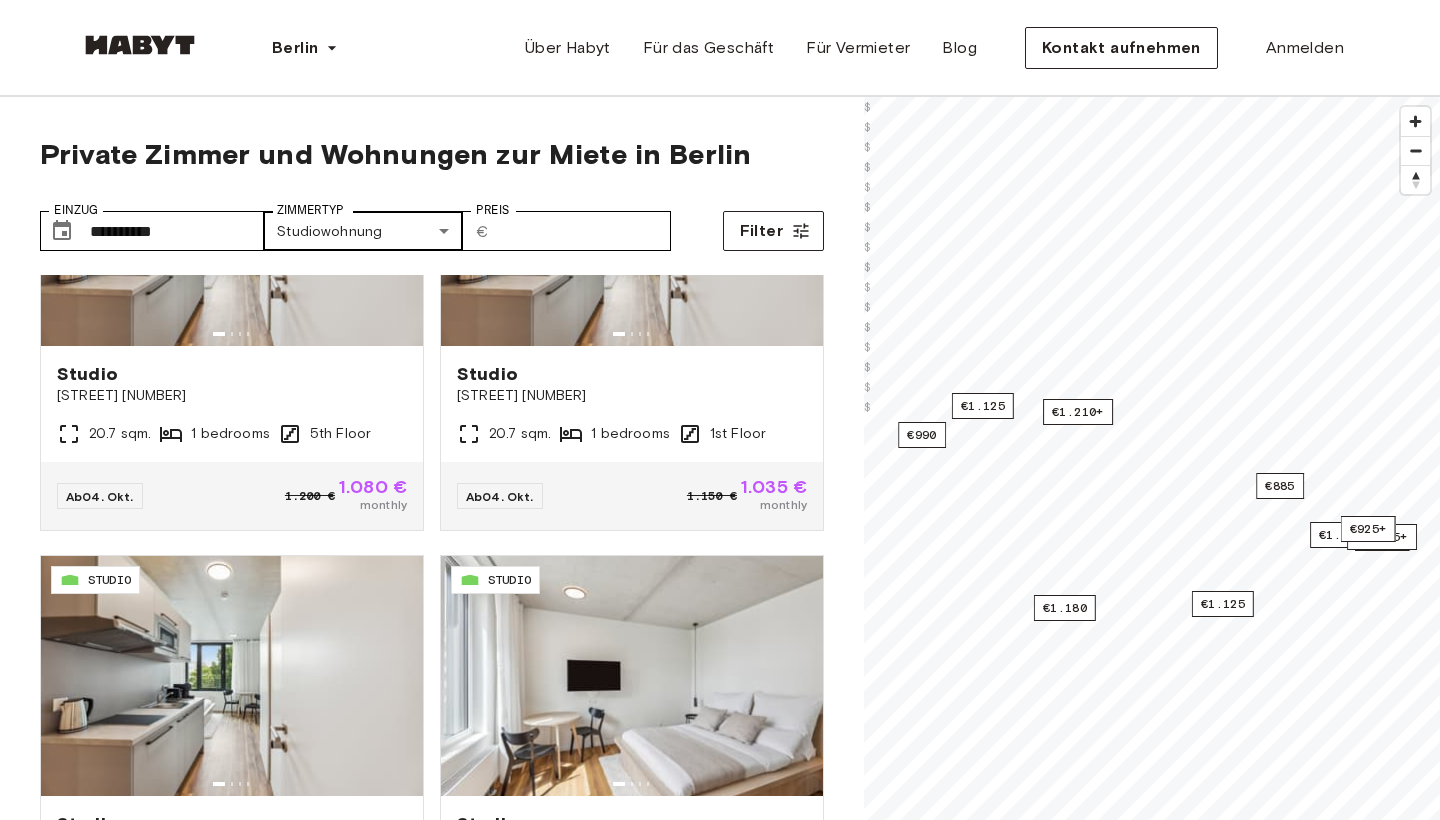 click on "**********" at bounding box center (720, 2430) 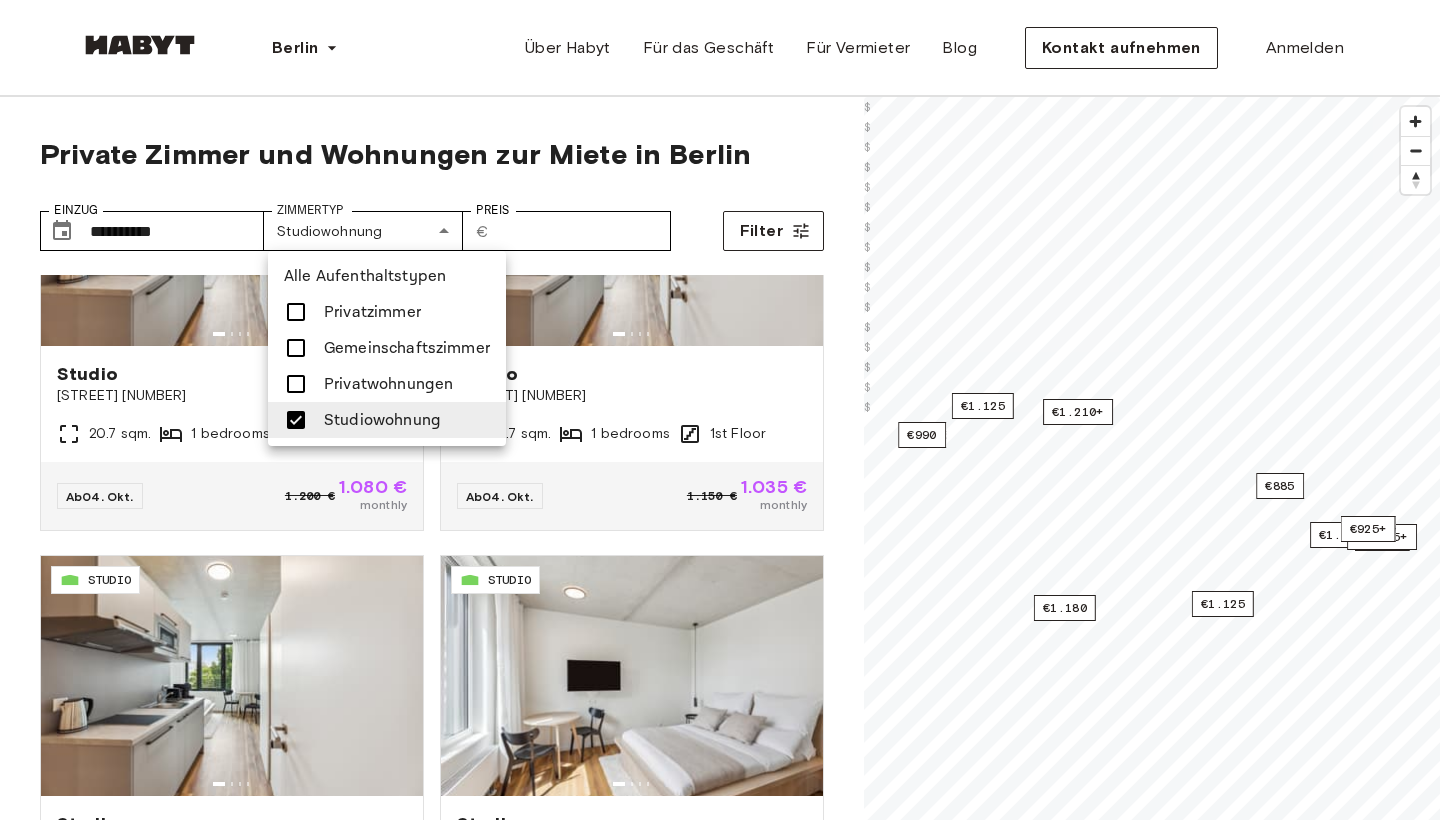 click at bounding box center [296, 420] 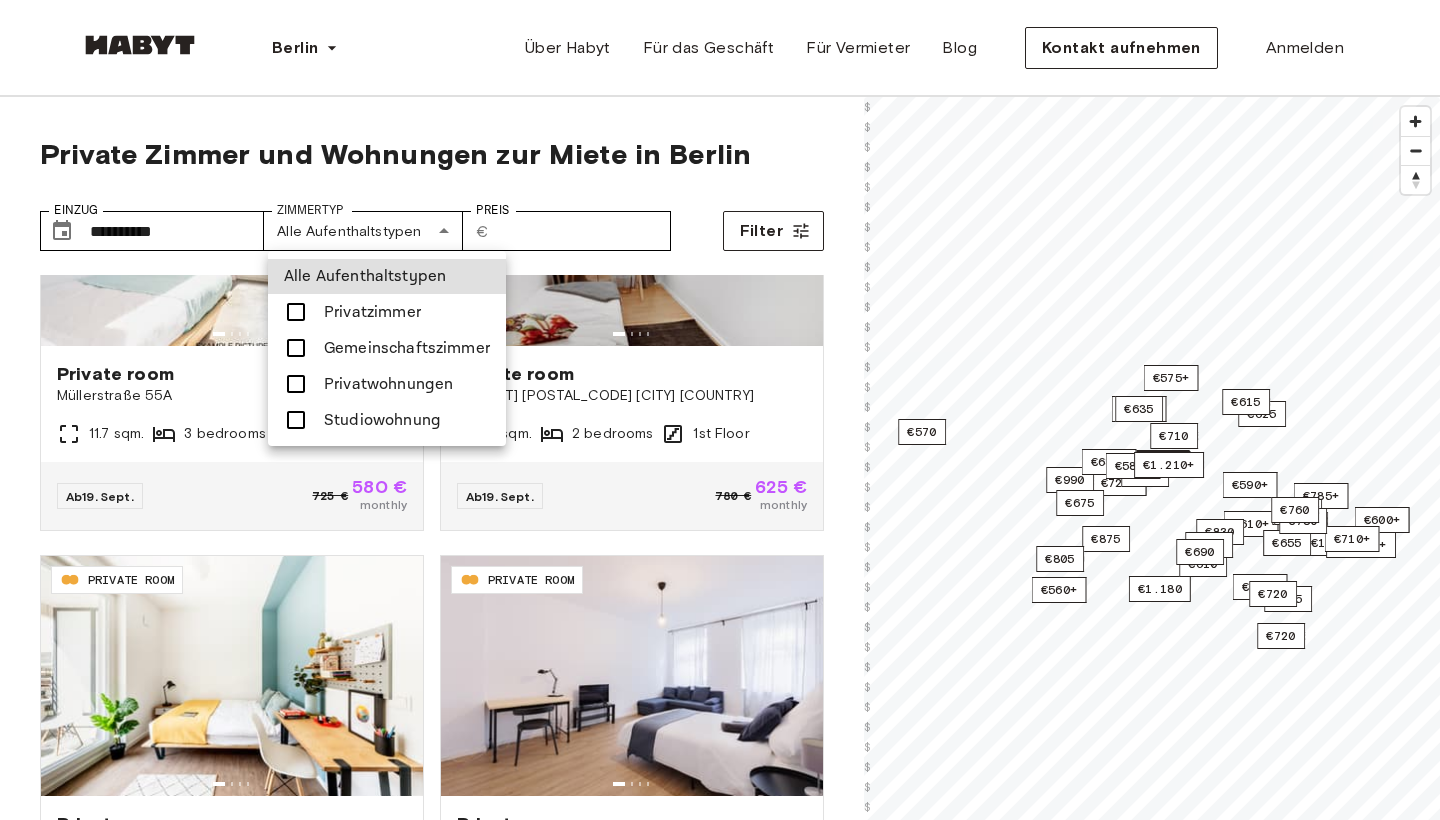 click at bounding box center (296, 348) 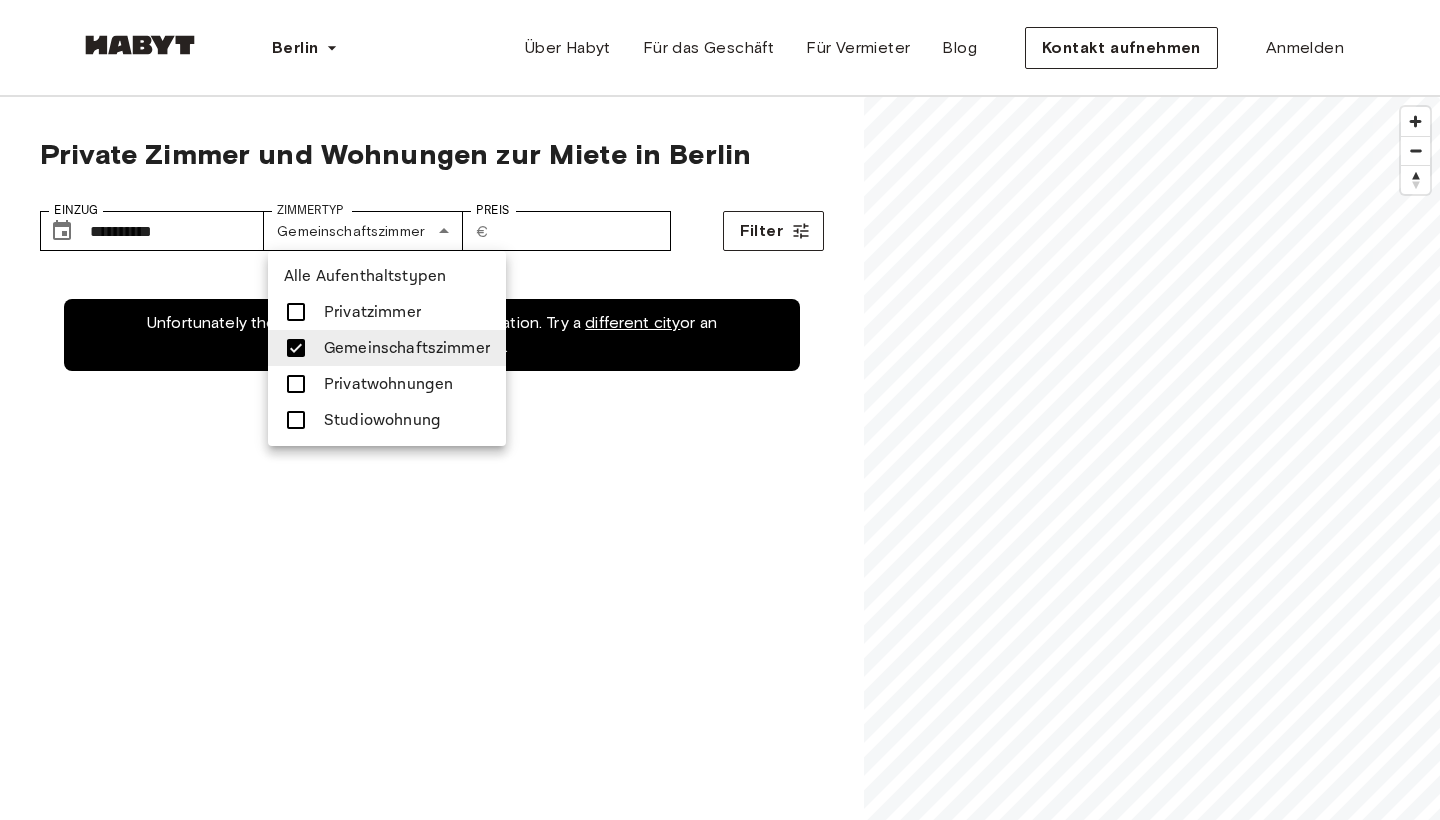 click at bounding box center (296, 348) 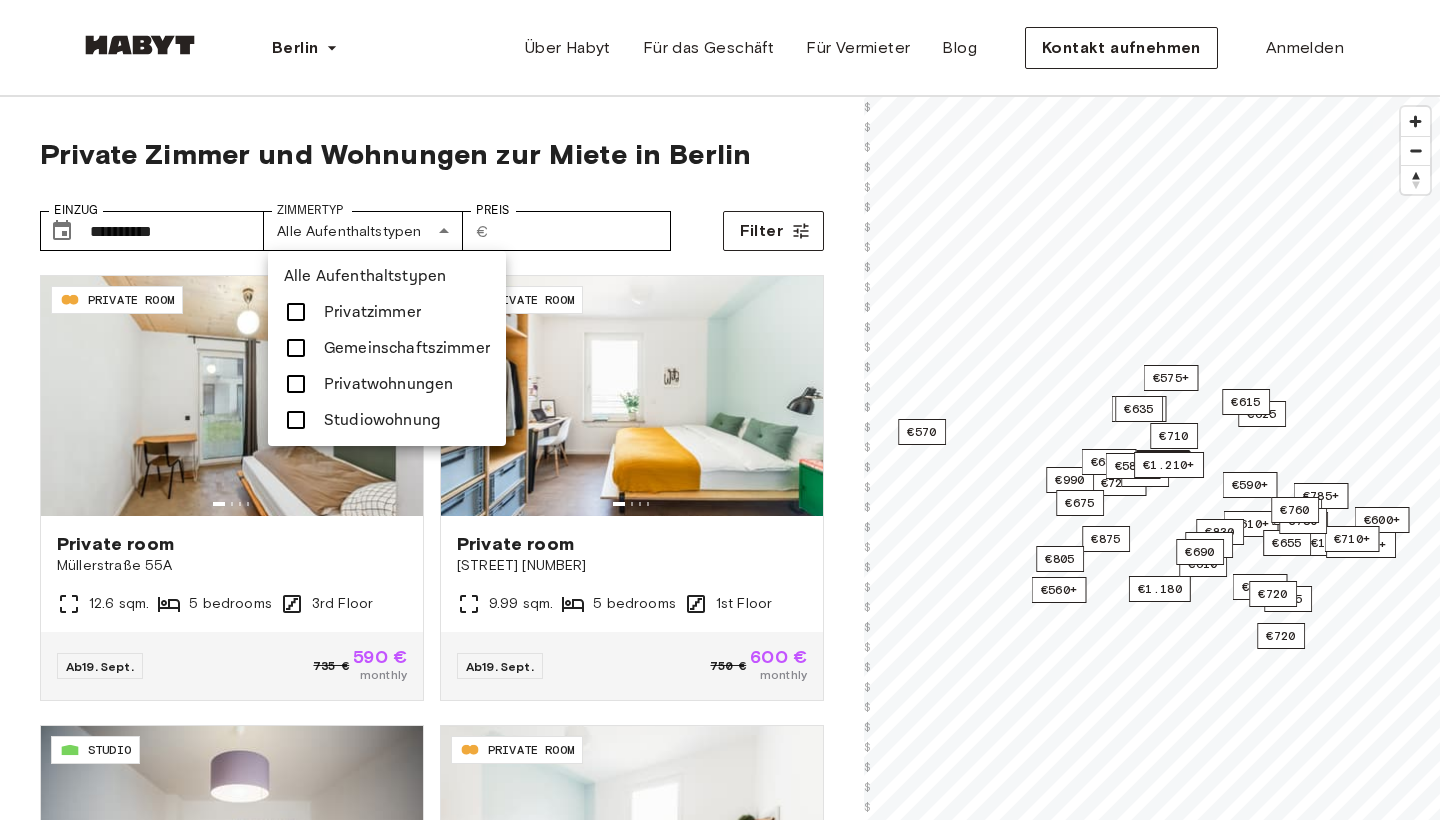click at bounding box center (296, 312) 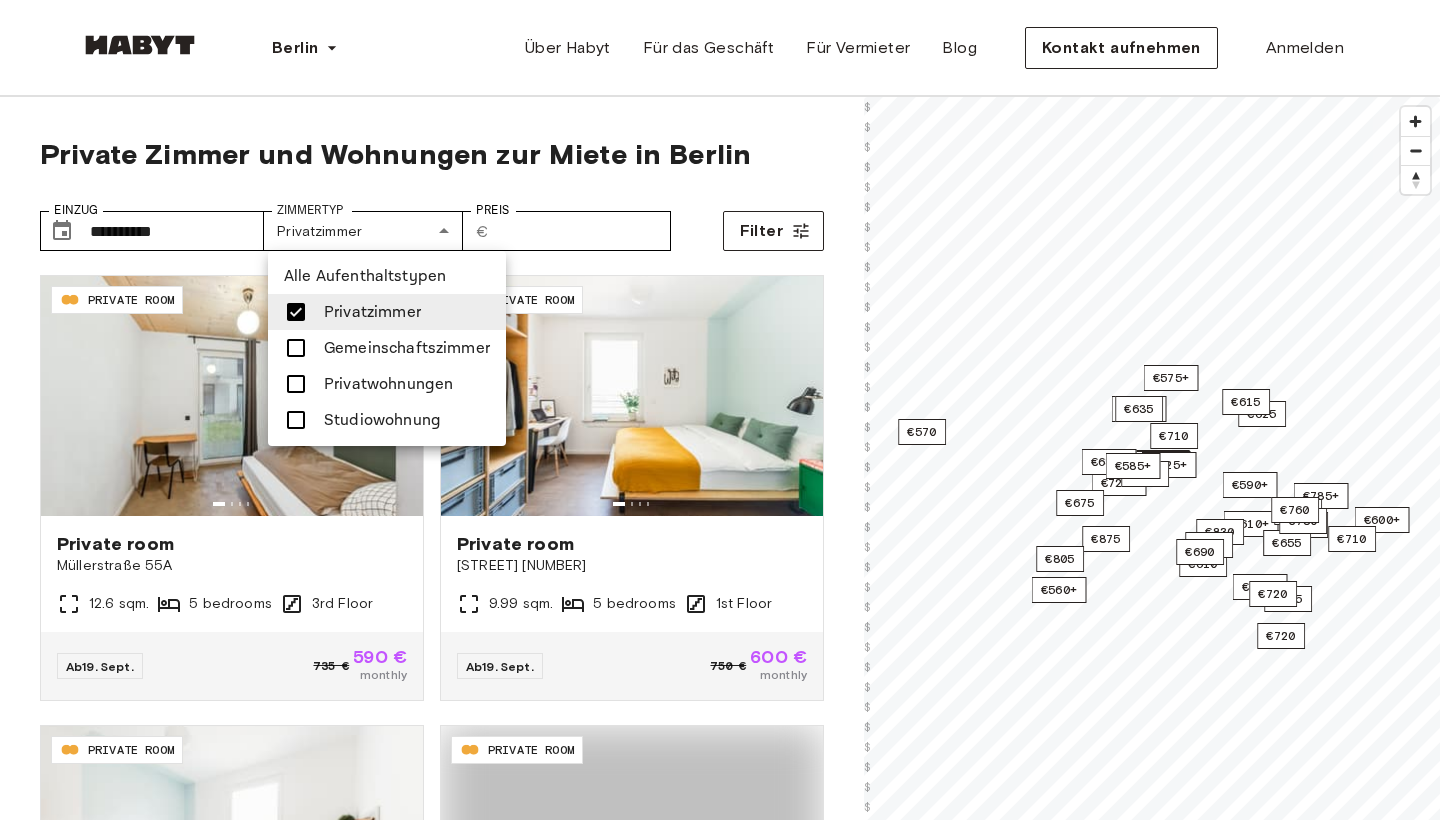 type on "**********" 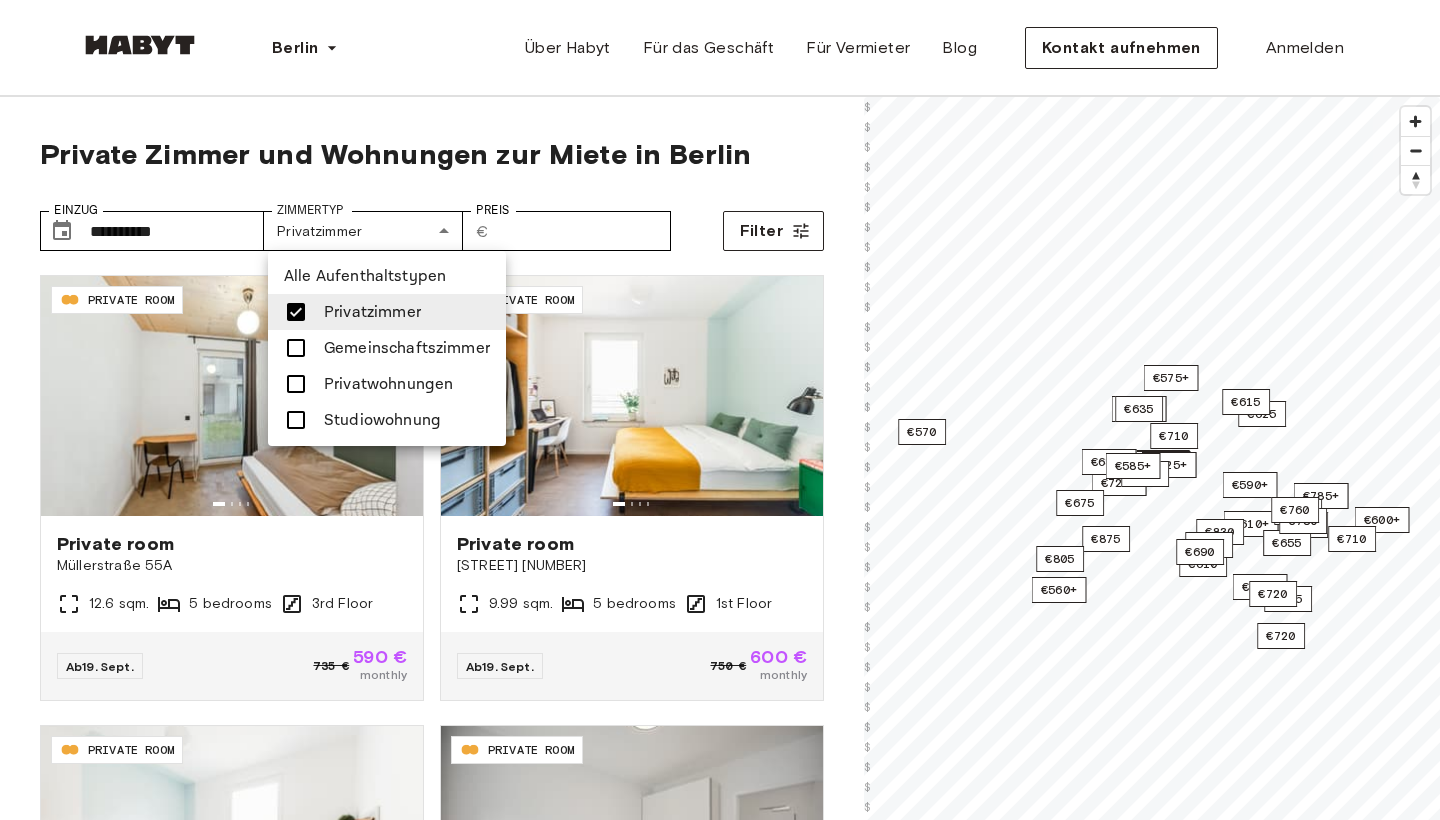 click at bounding box center [720, 410] 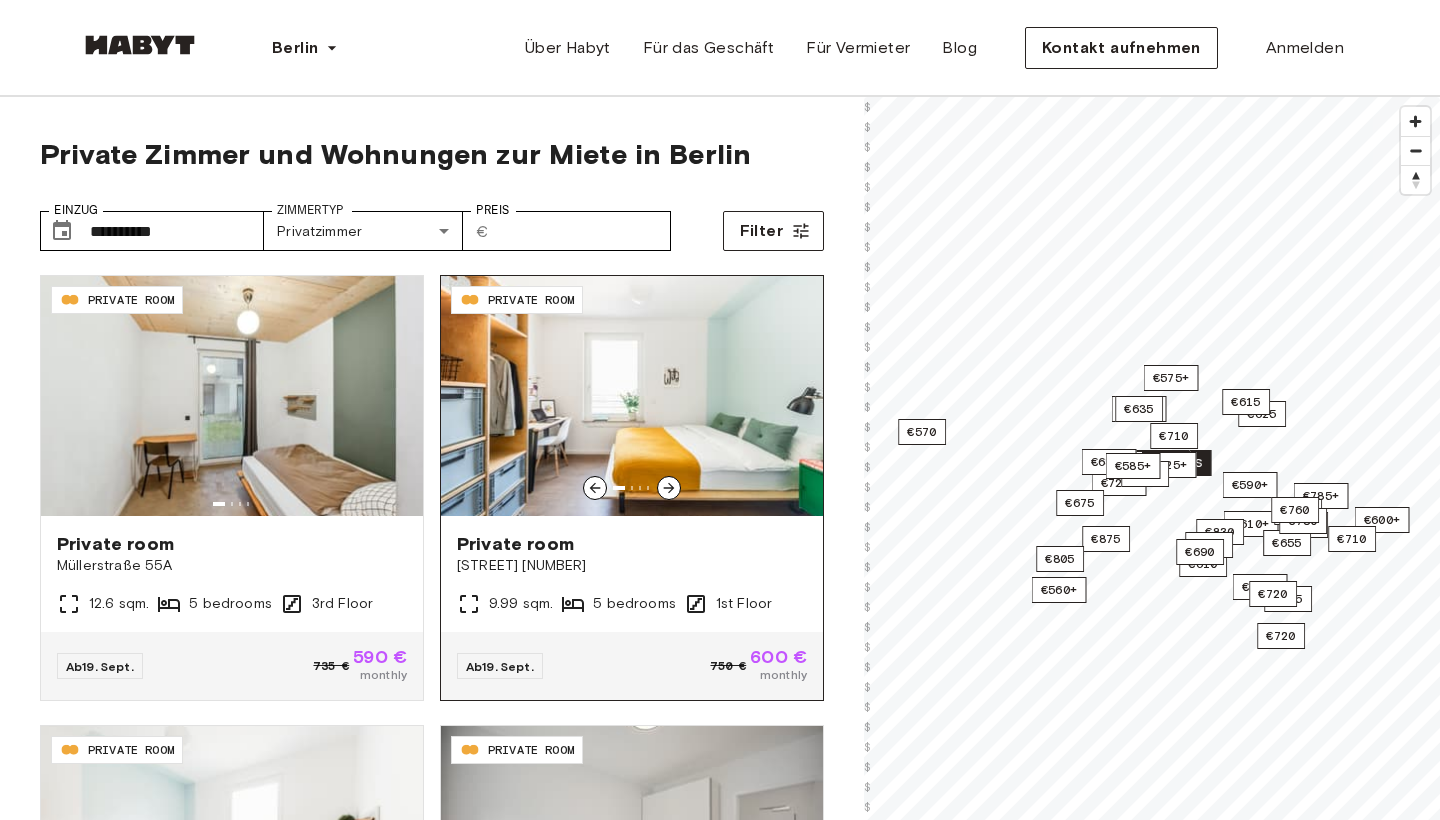 click 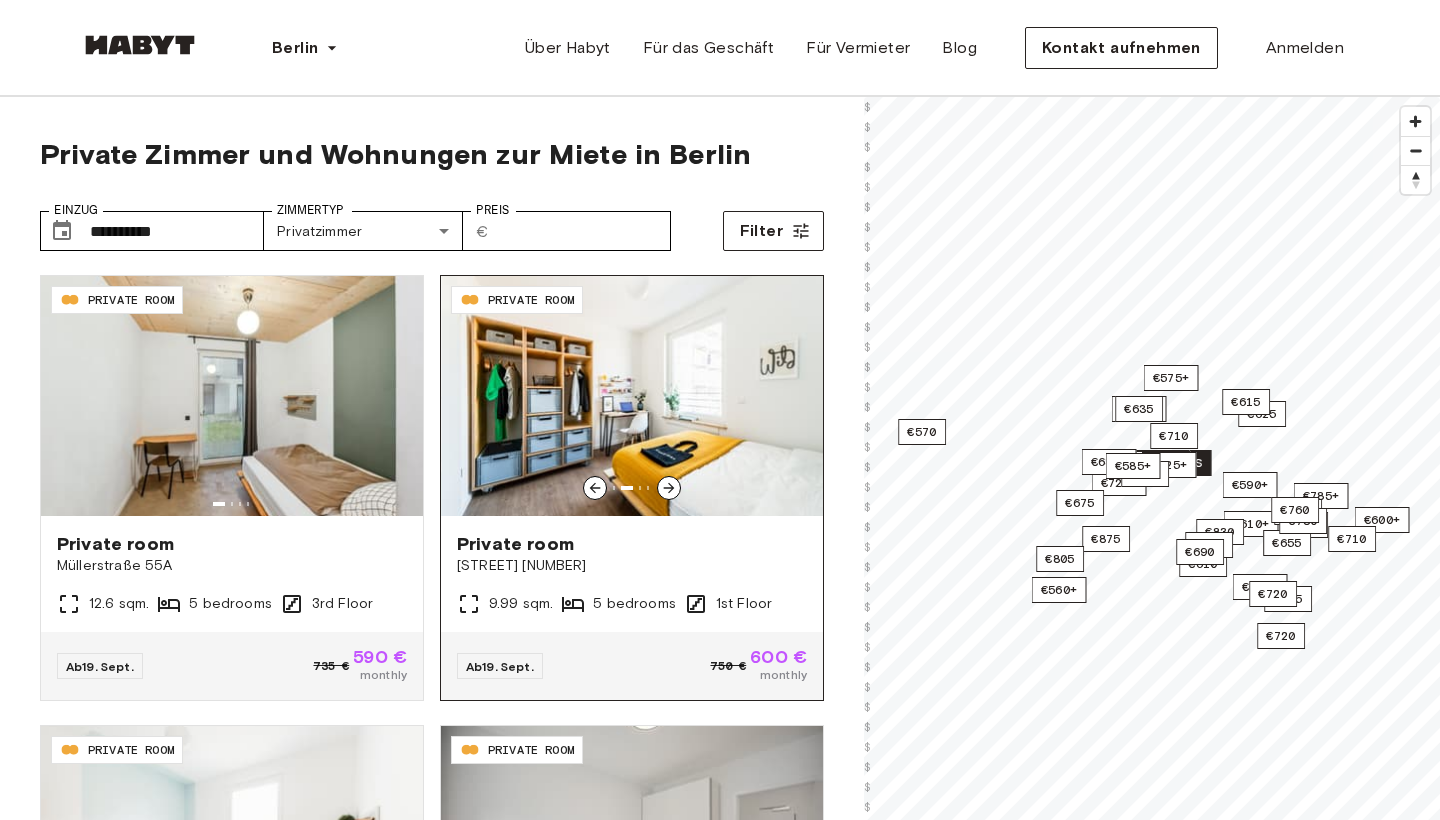click 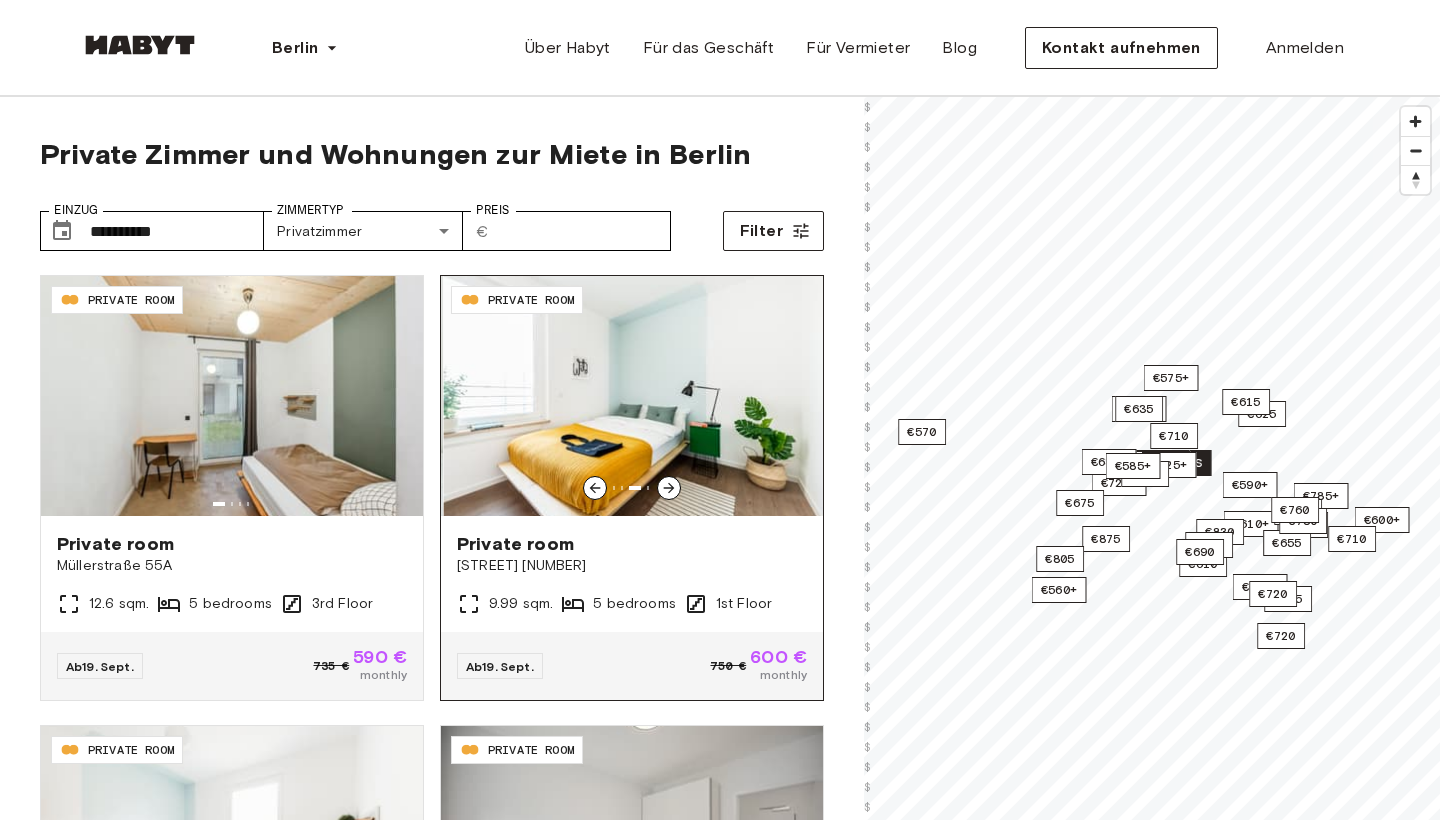 click 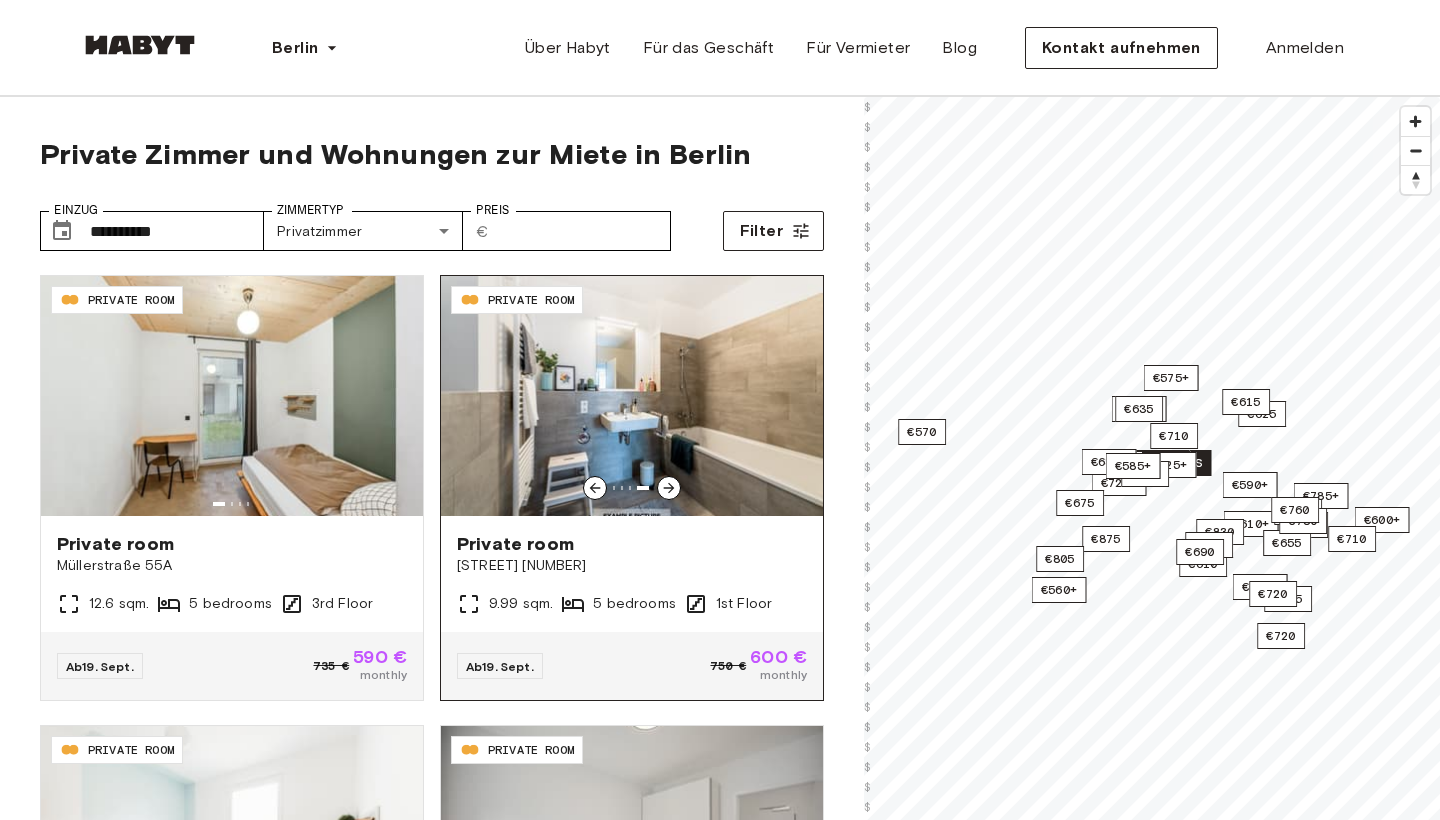 click 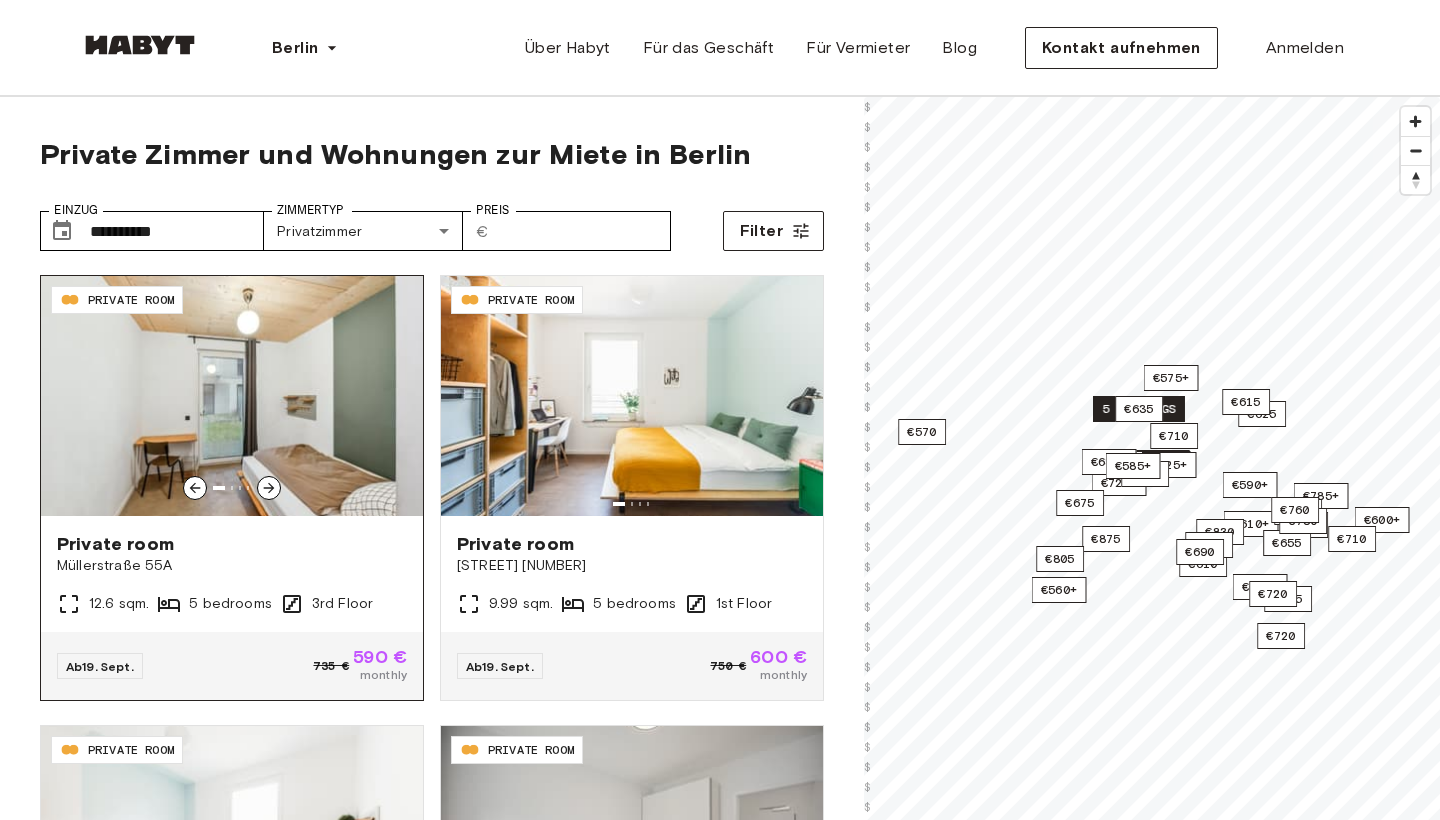 click 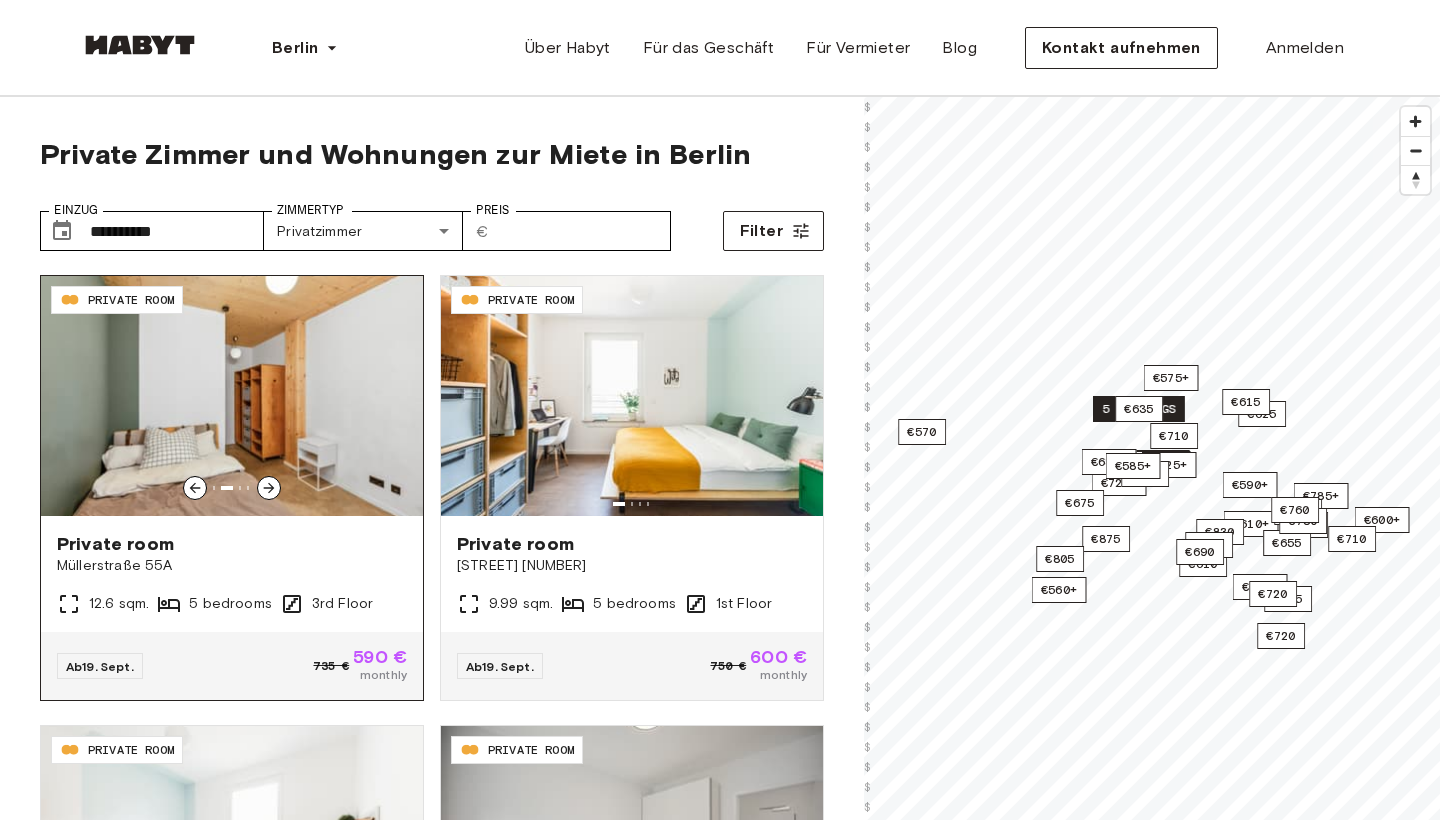 click 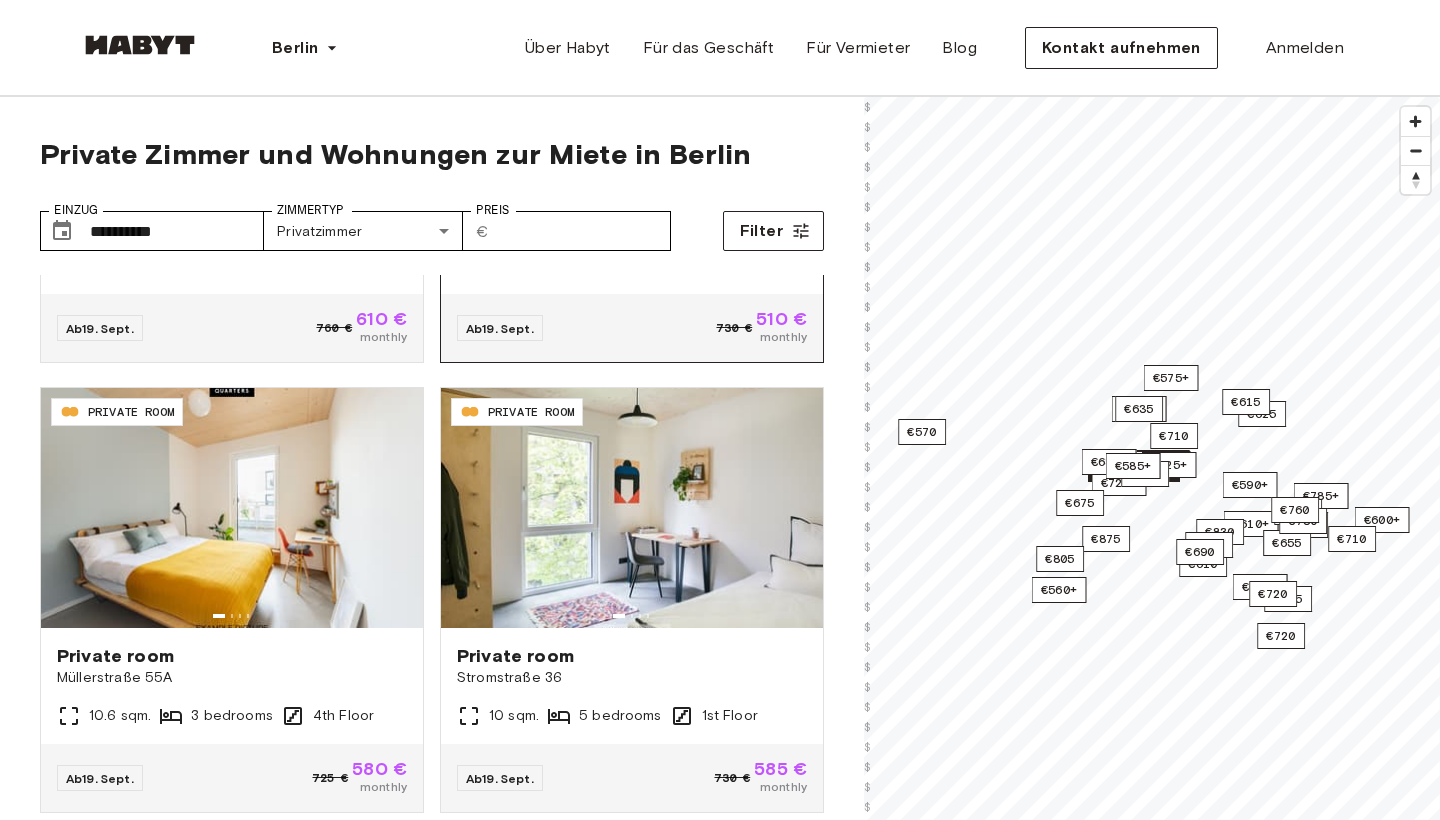 scroll, scrollTop: 1243, scrollLeft: 0, axis: vertical 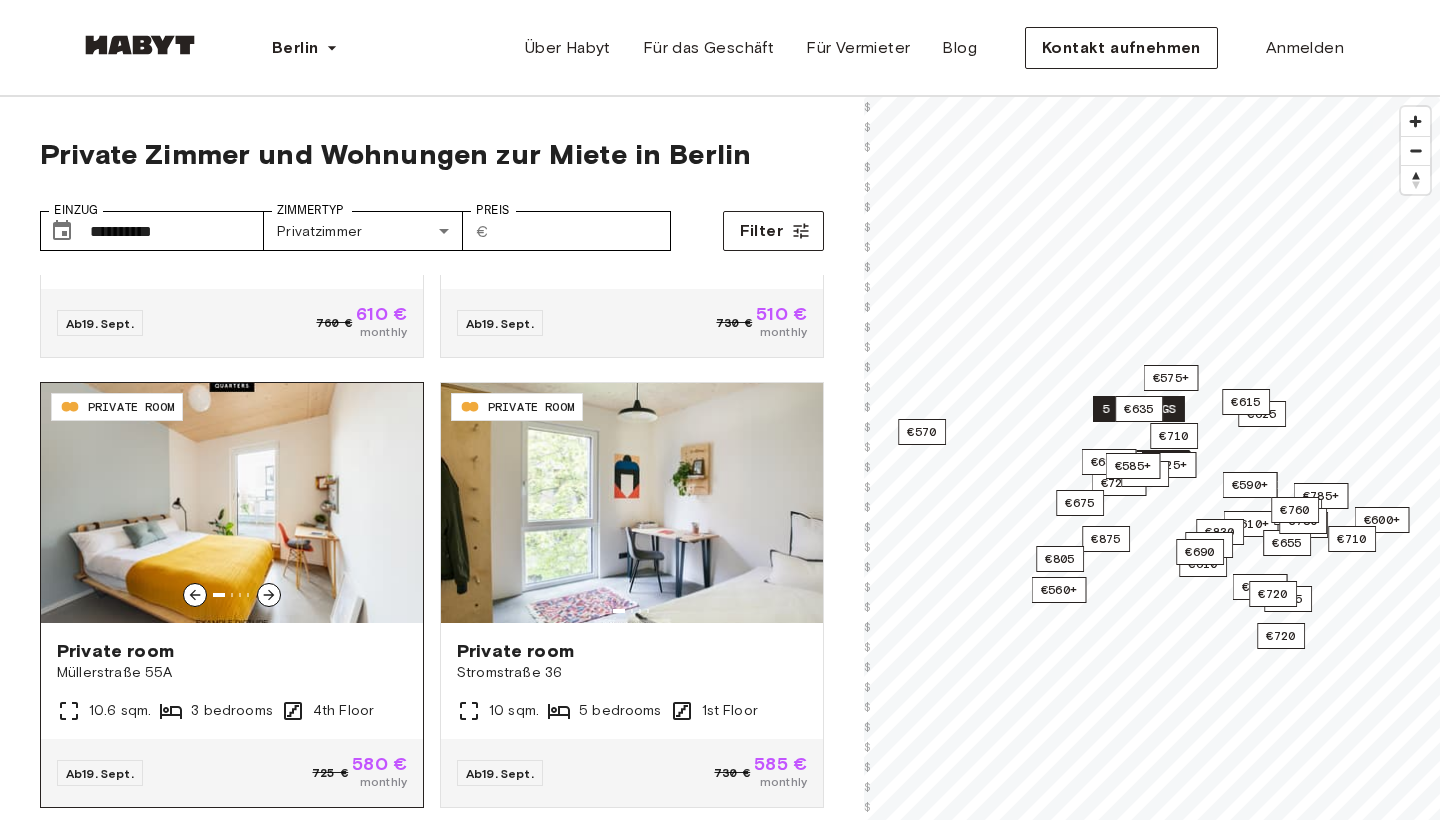 click 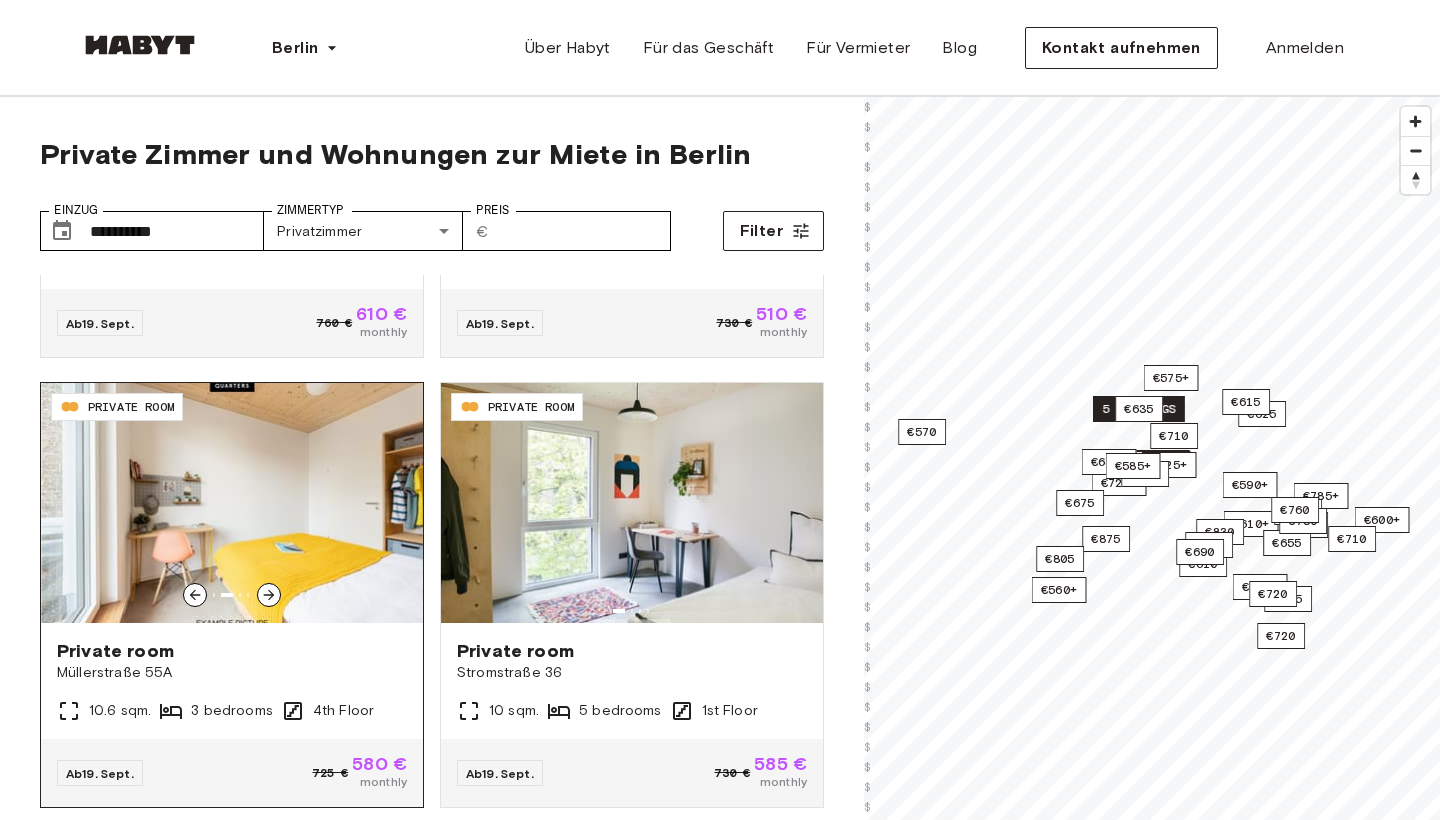 click 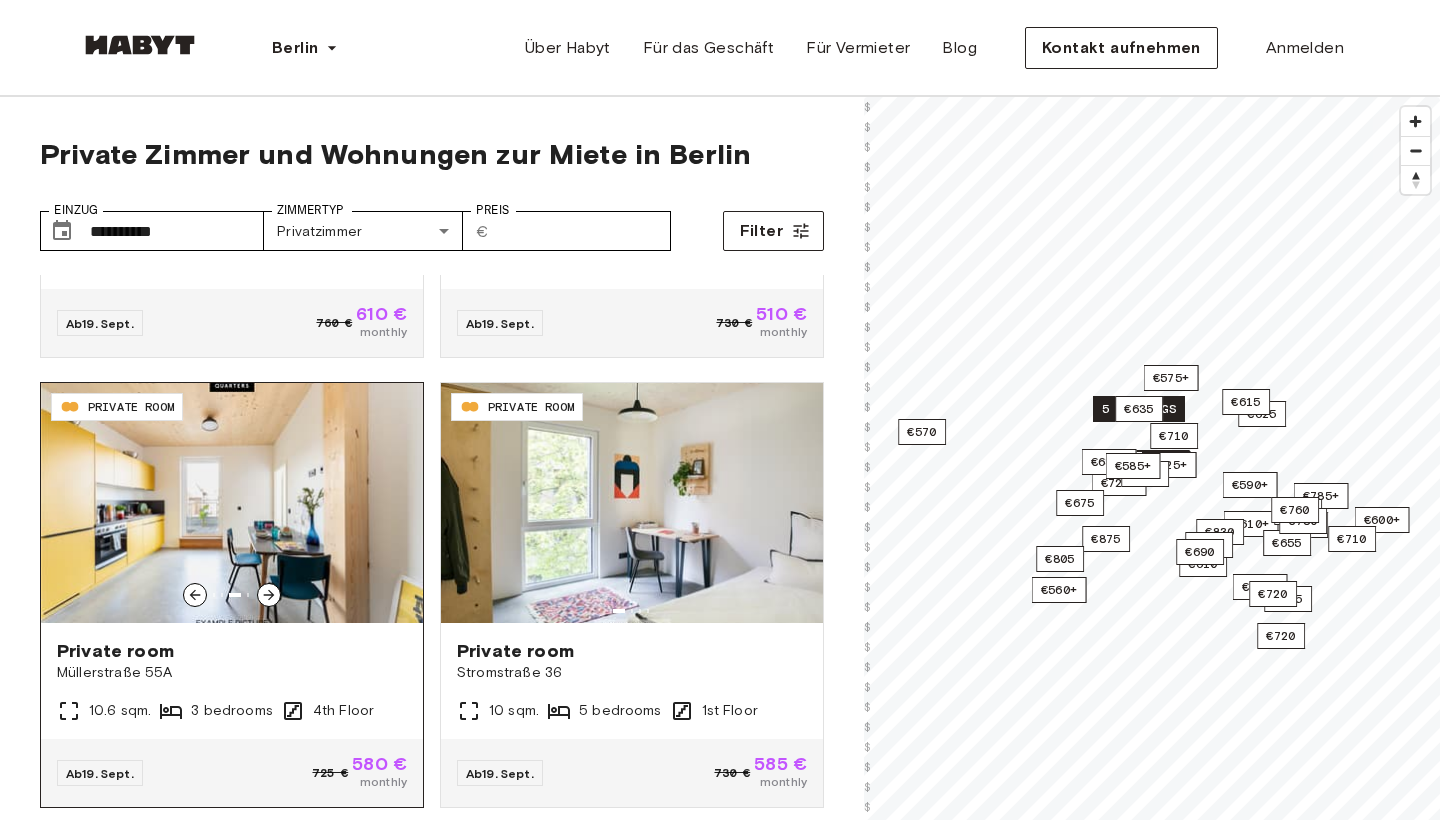 click at bounding box center (232, 503) 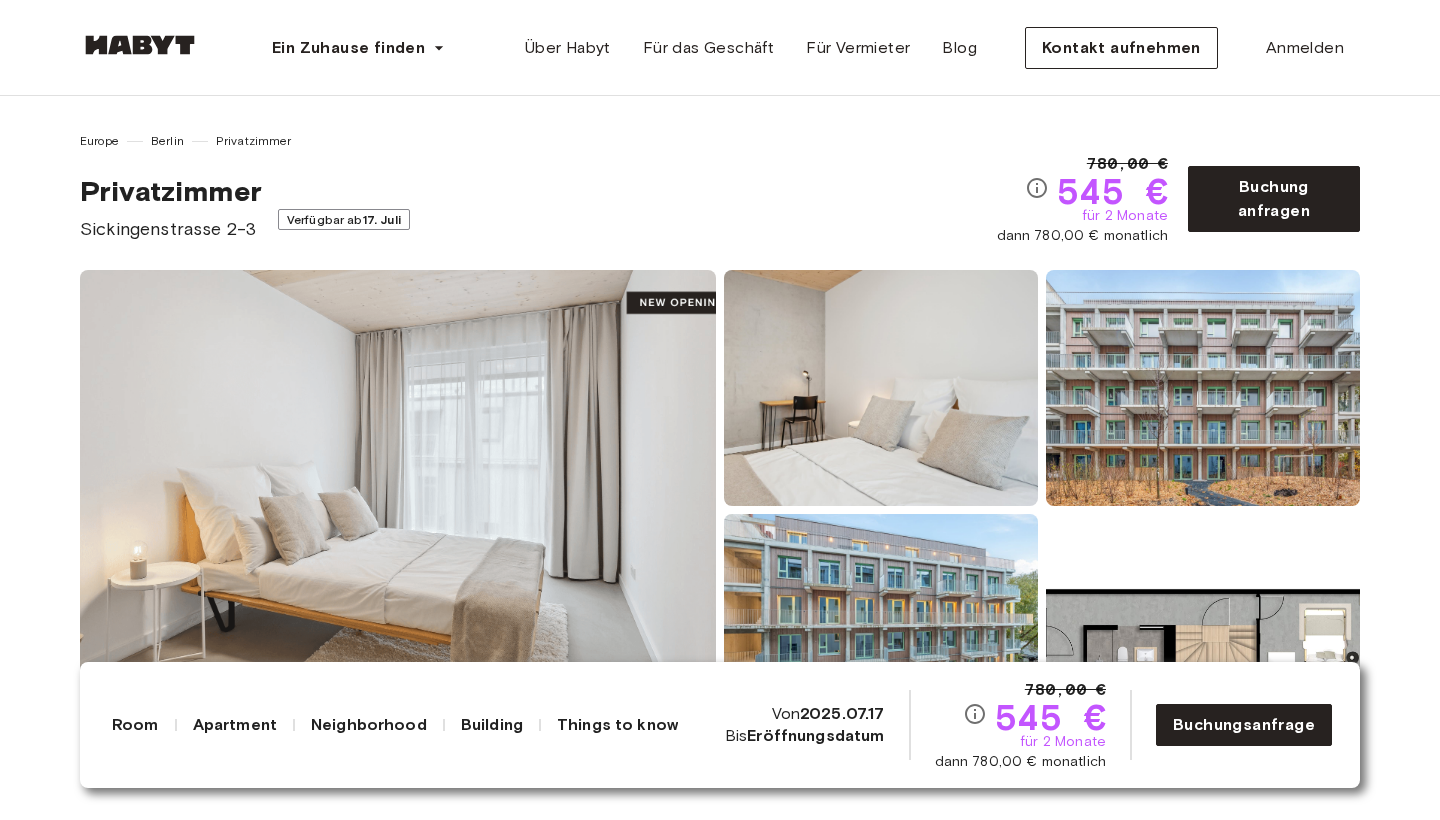 scroll, scrollTop: 0, scrollLeft: 0, axis: both 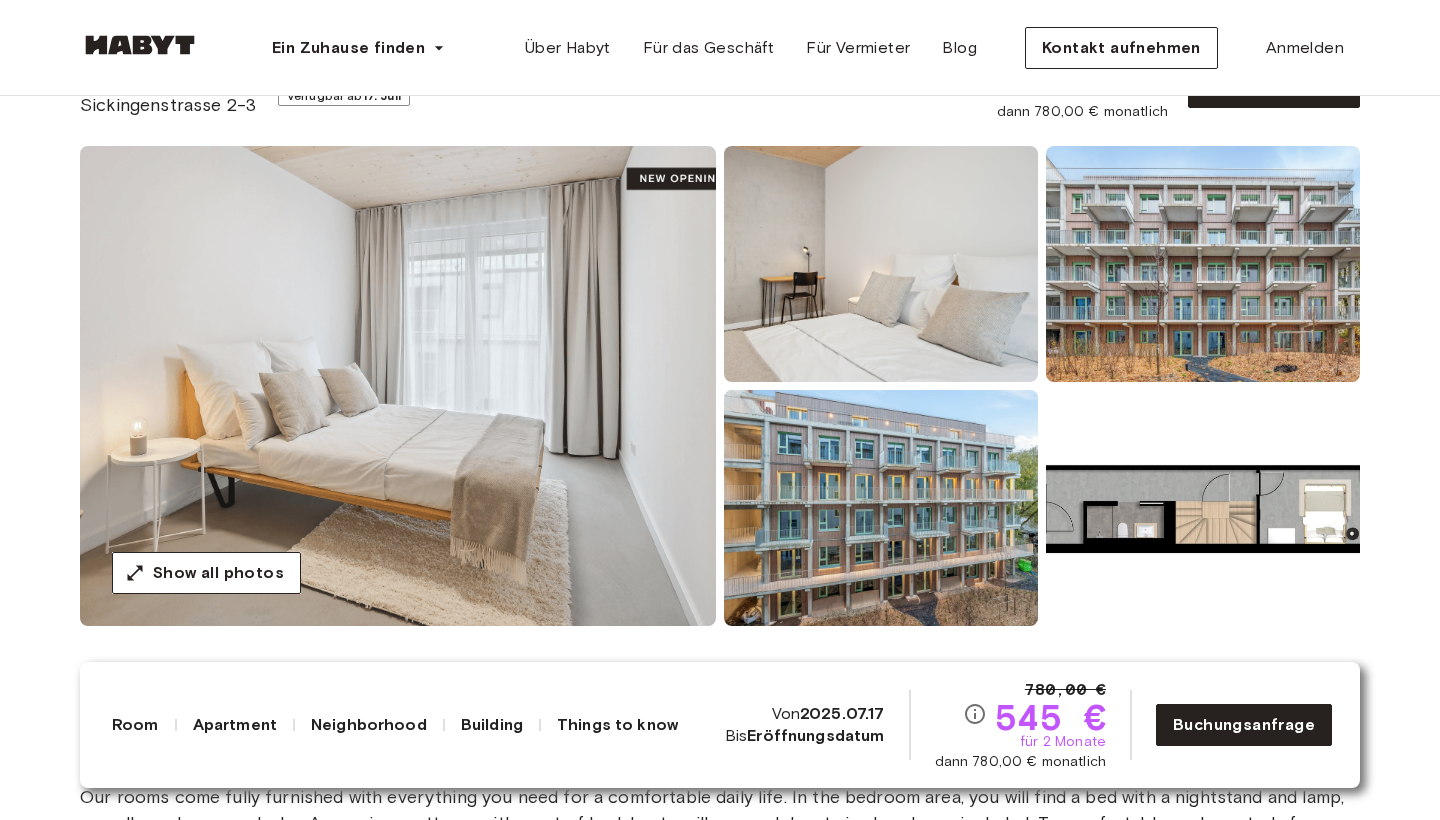 click at bounding box center (1203, 508) 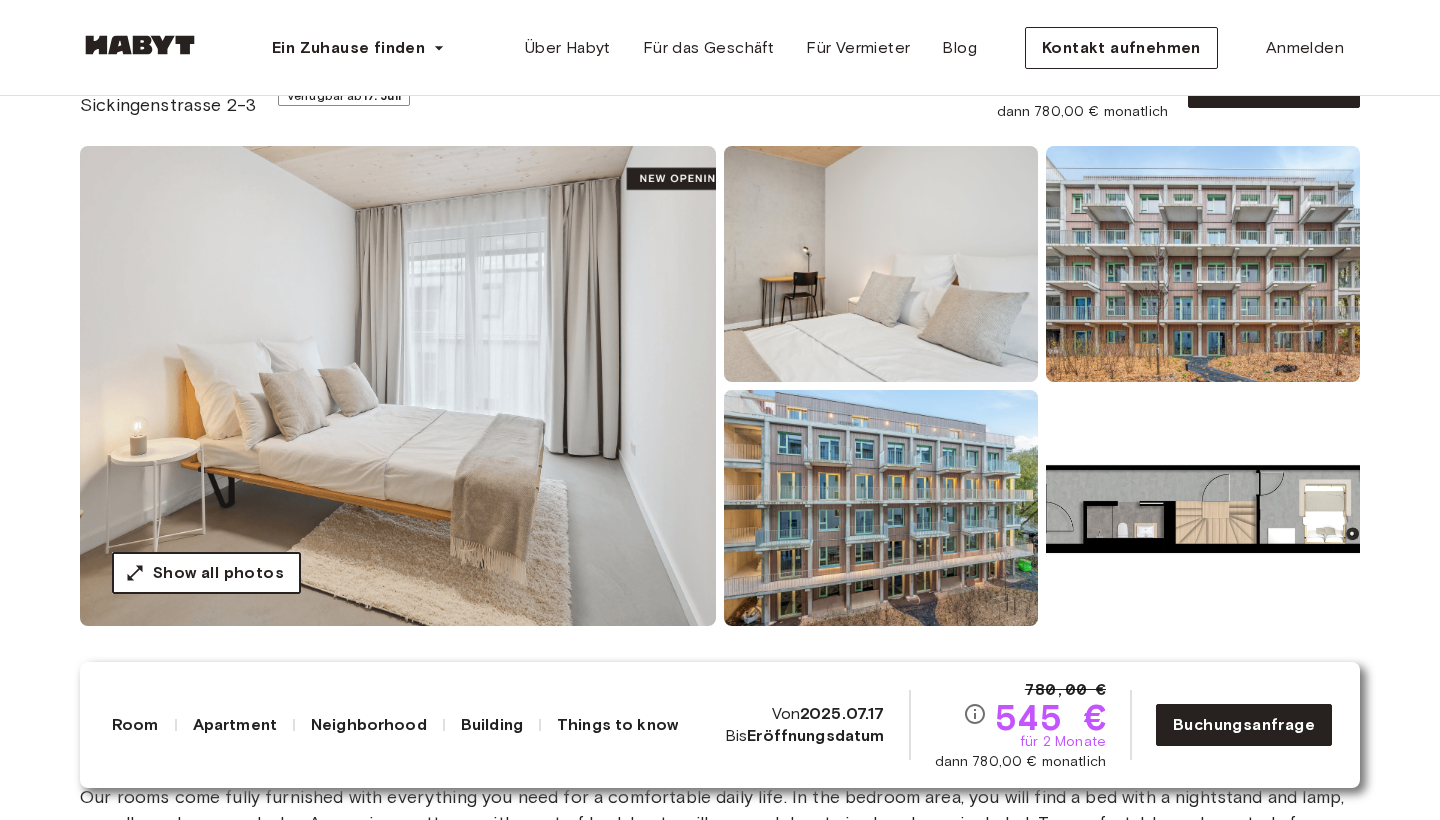 click on "Show all photos" at bounding box center [218, 573] 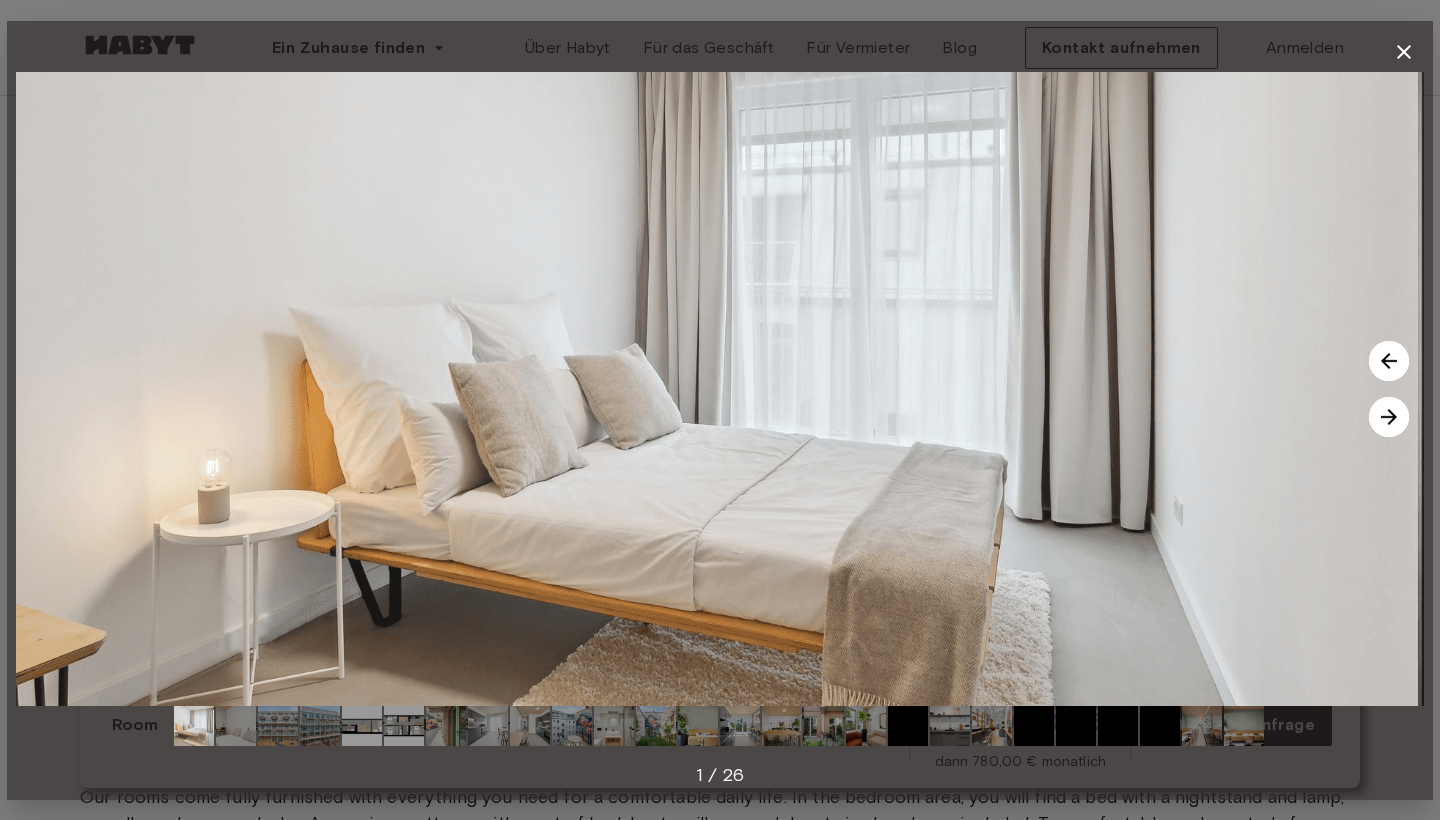 click at bounding box center [1389, 417] 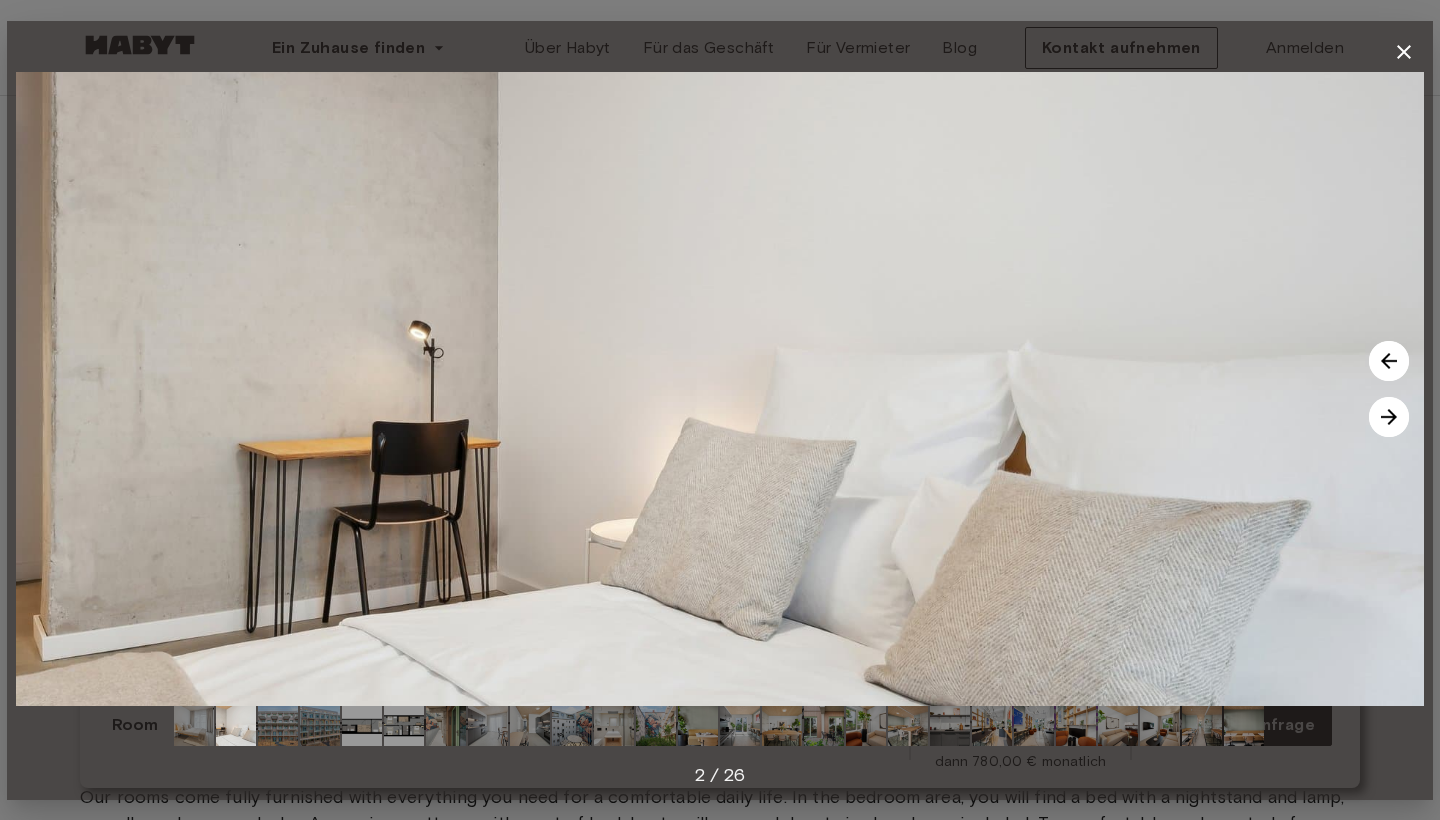 click at bounding box center (1389, 417) 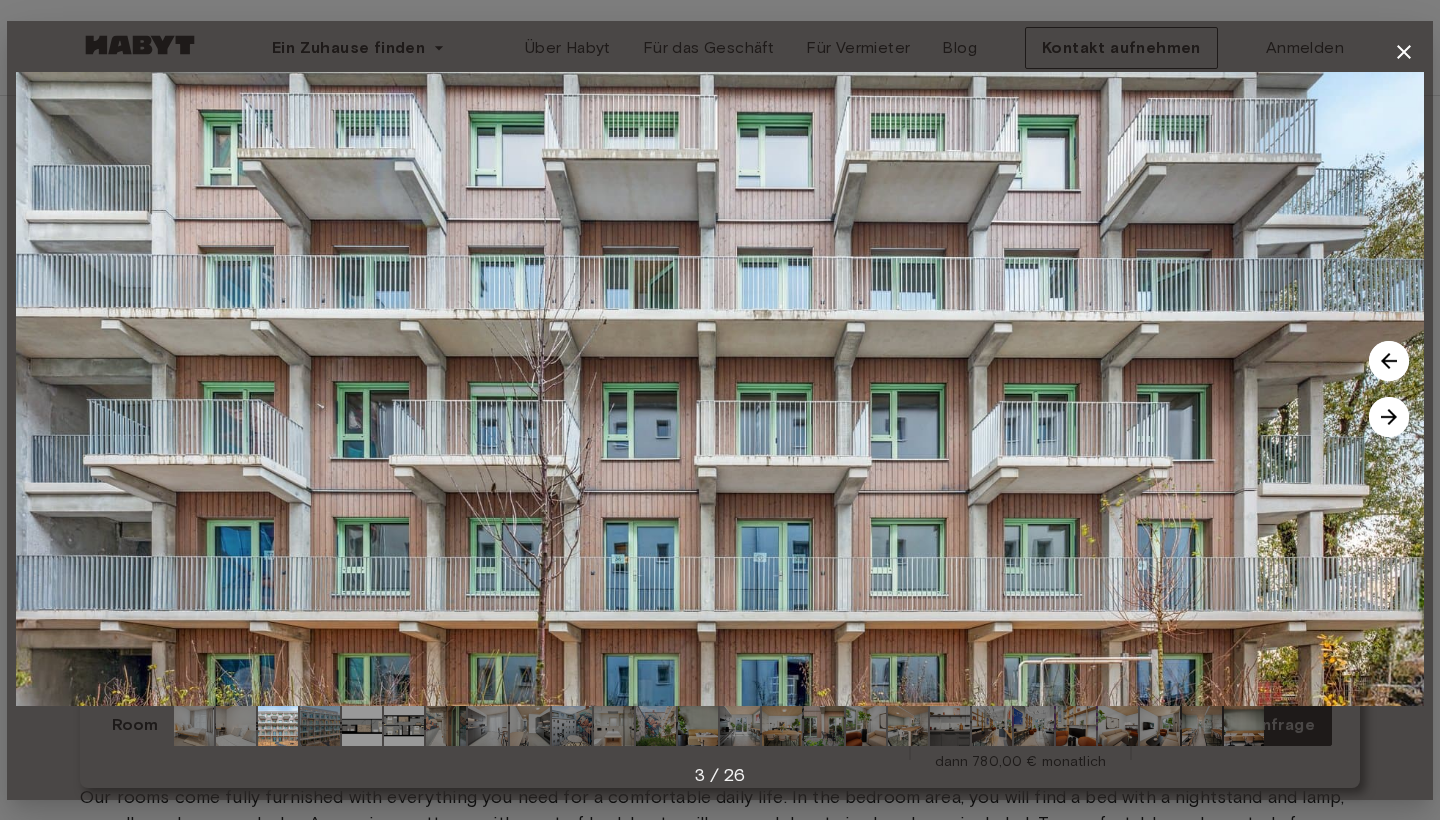 click at bounding box center (1389, 417) 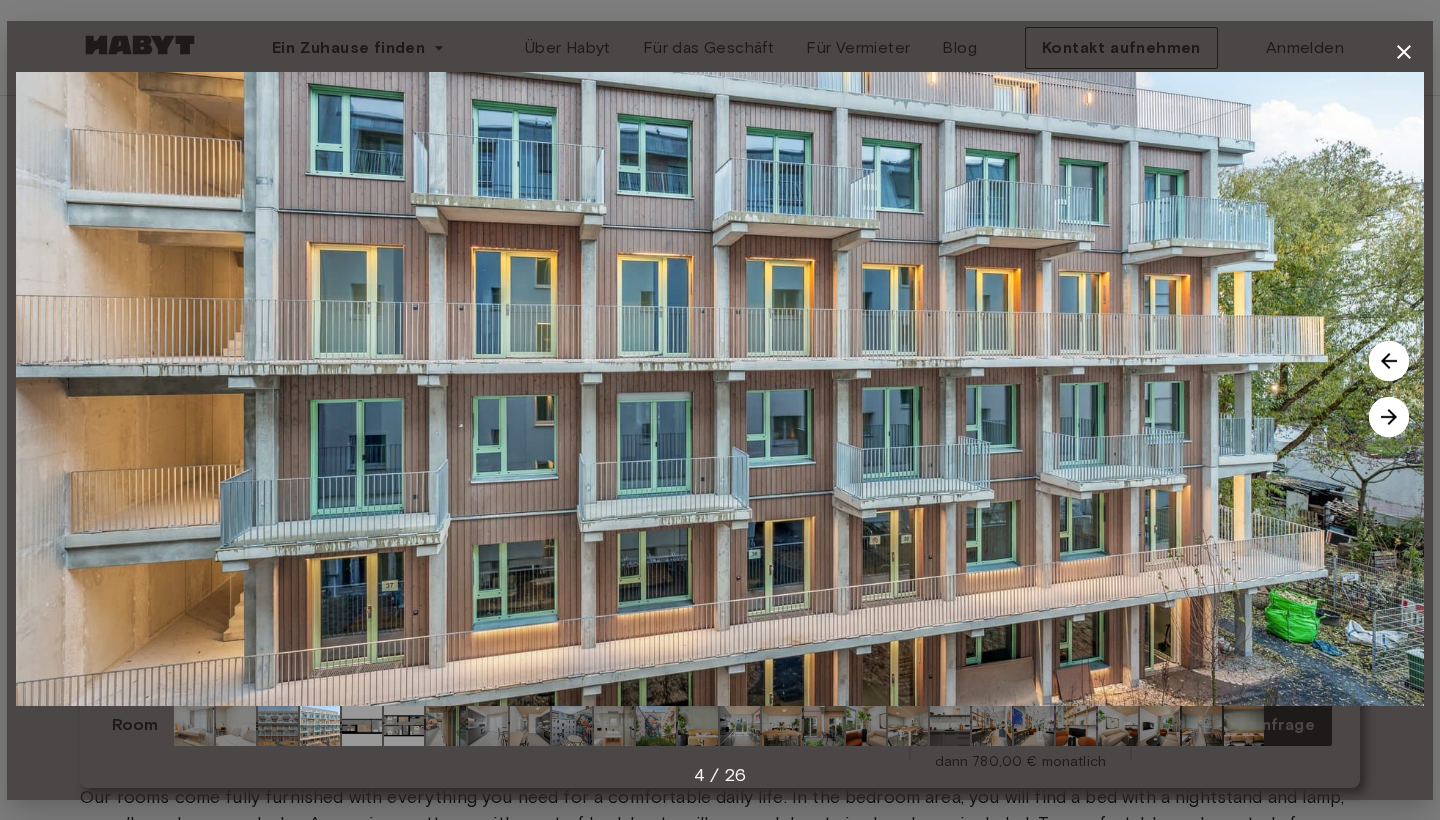 click at bounding box center [1389, 417] 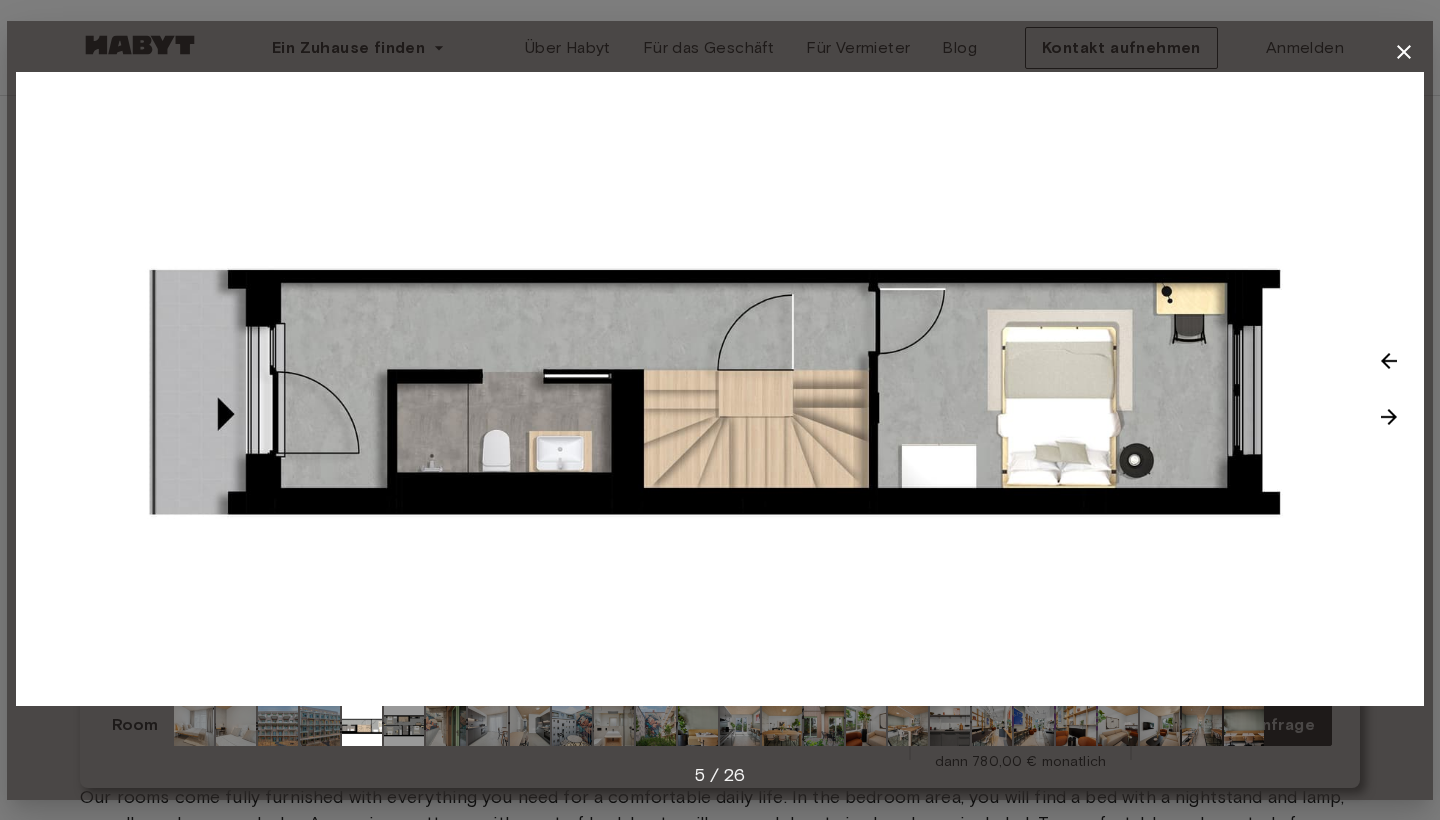 click at bounding box center [1389, 417] 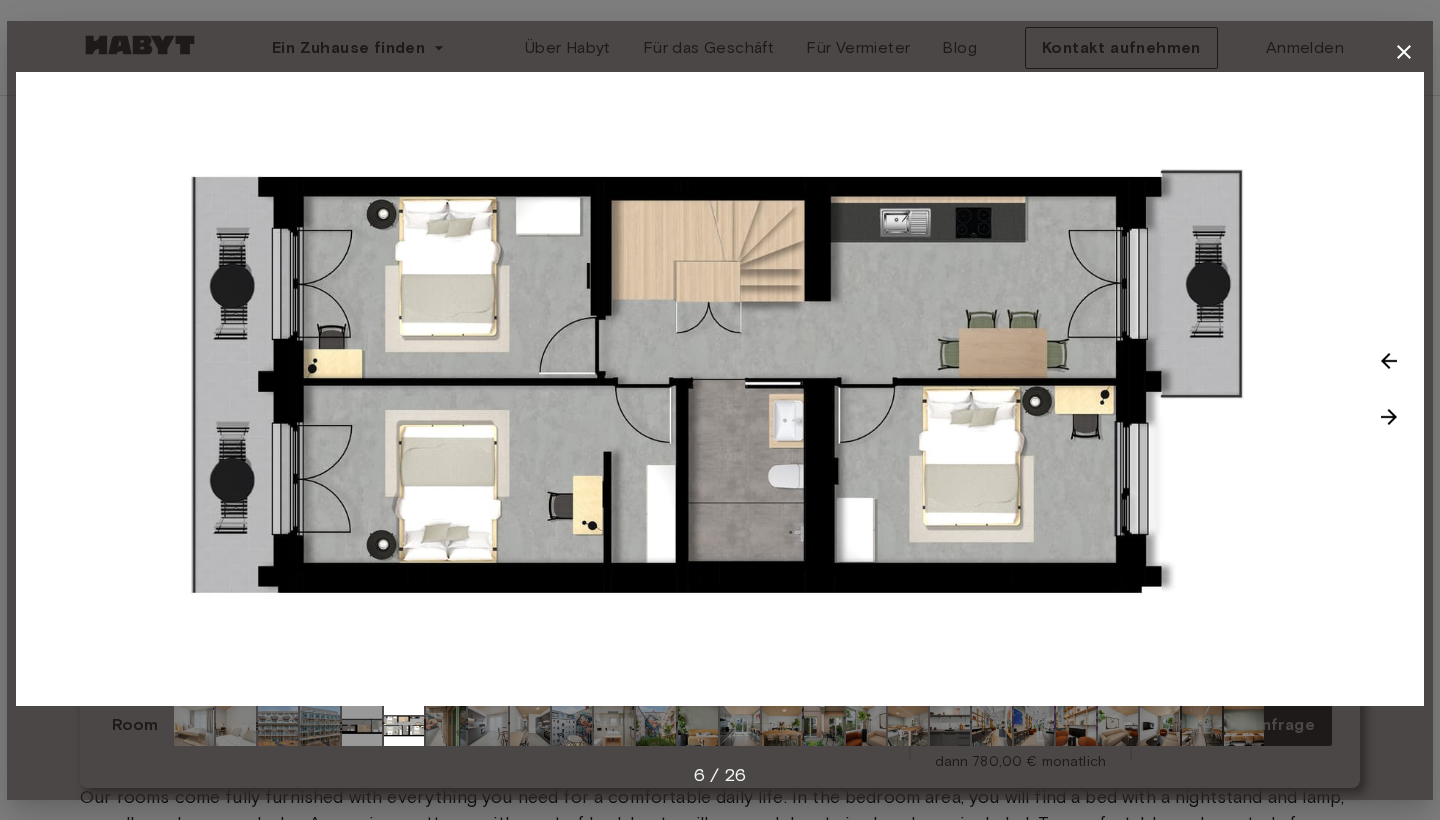 click at bounding box center [1389, 417] 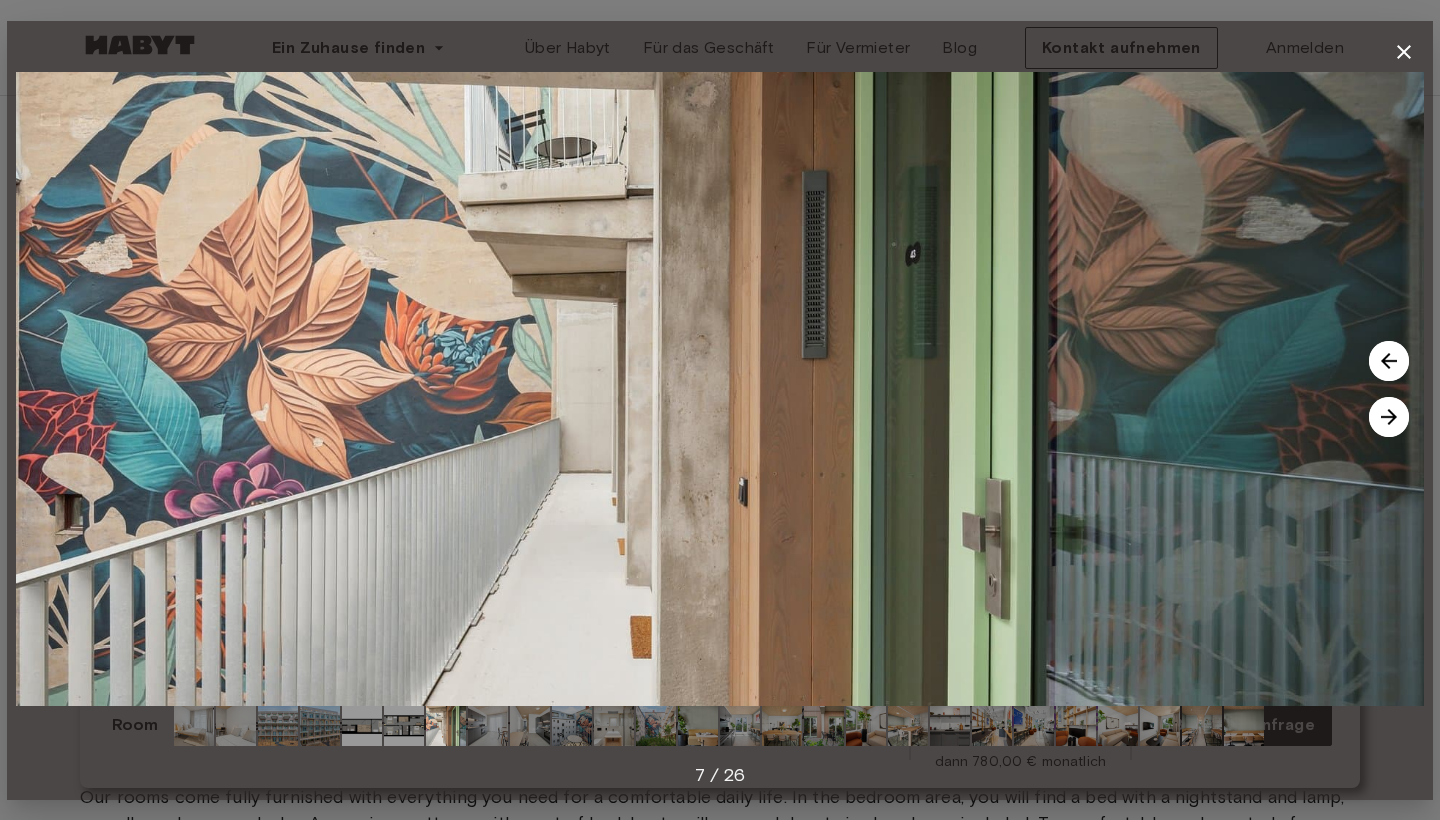 click at bounding box center [1389, 417] 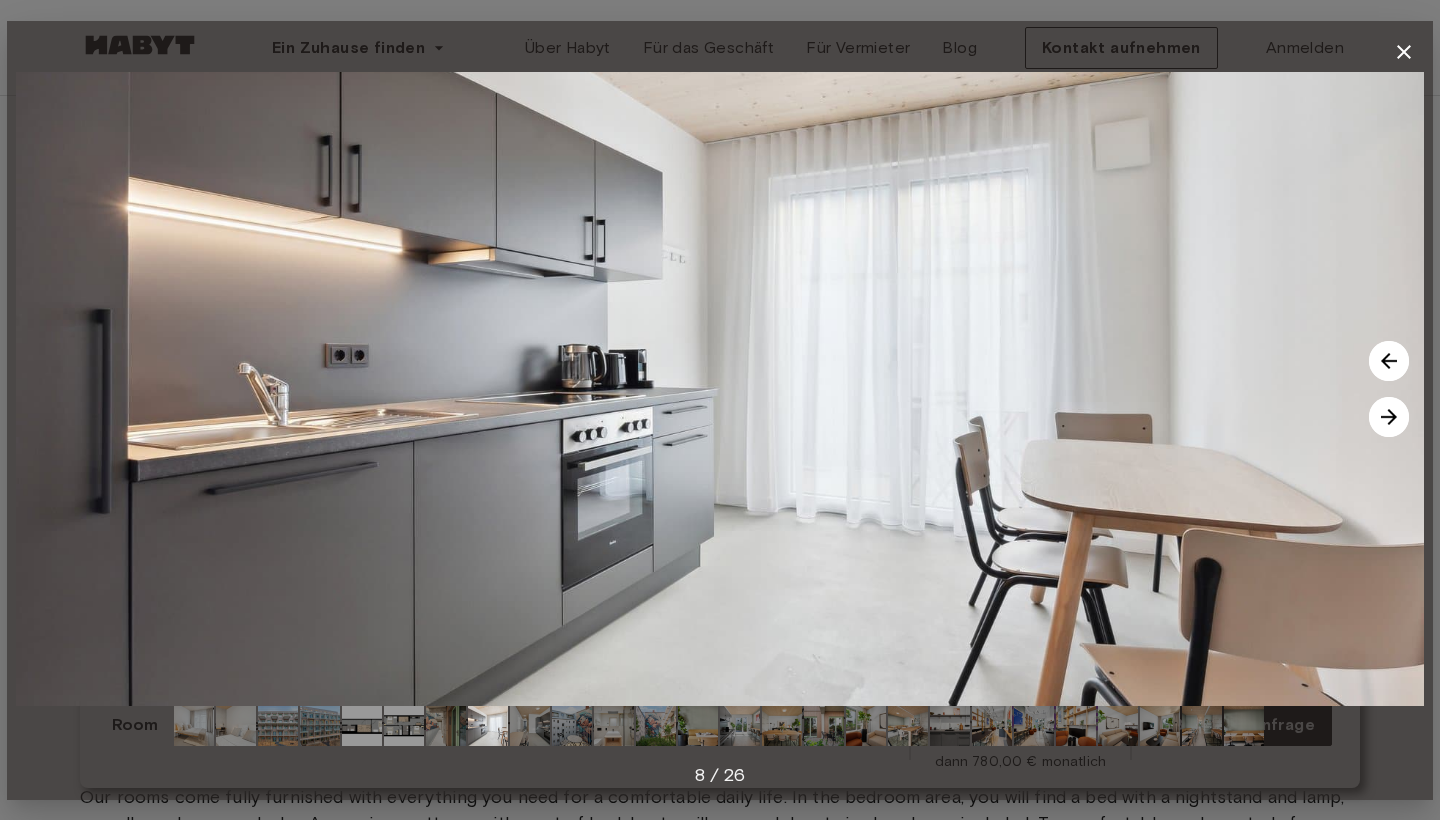 click at bounding box center (1389, 417) 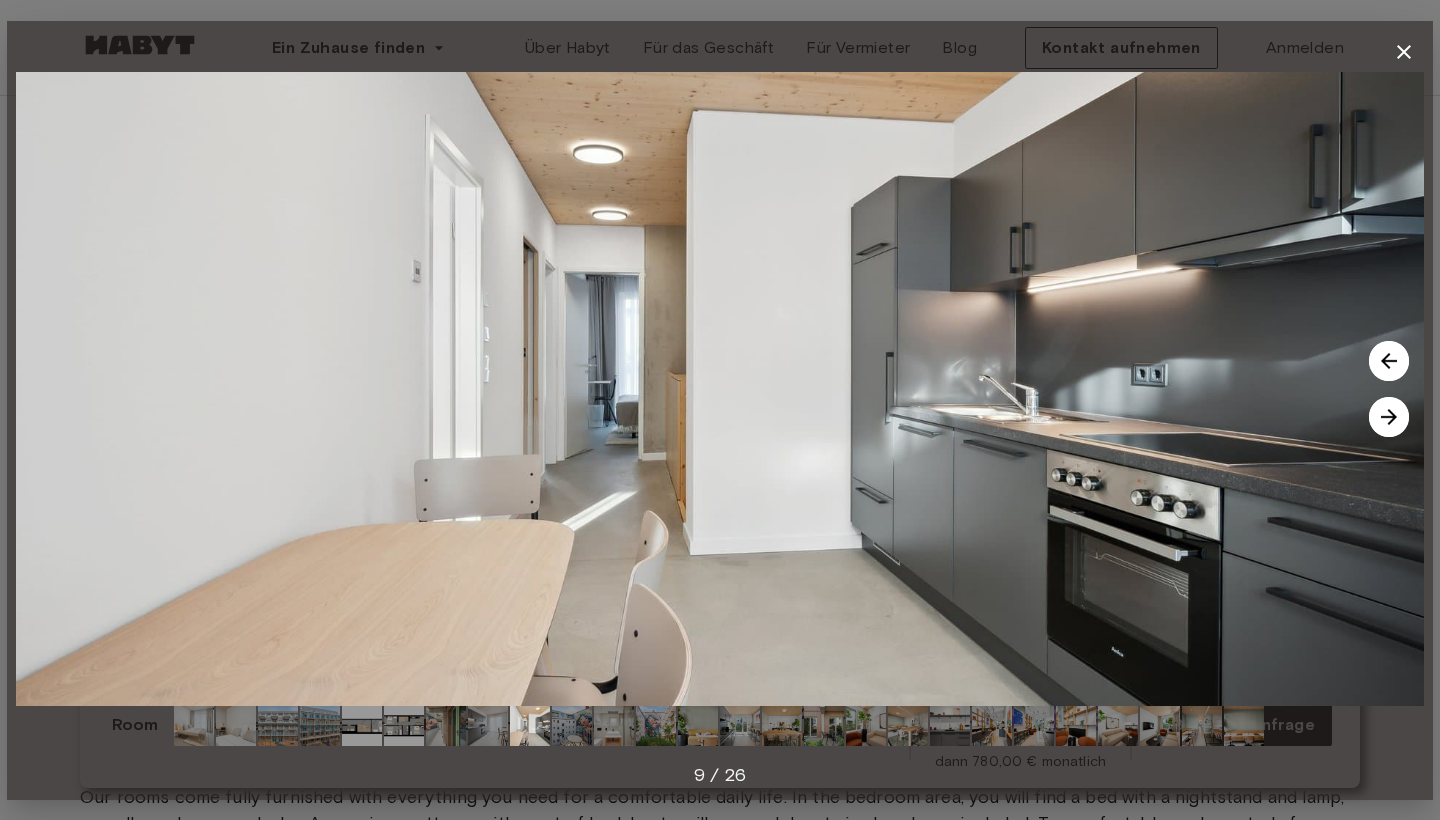 click at bounding box center [1389, 417] 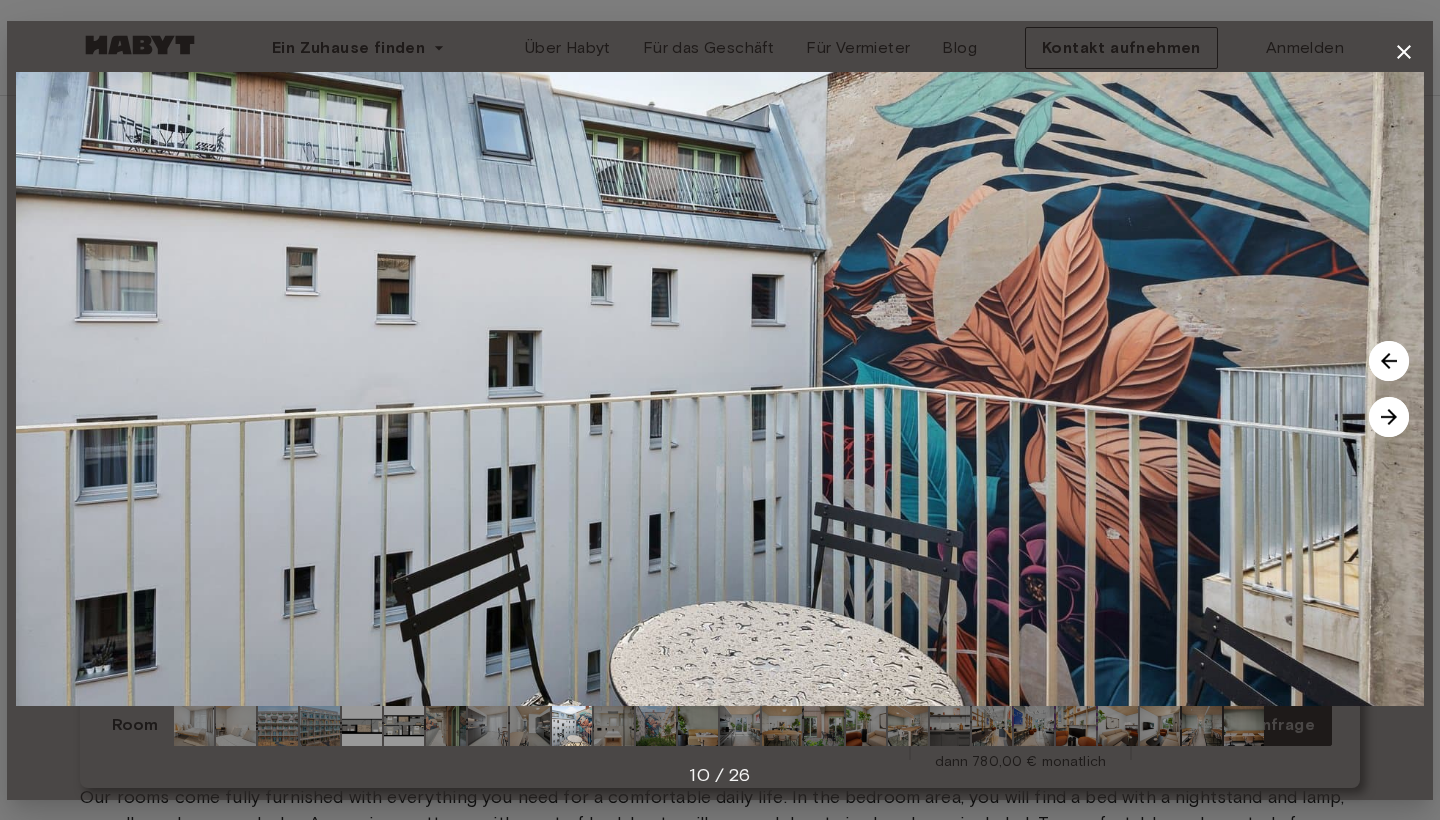 click at bounding box center [1389, 417] 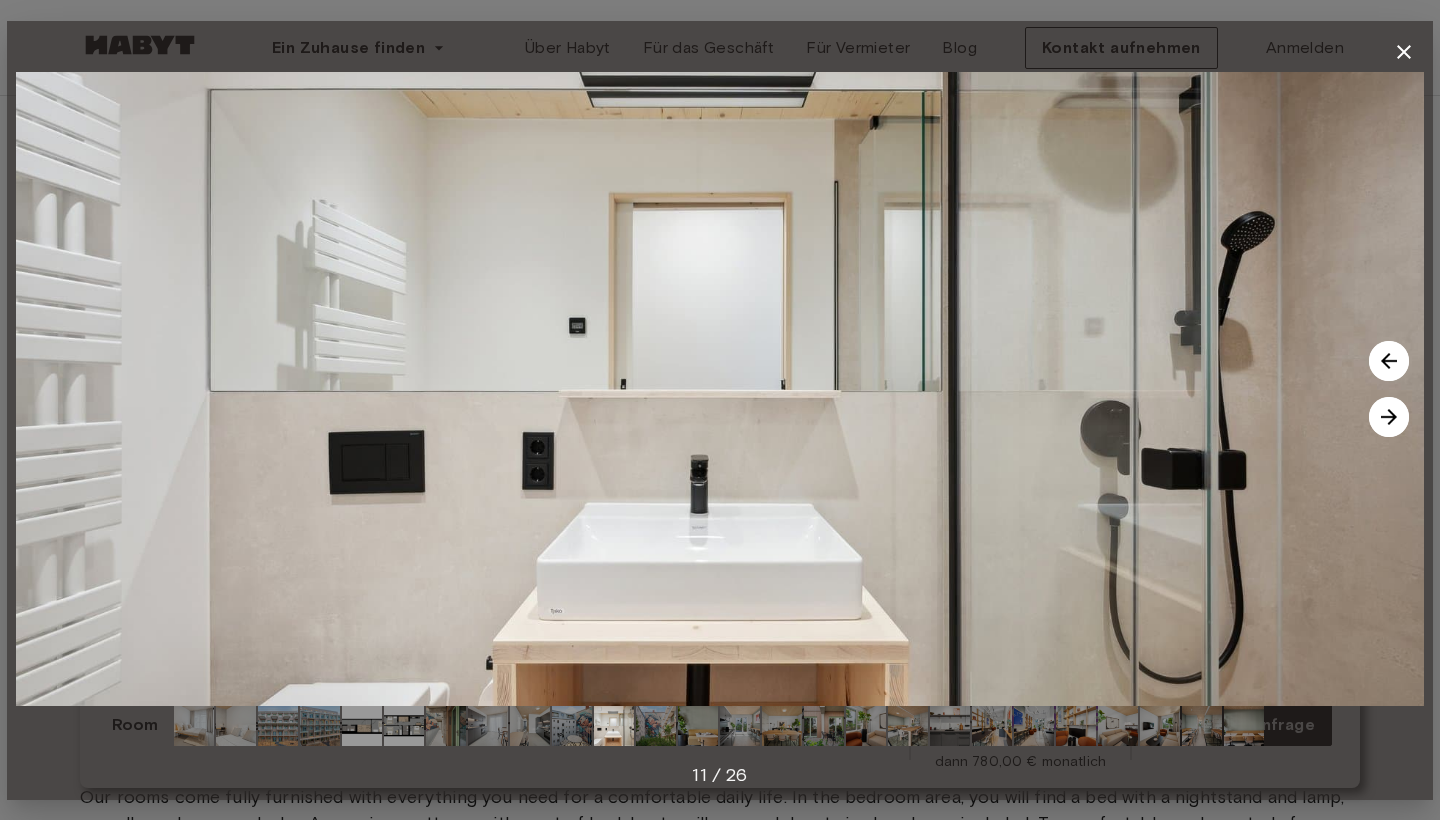 click at bounding box center (1389, 417) 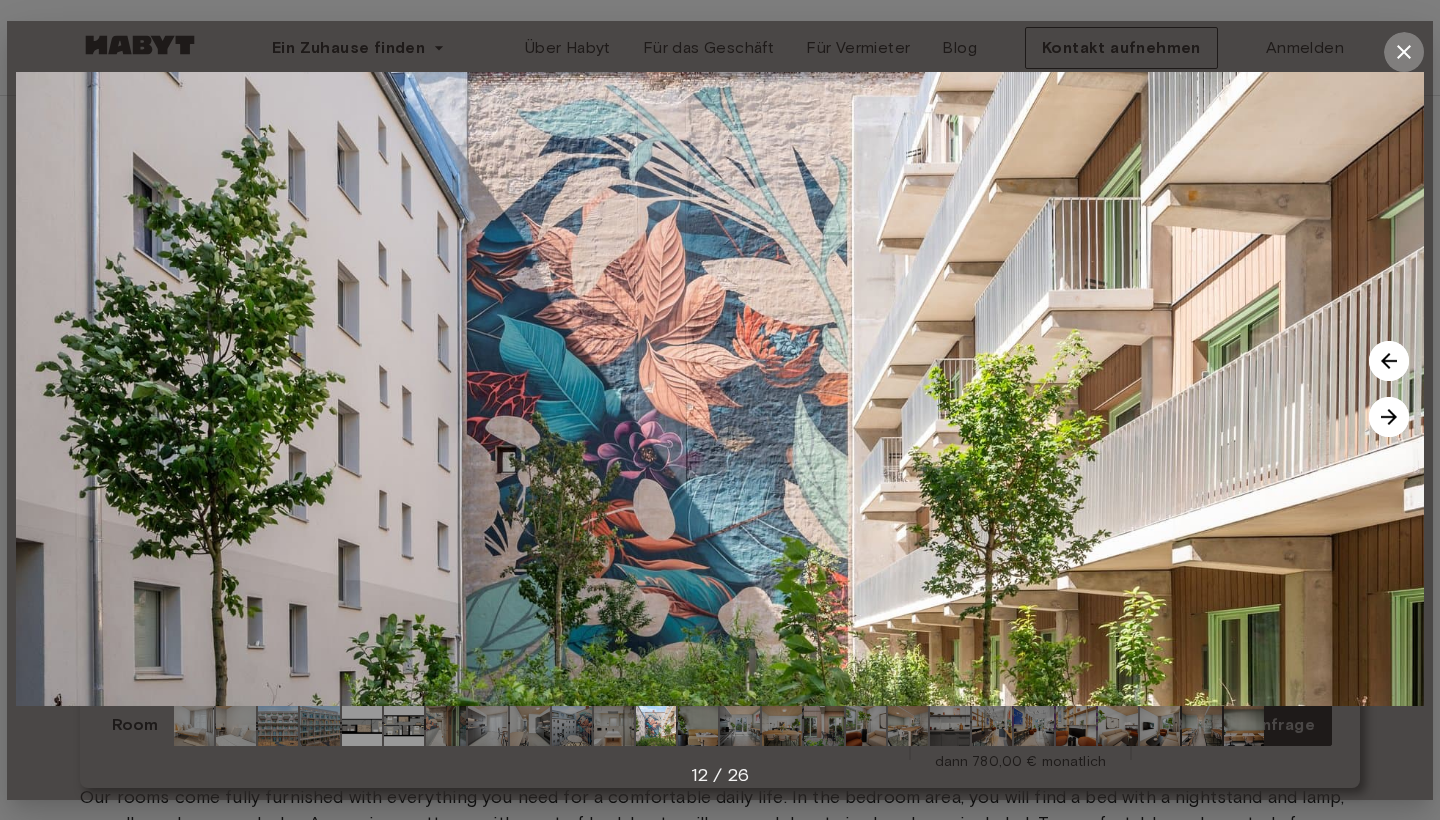 click 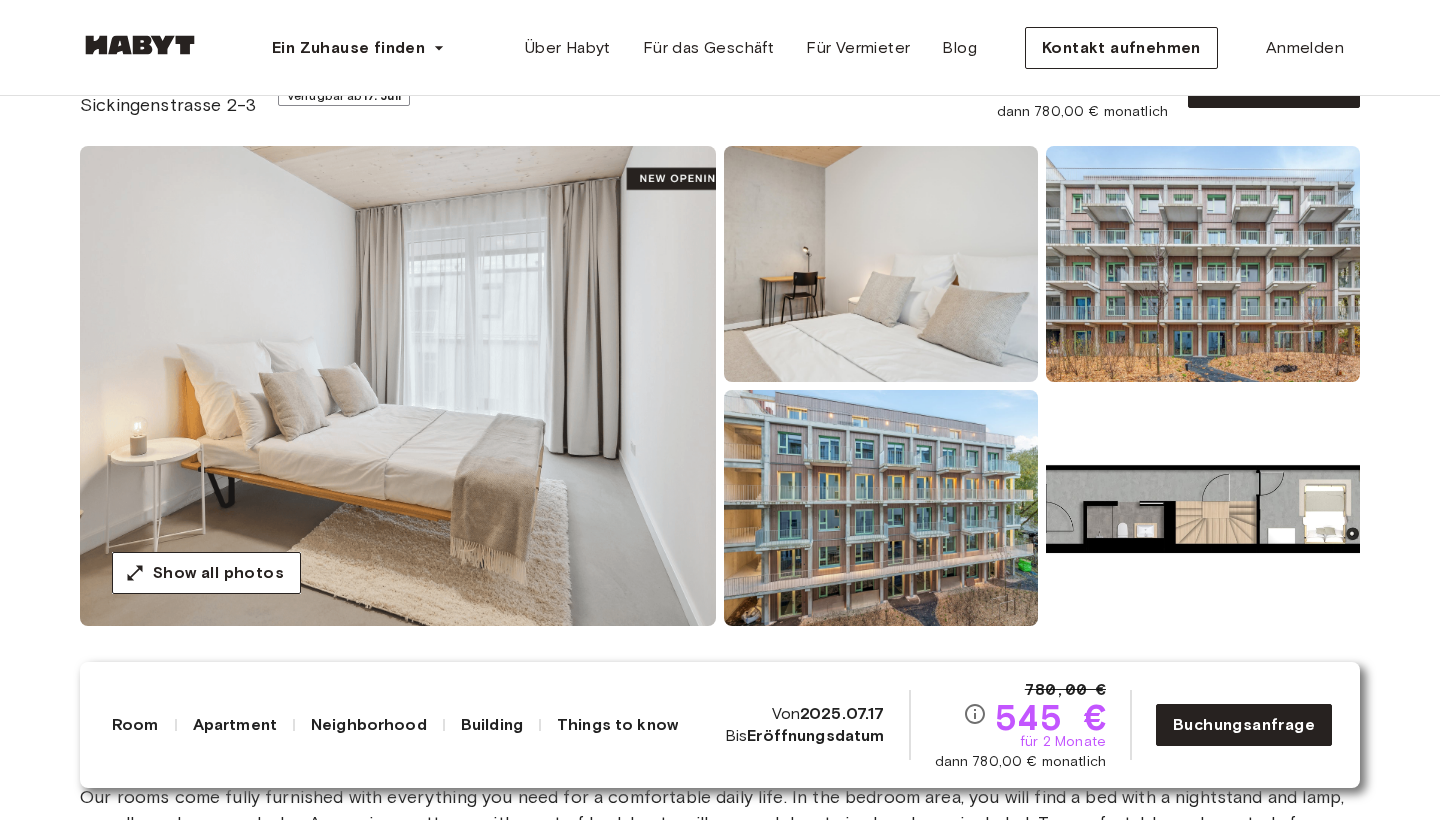 click at bounding box center (1203, 508) 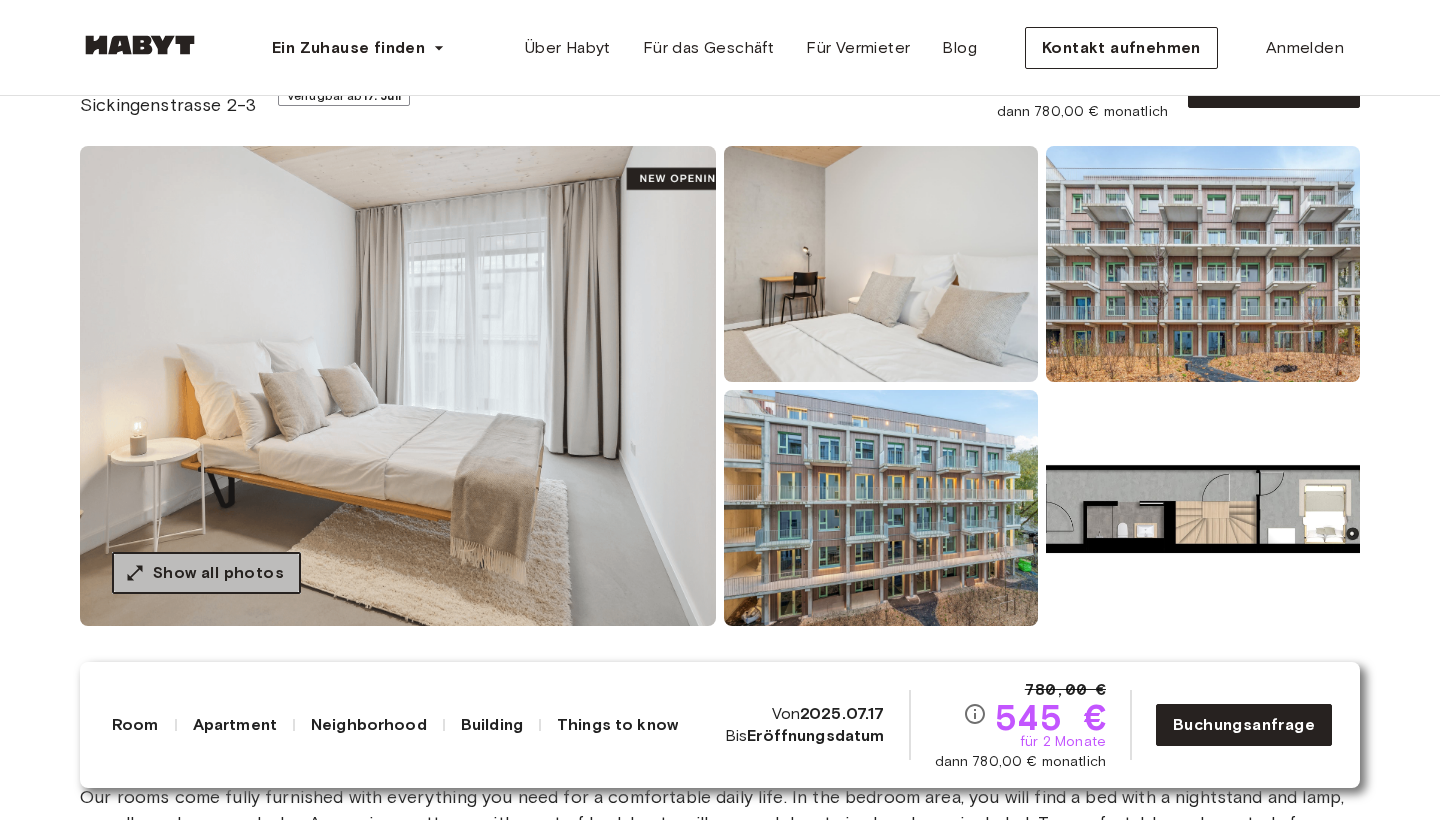 click on "Show all photos" at bounding box center [218, 573] 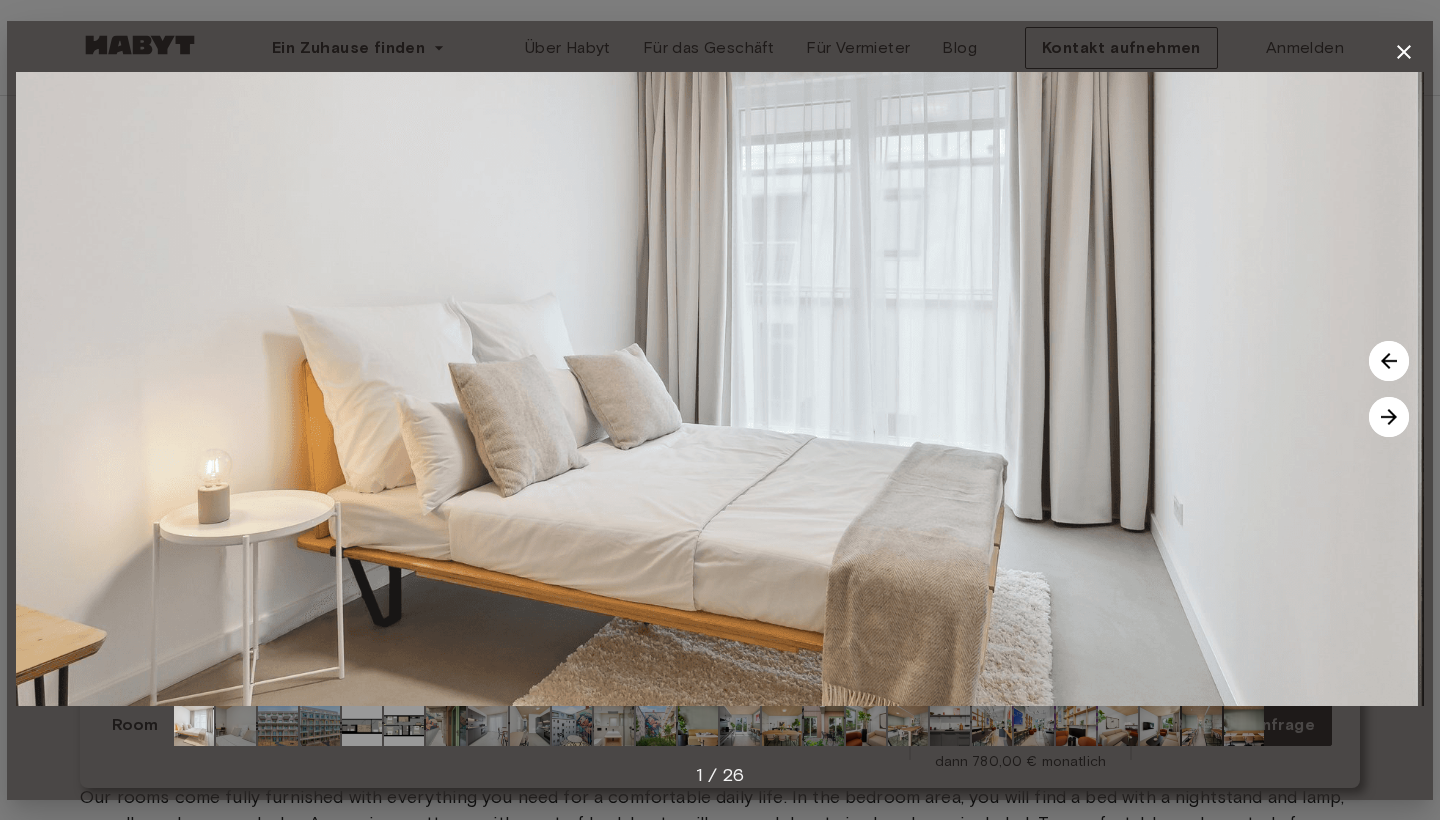click at bounding box center (362, 726) 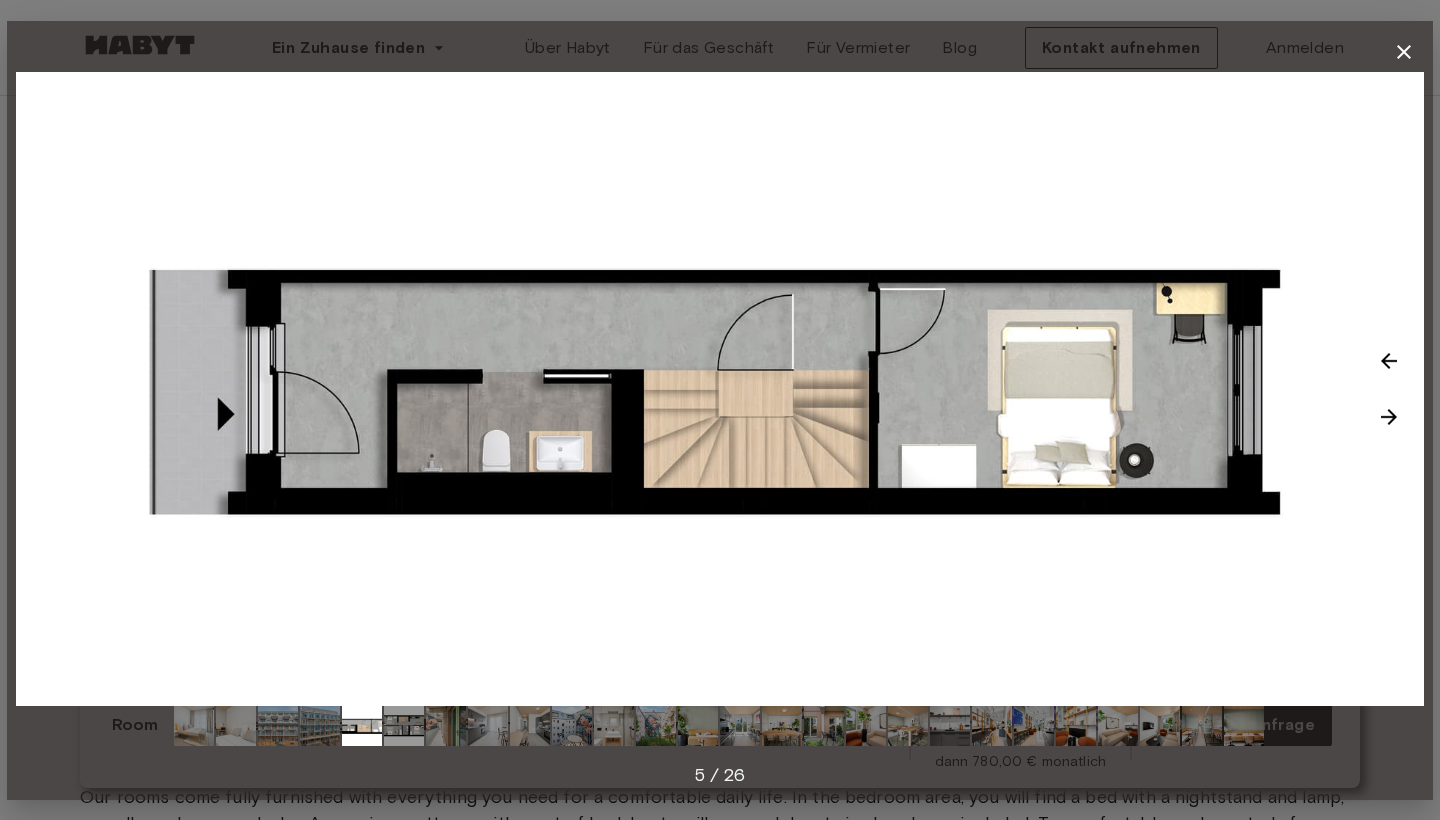 click at bounding box center [404, 726] 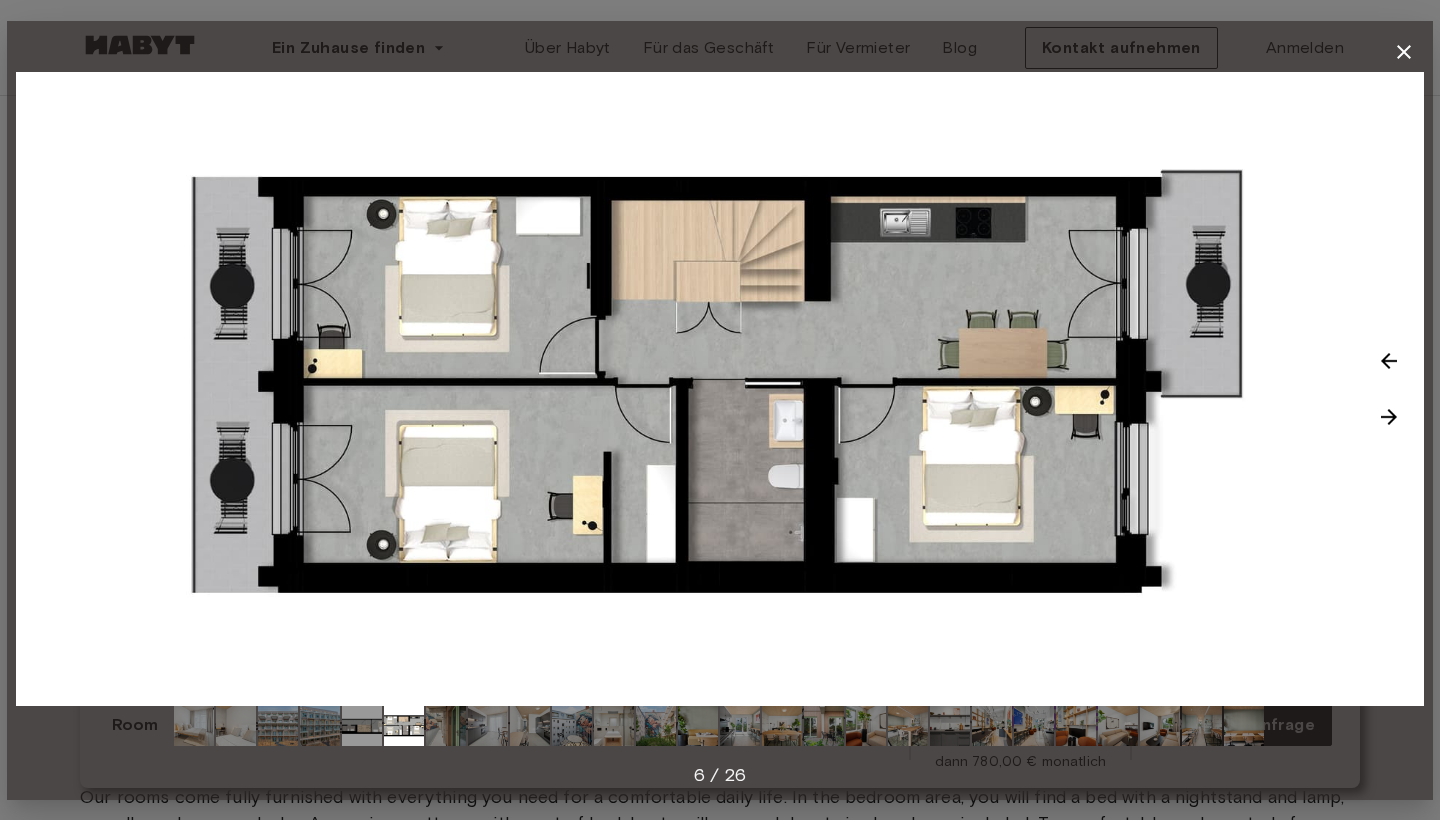 click at bounding box center (362, 726) 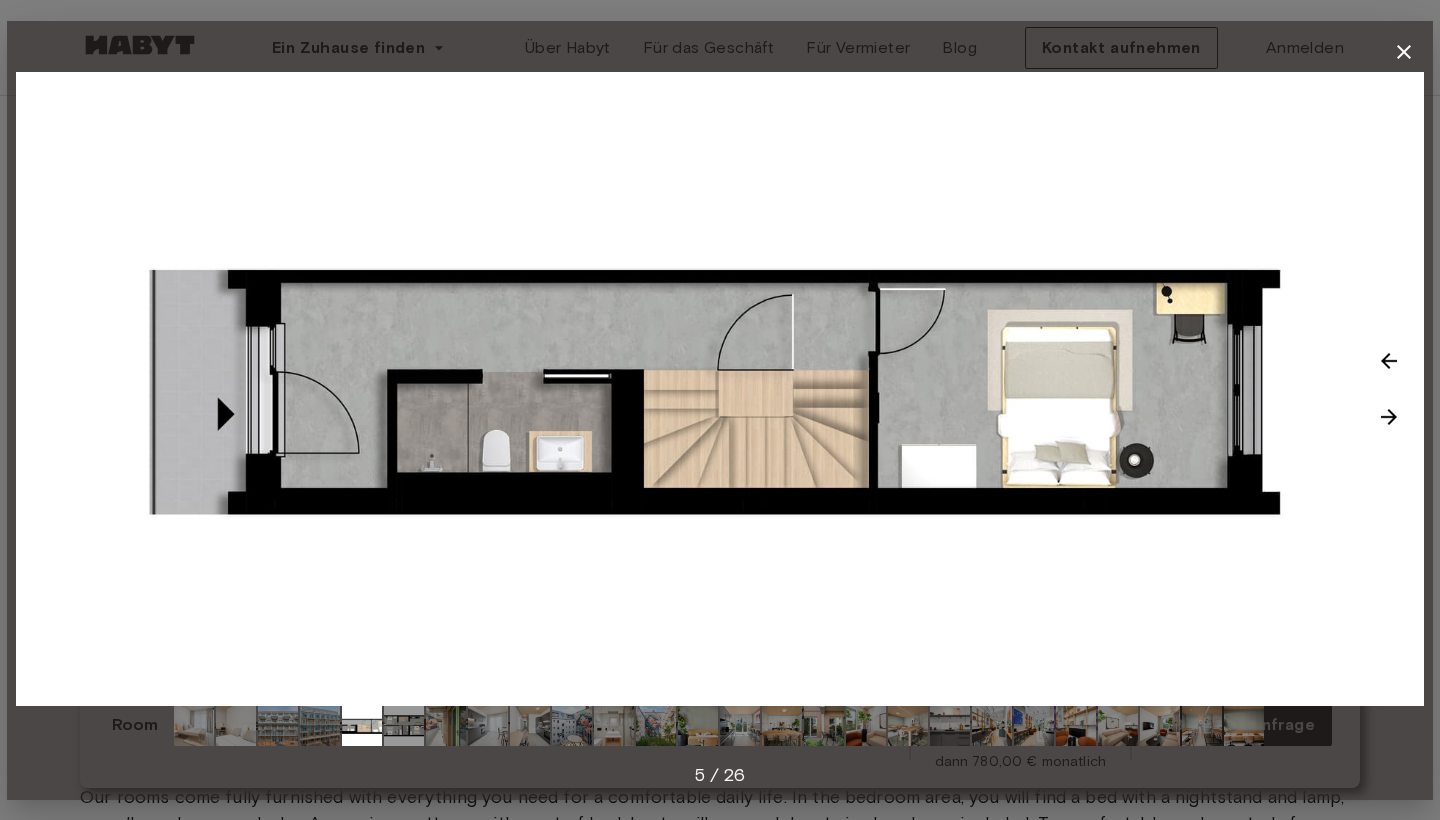click at bounding box center [278, 726] 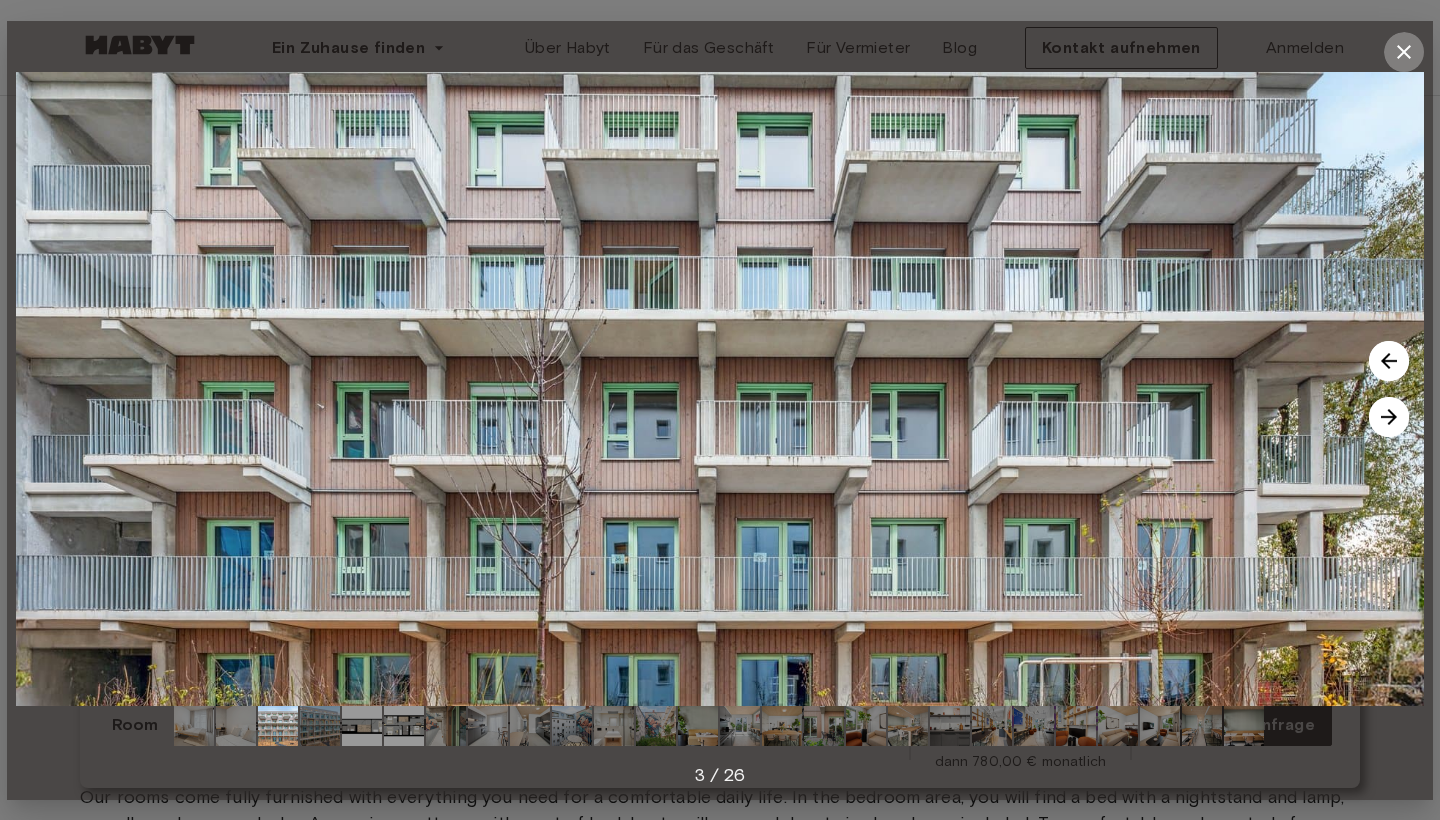 click 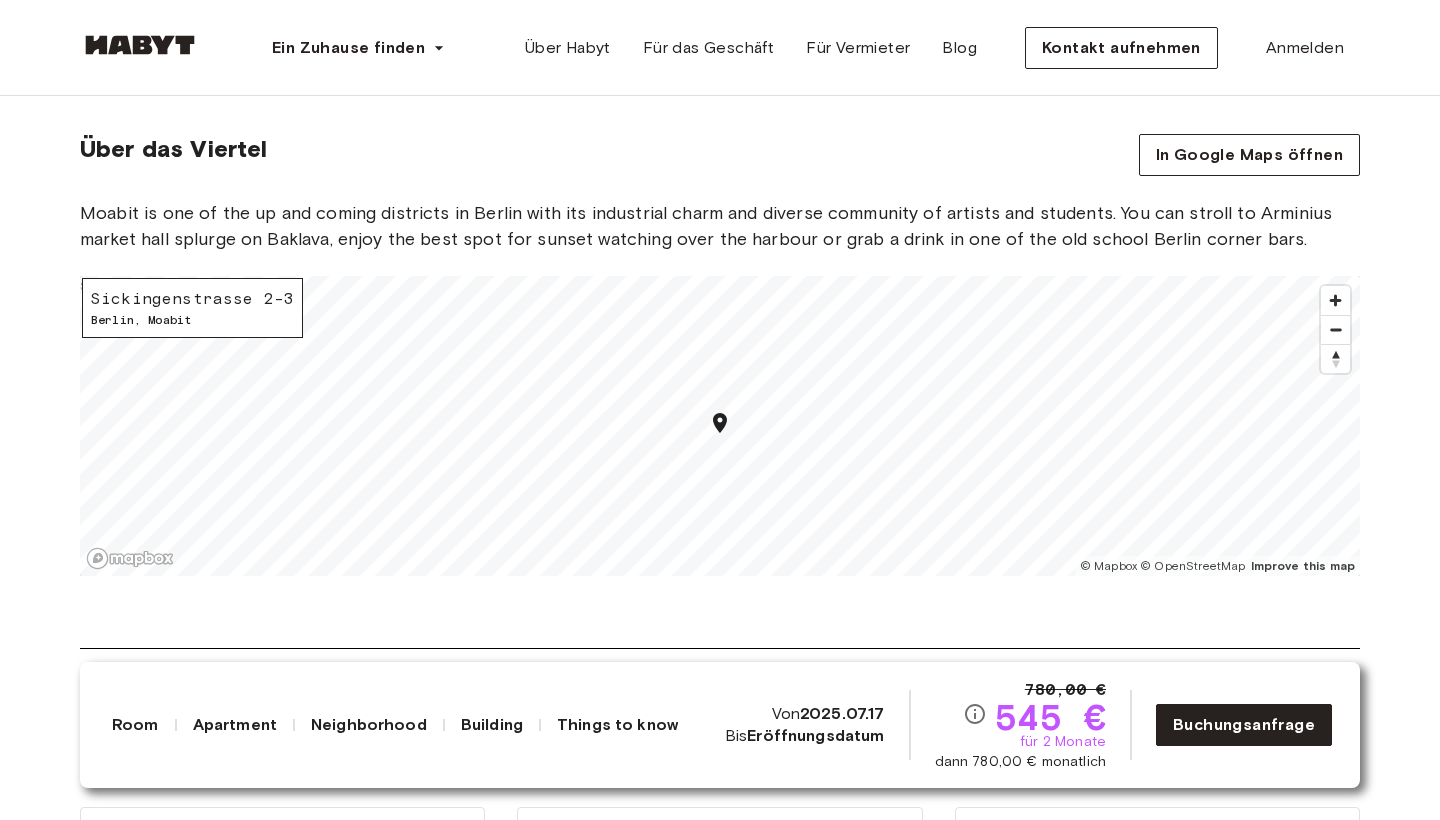 scroll, scrollTop: 2641, scrollLeft: 0, axis: vertical 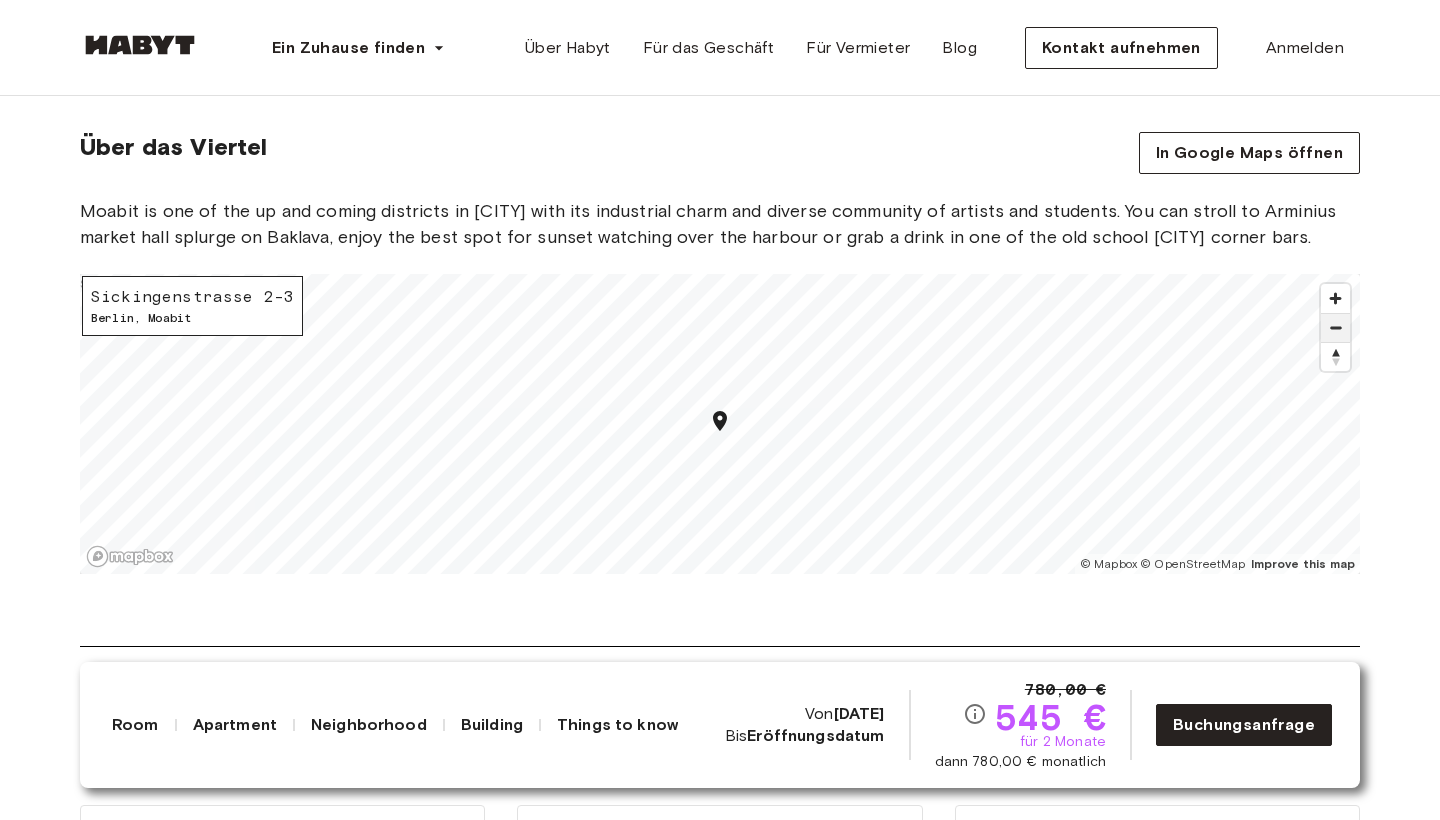 click 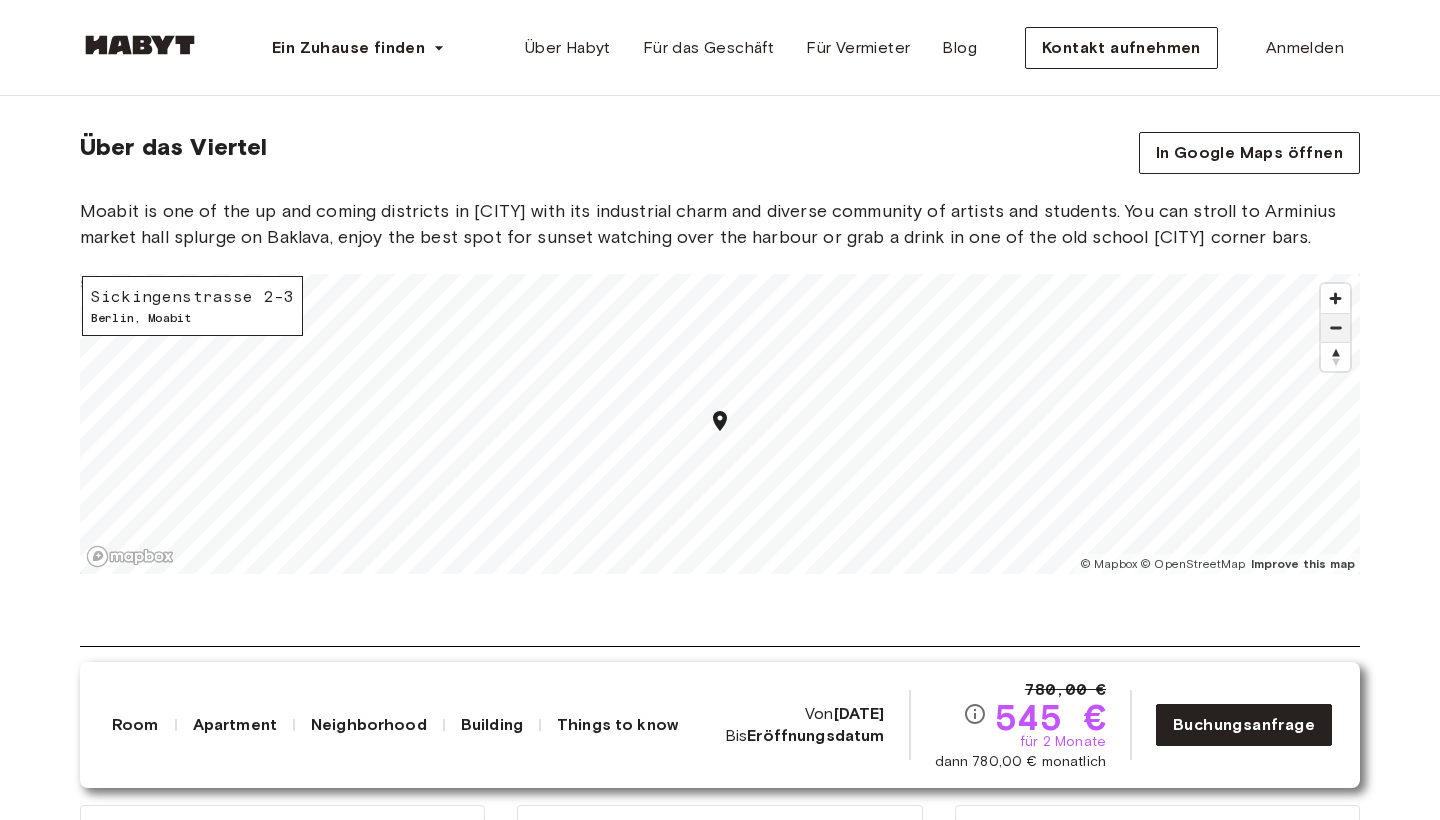 click 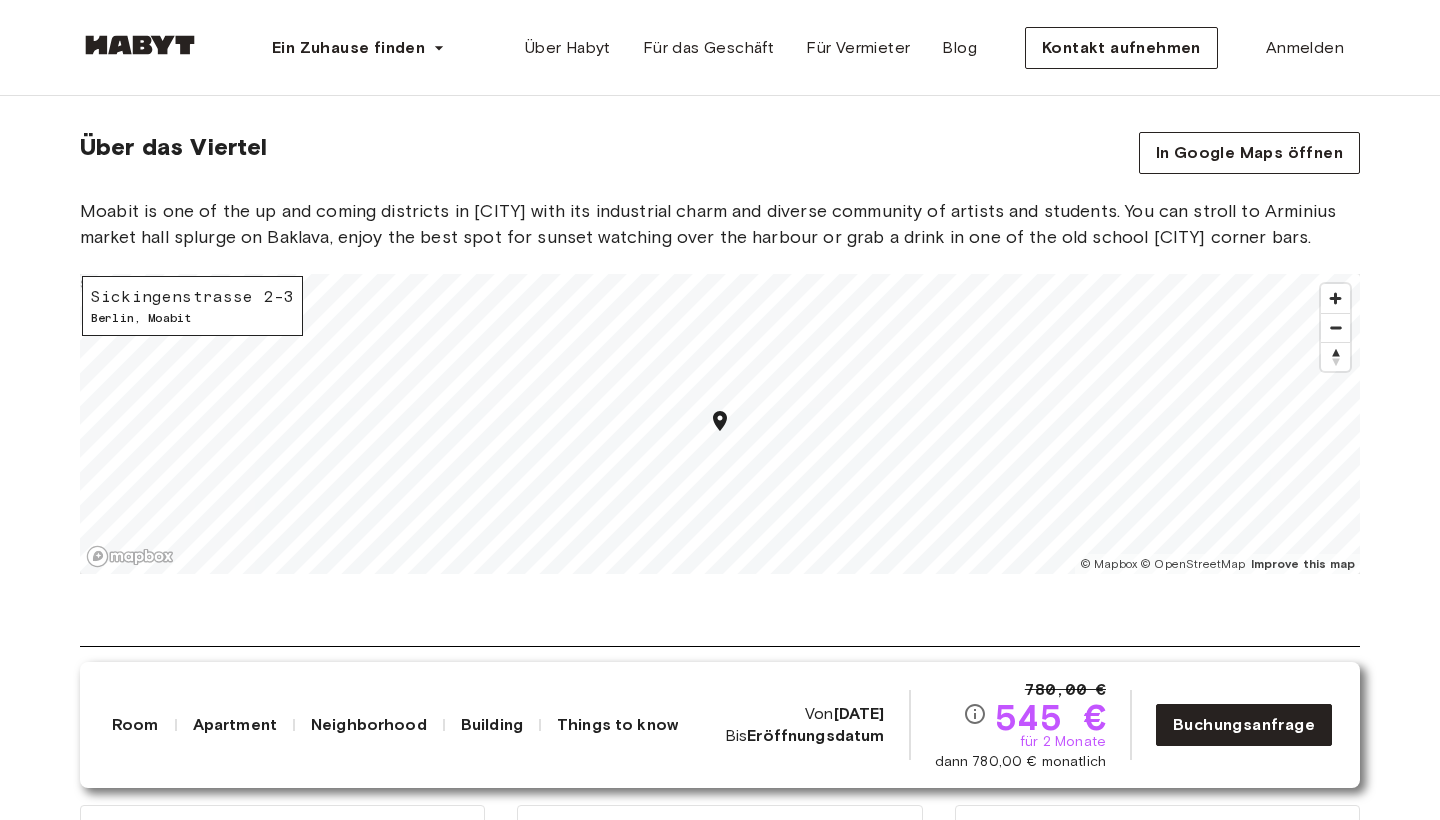 scroll, scrollTop: 2514, scrollLeft: 0, axis: vertical 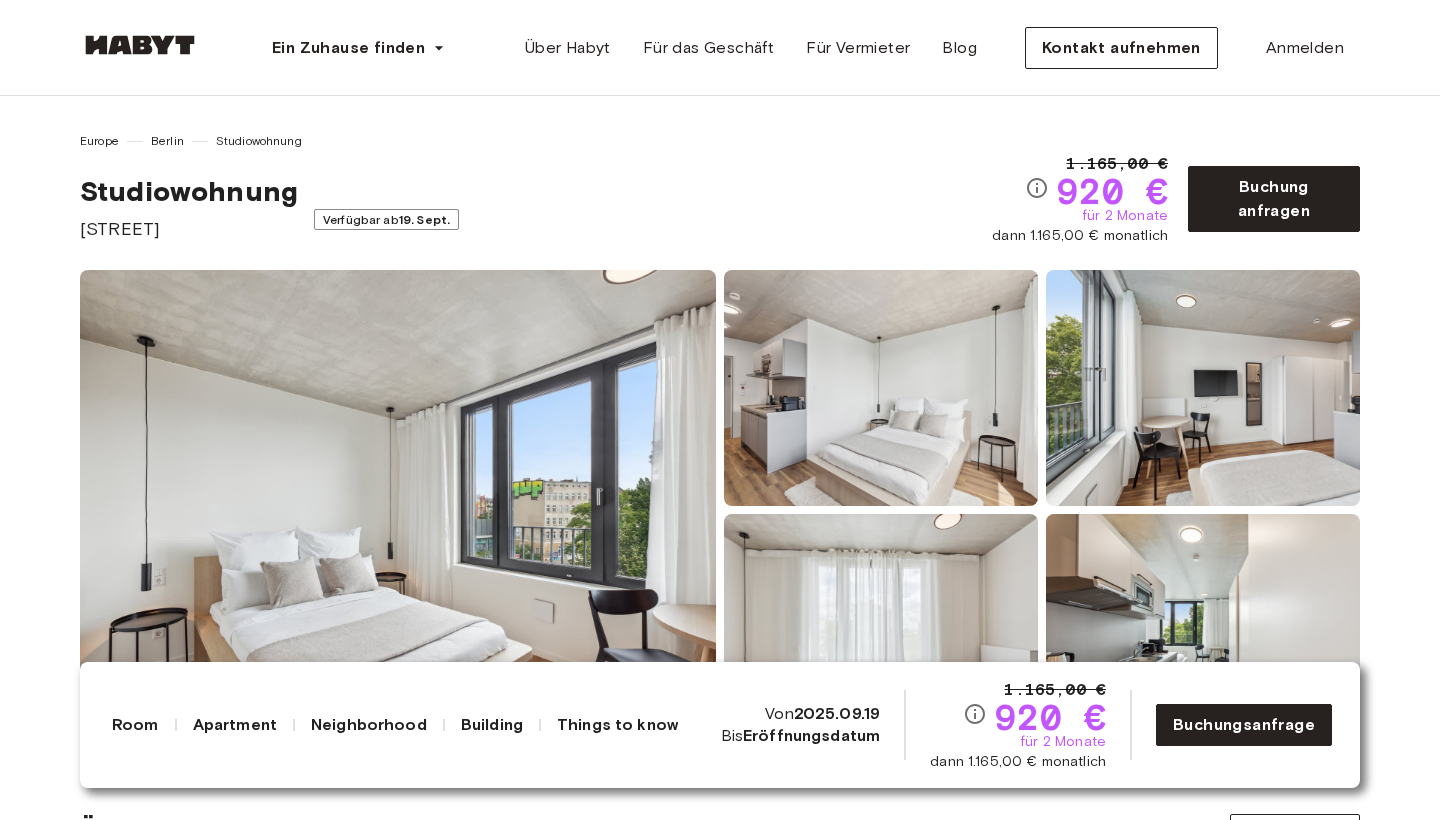 click at bounding box center [398, 510] 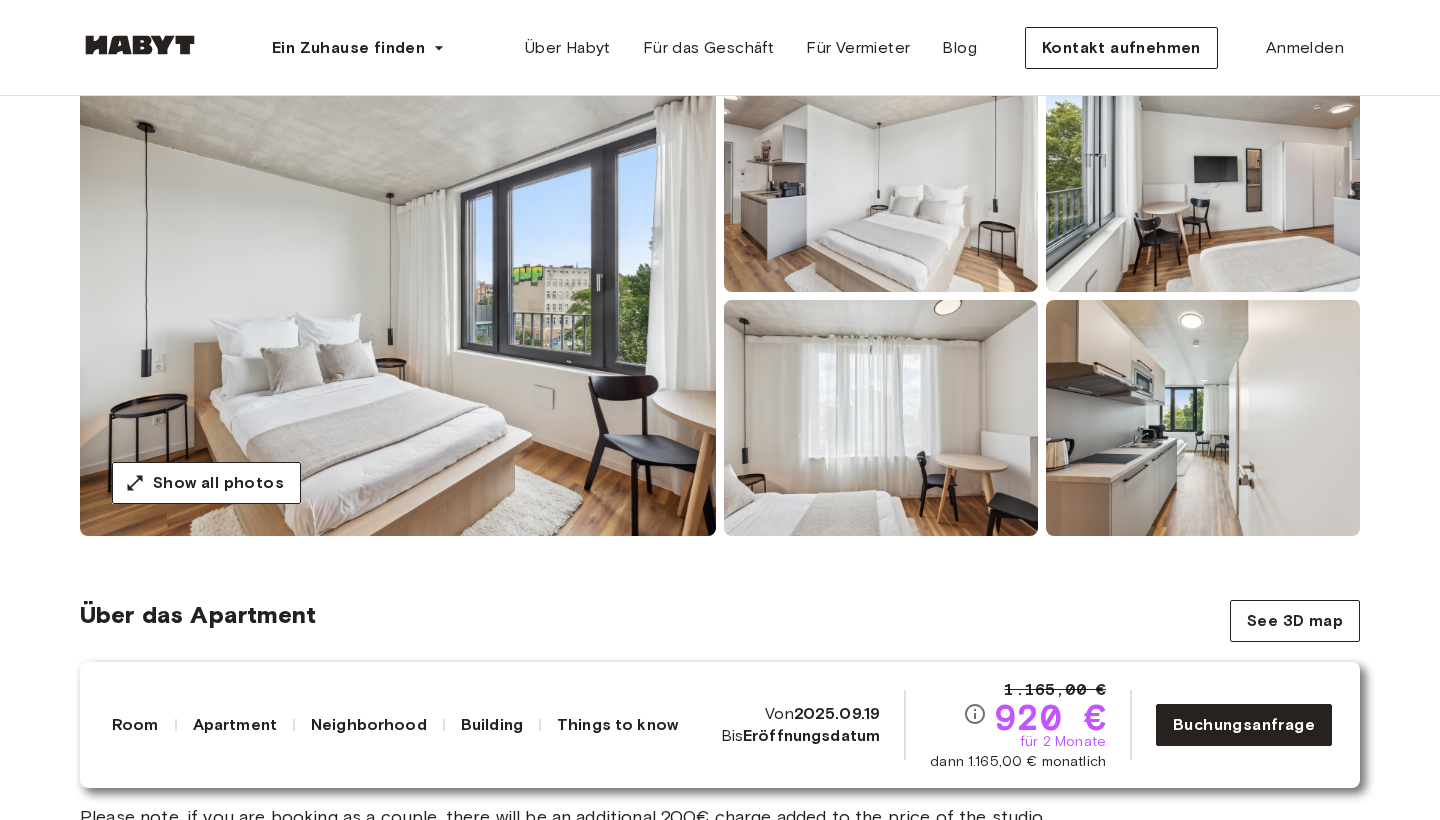 scroll, scrollTop: 215, scrollLeft: 0, axis: vertical 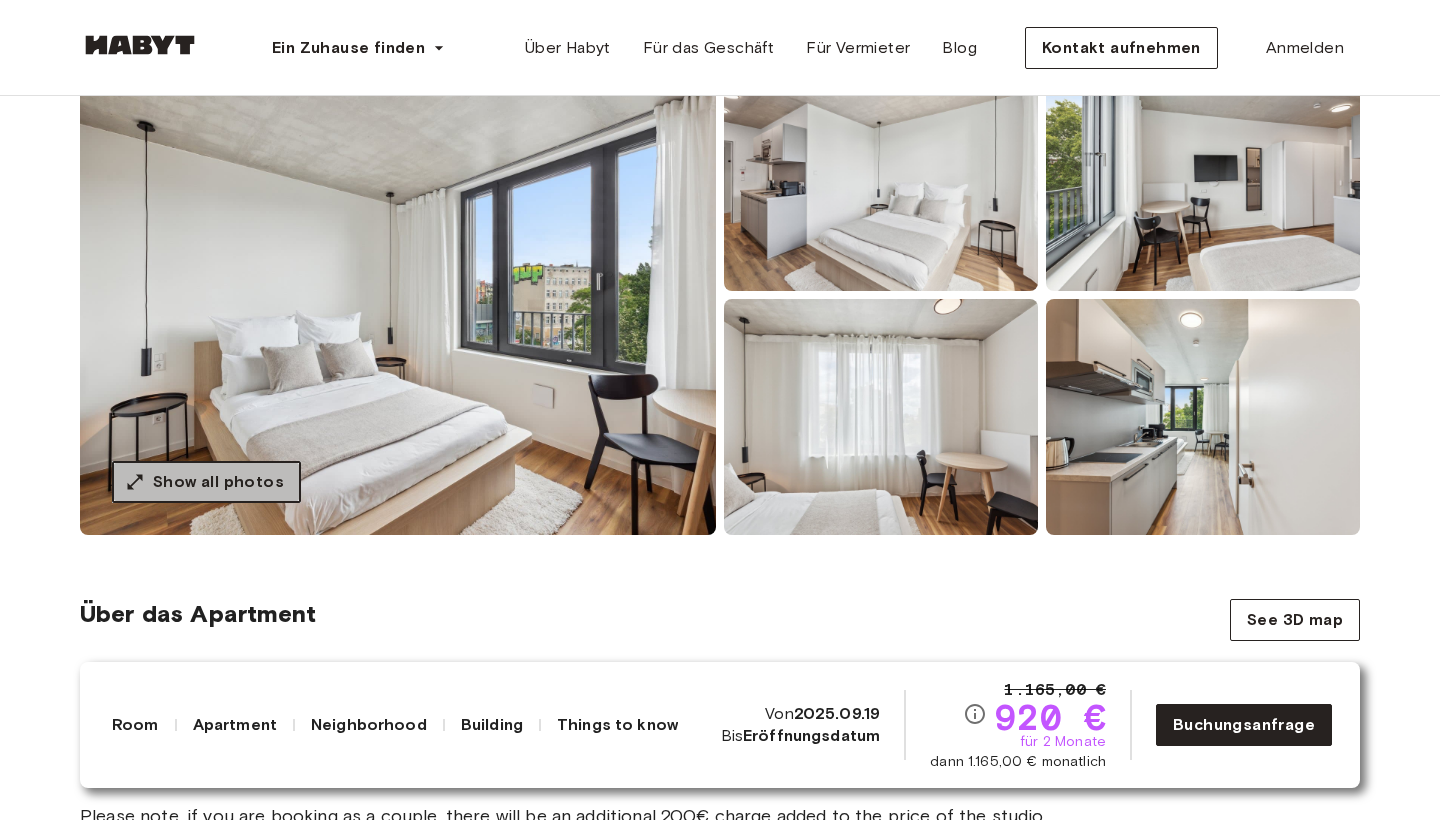 click on "Show all photos" at bounding box center [218, 482] 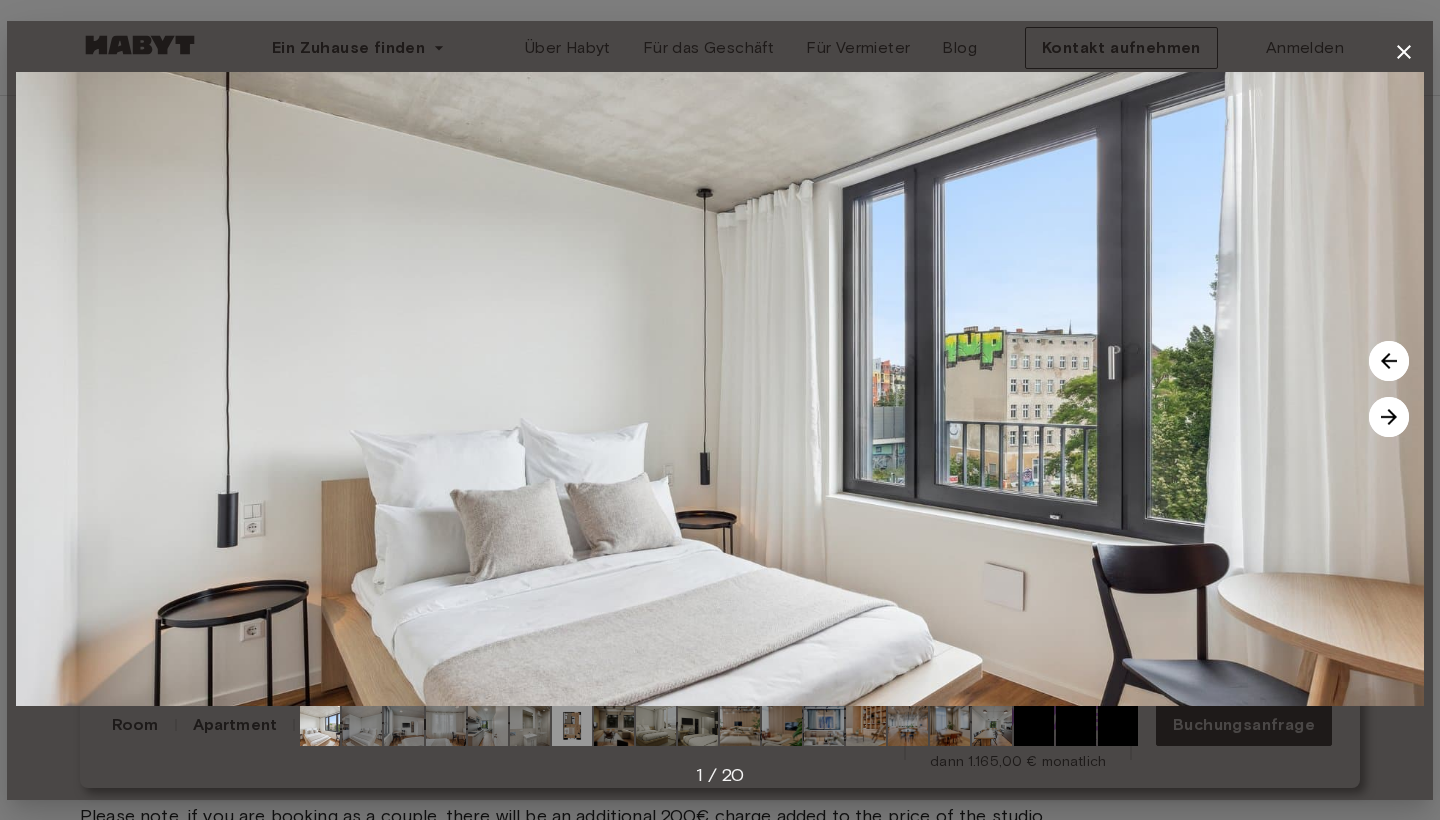 click at bounding box center [1389, 417] 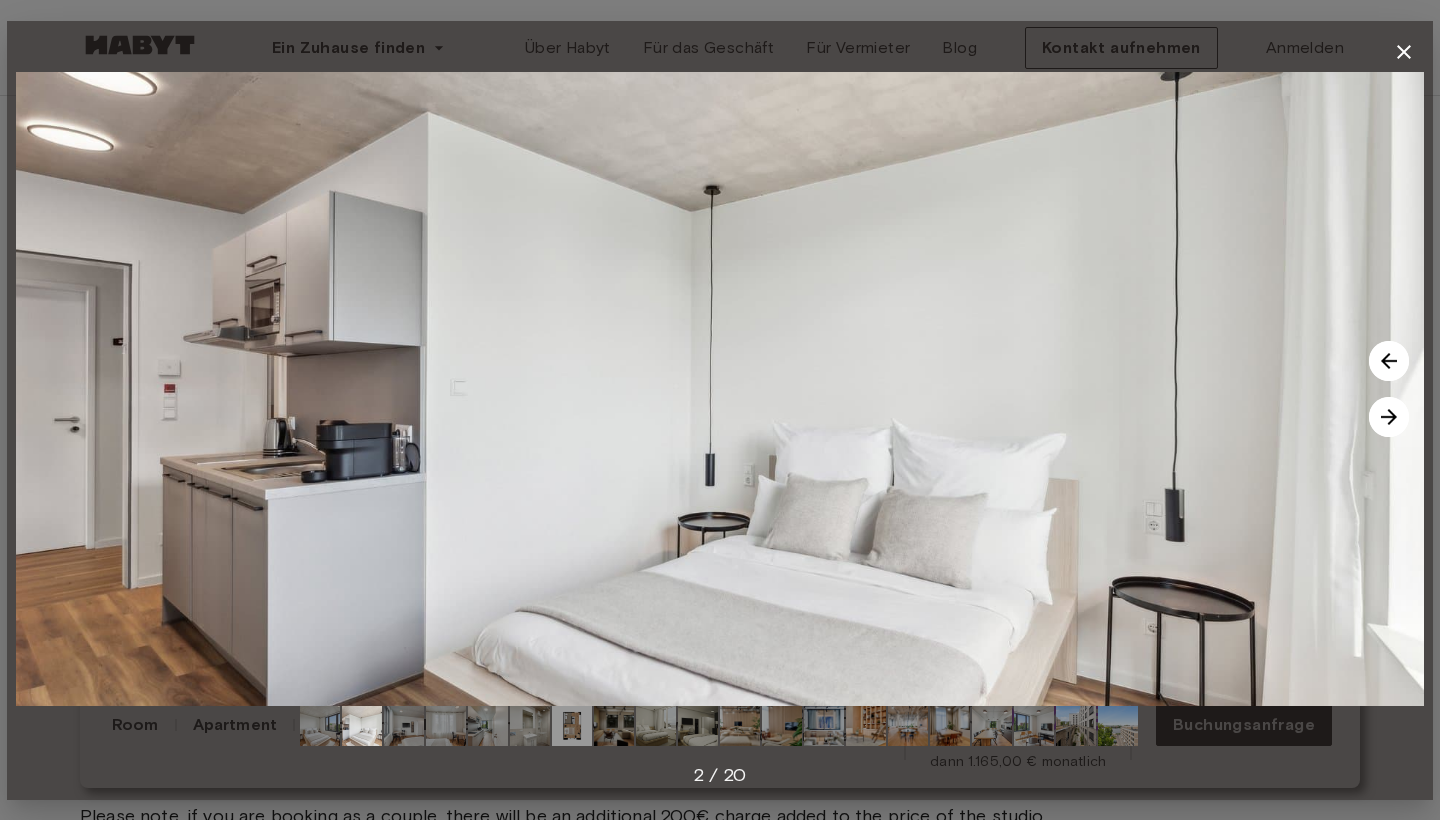 click at bounding box center [1389, 417] 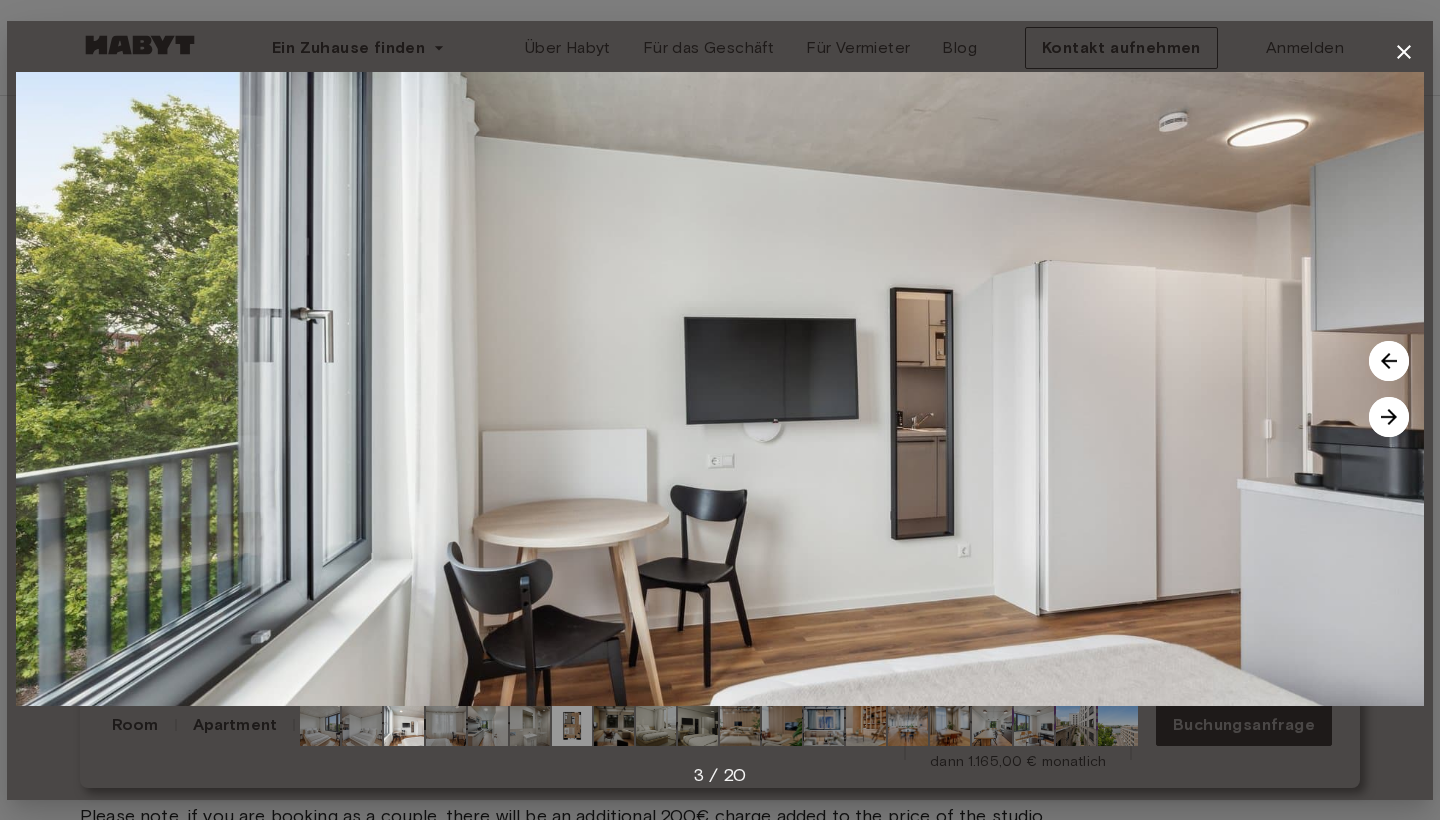 click at bounding box center [1389, 417] 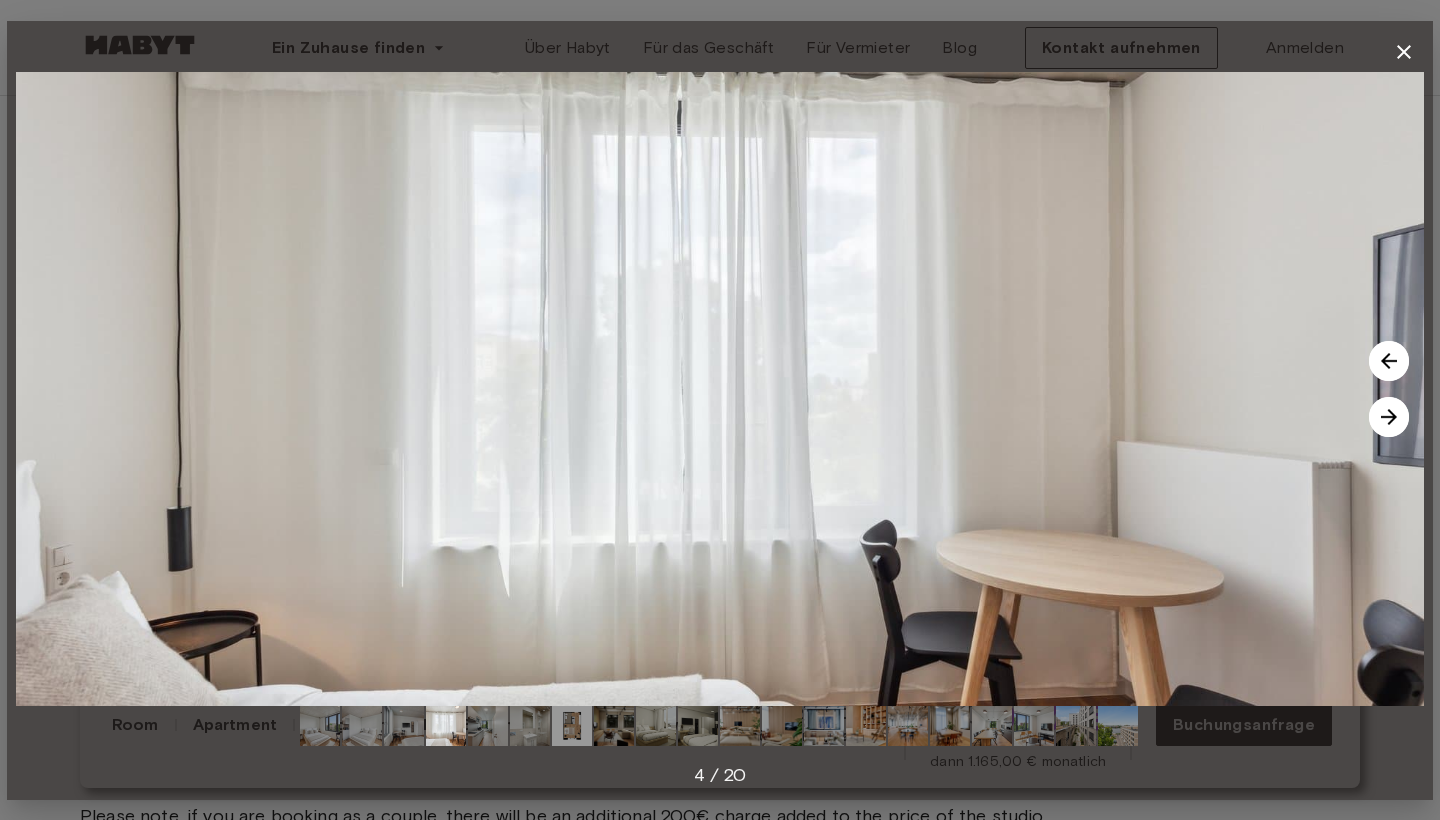 click at bounding box center (1389, 417) 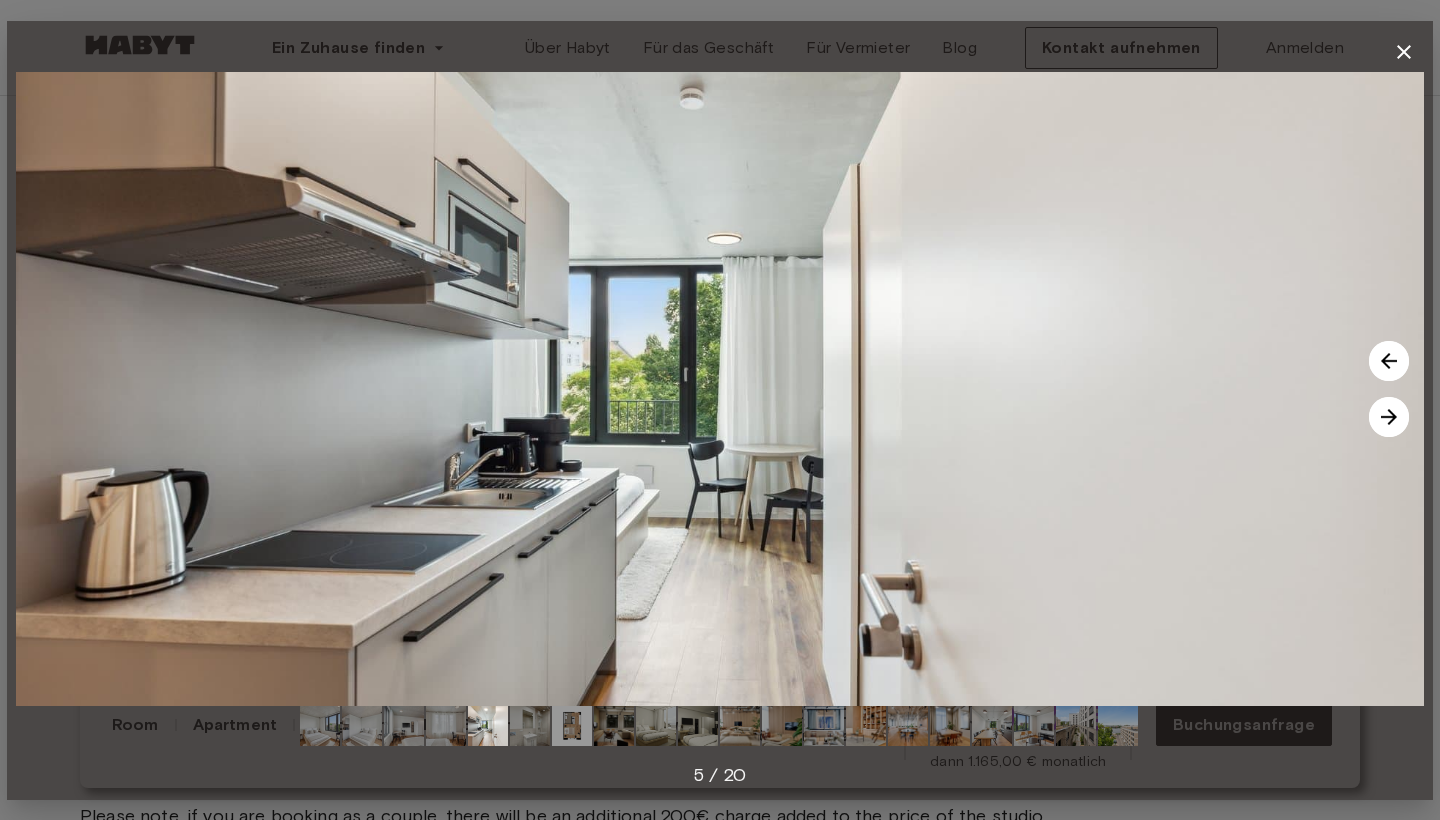 click at bounding box center [1389, 417] 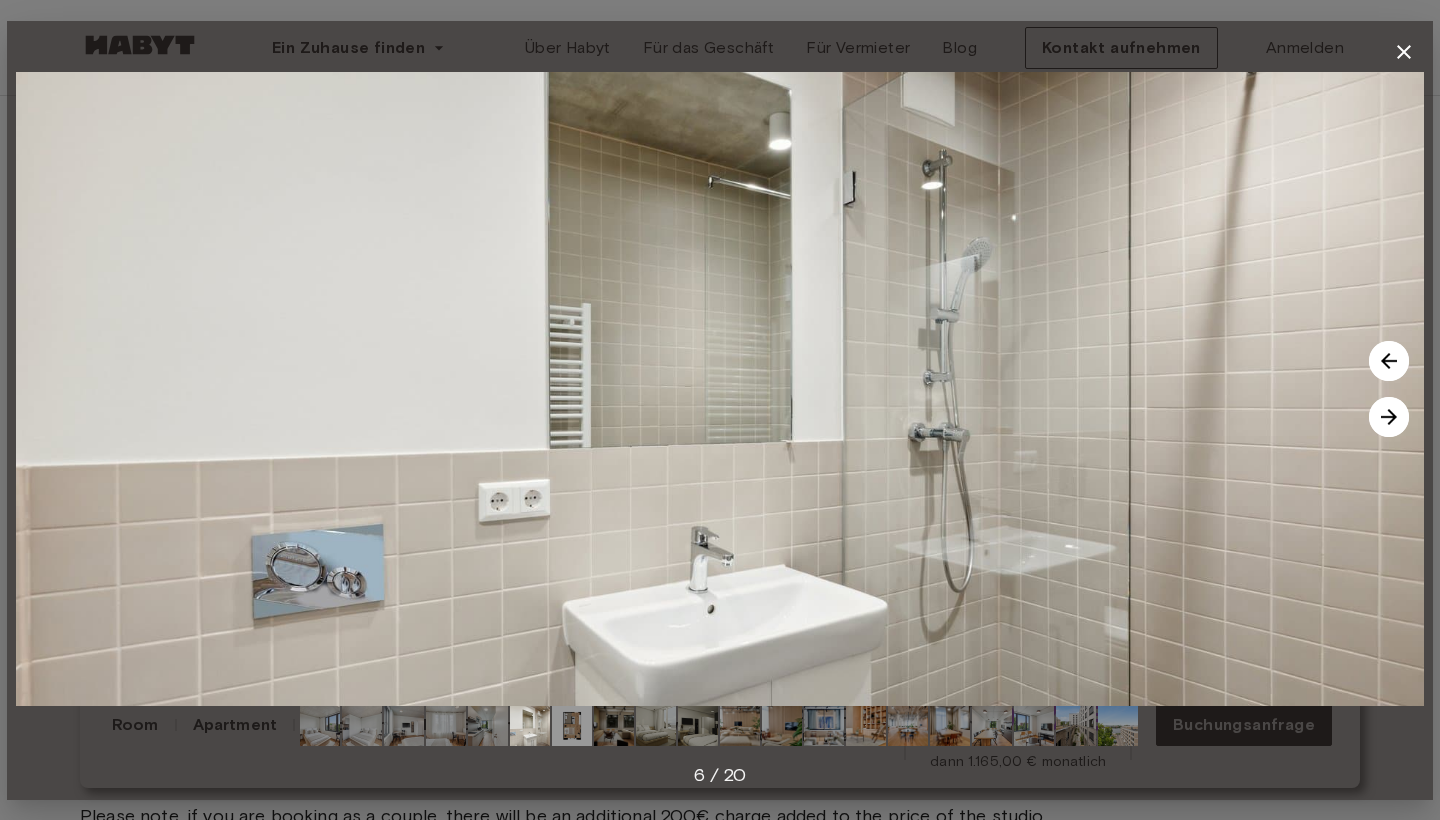 click at bounding box center (1389, 417) 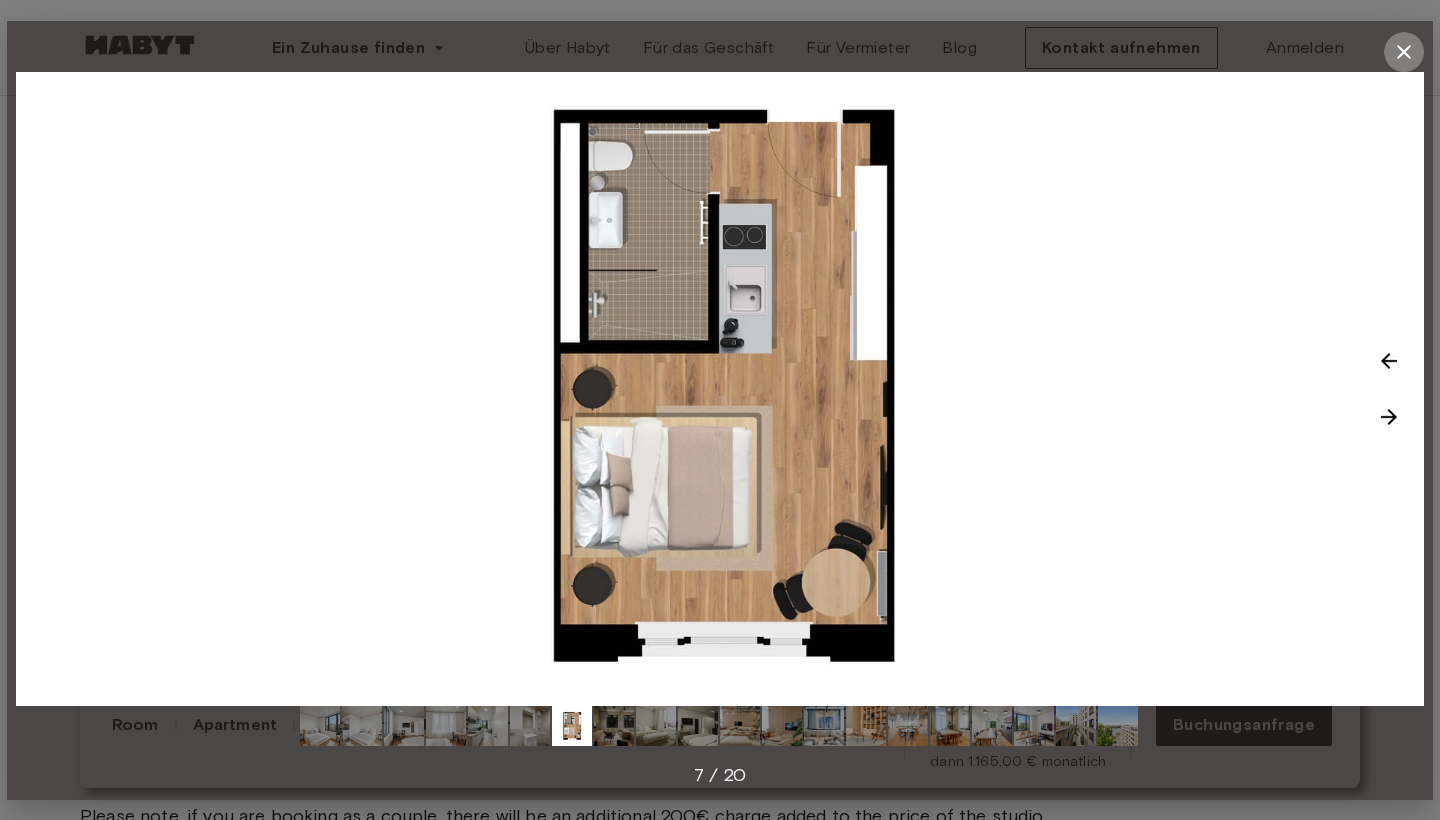 click 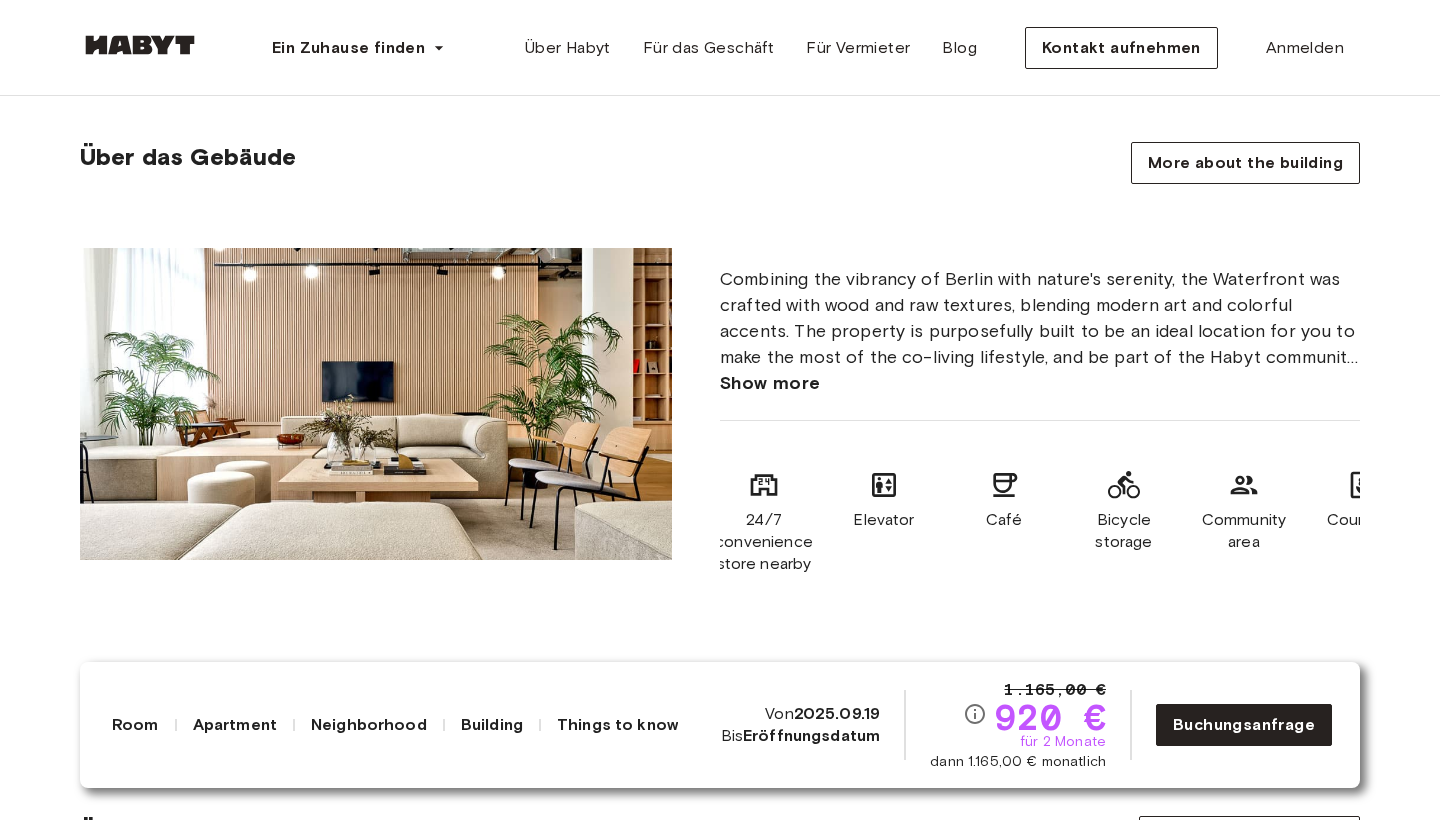 scroll, scrollTop: 1296, scrollLeft: 0, axis: vertical 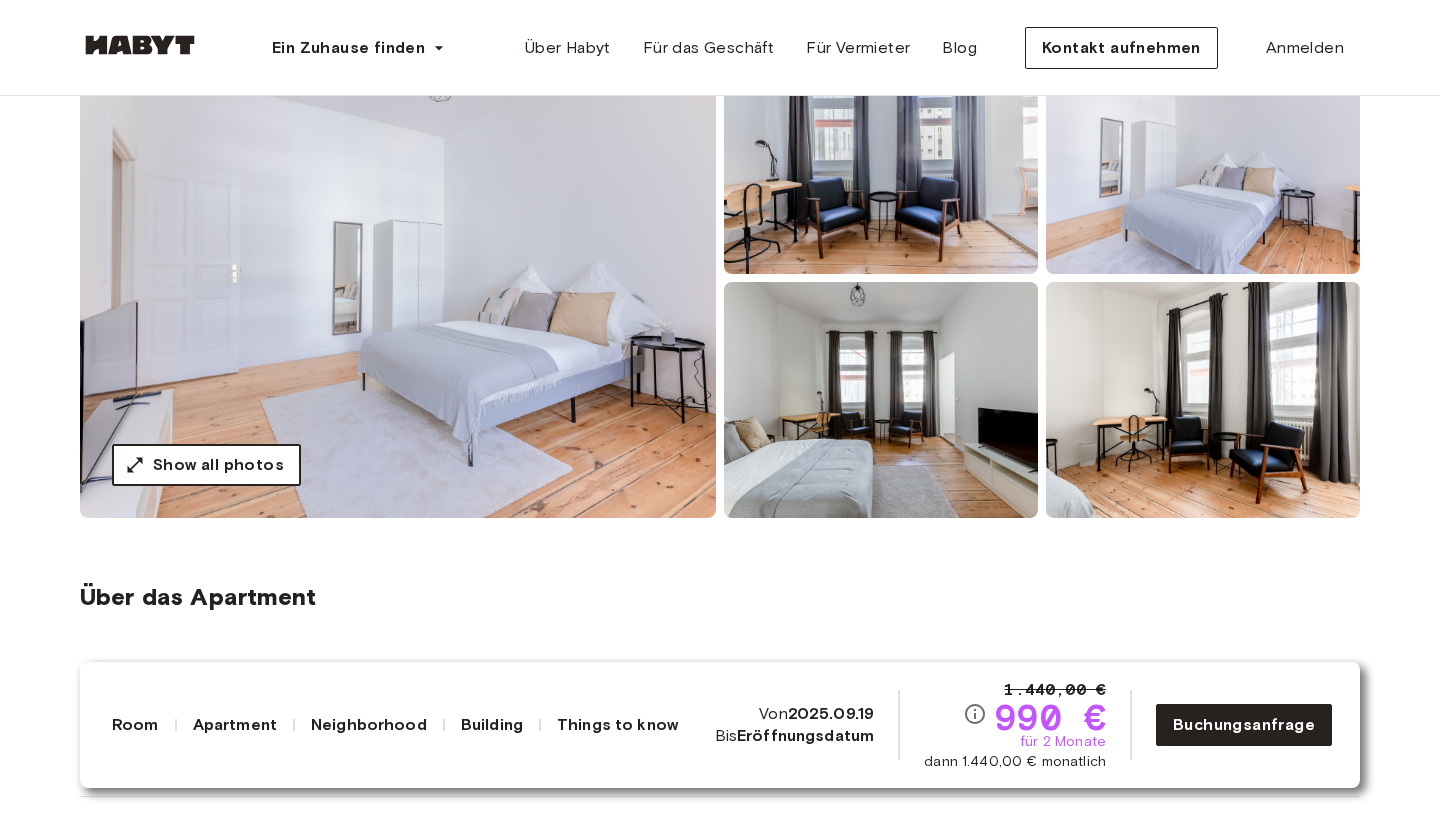 click on "Show all photos" at bounding box center [218, 465] 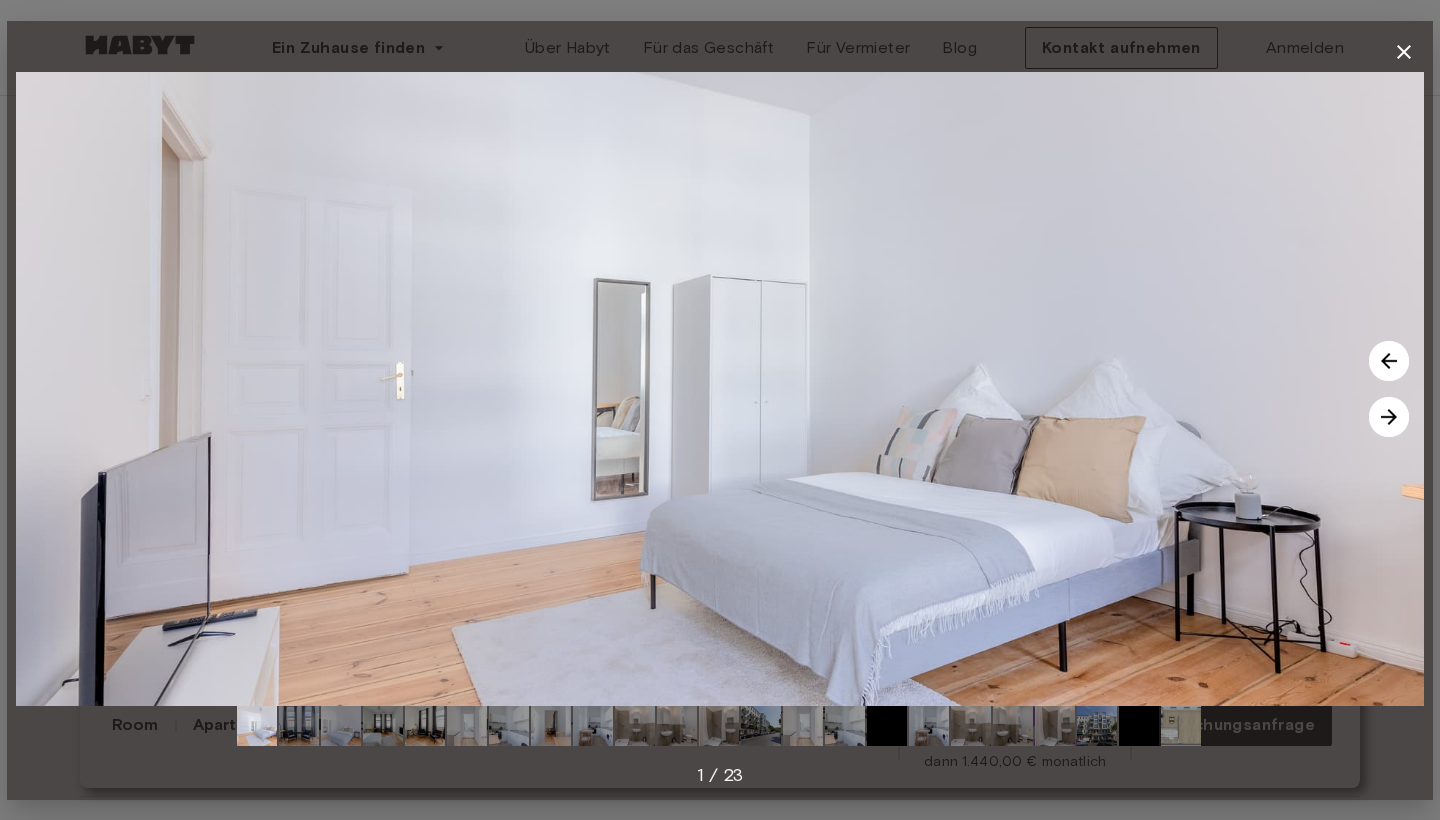 click at bounding box center [1389, 417] 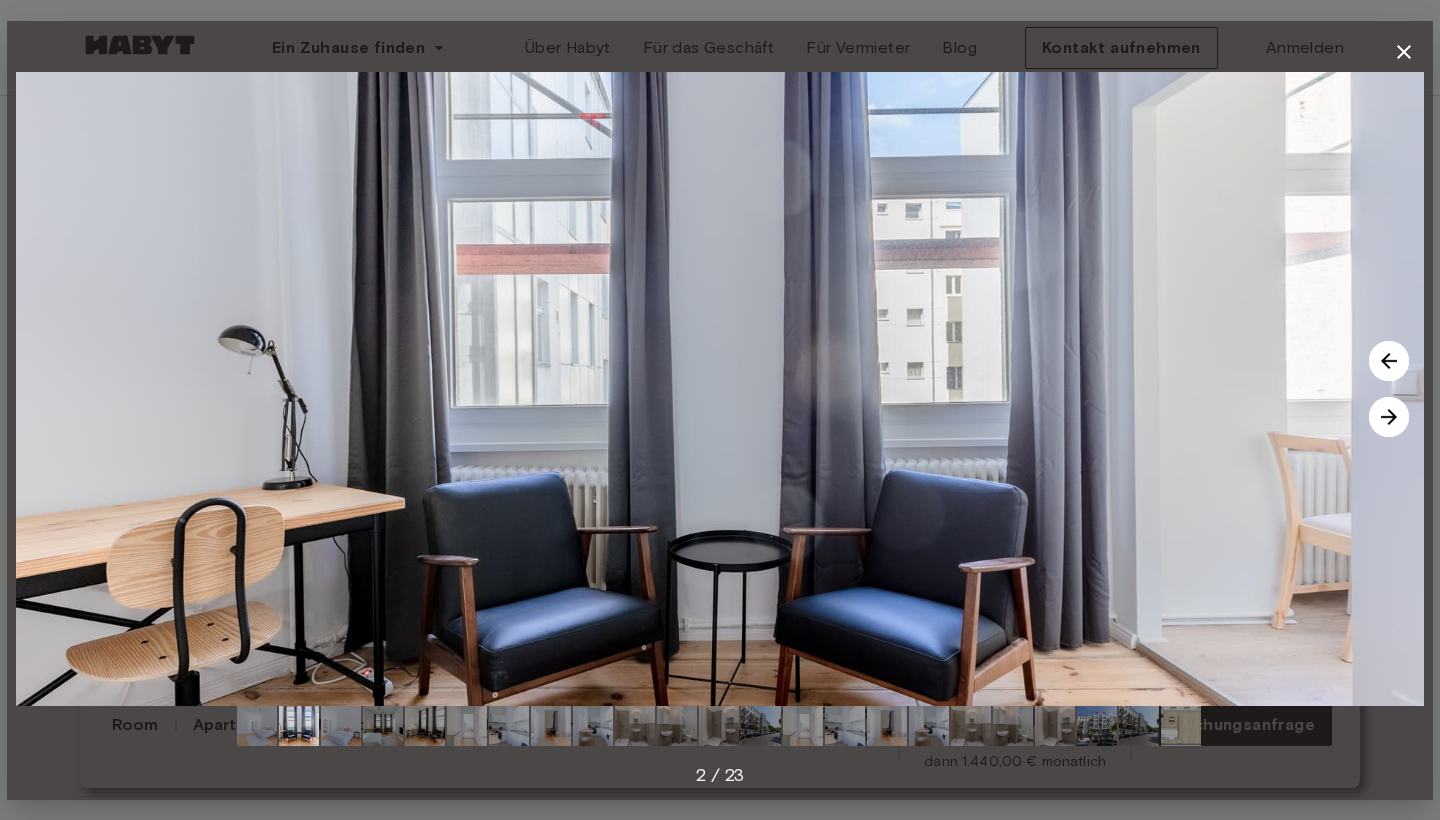 click at bounding box center (1389, 417) 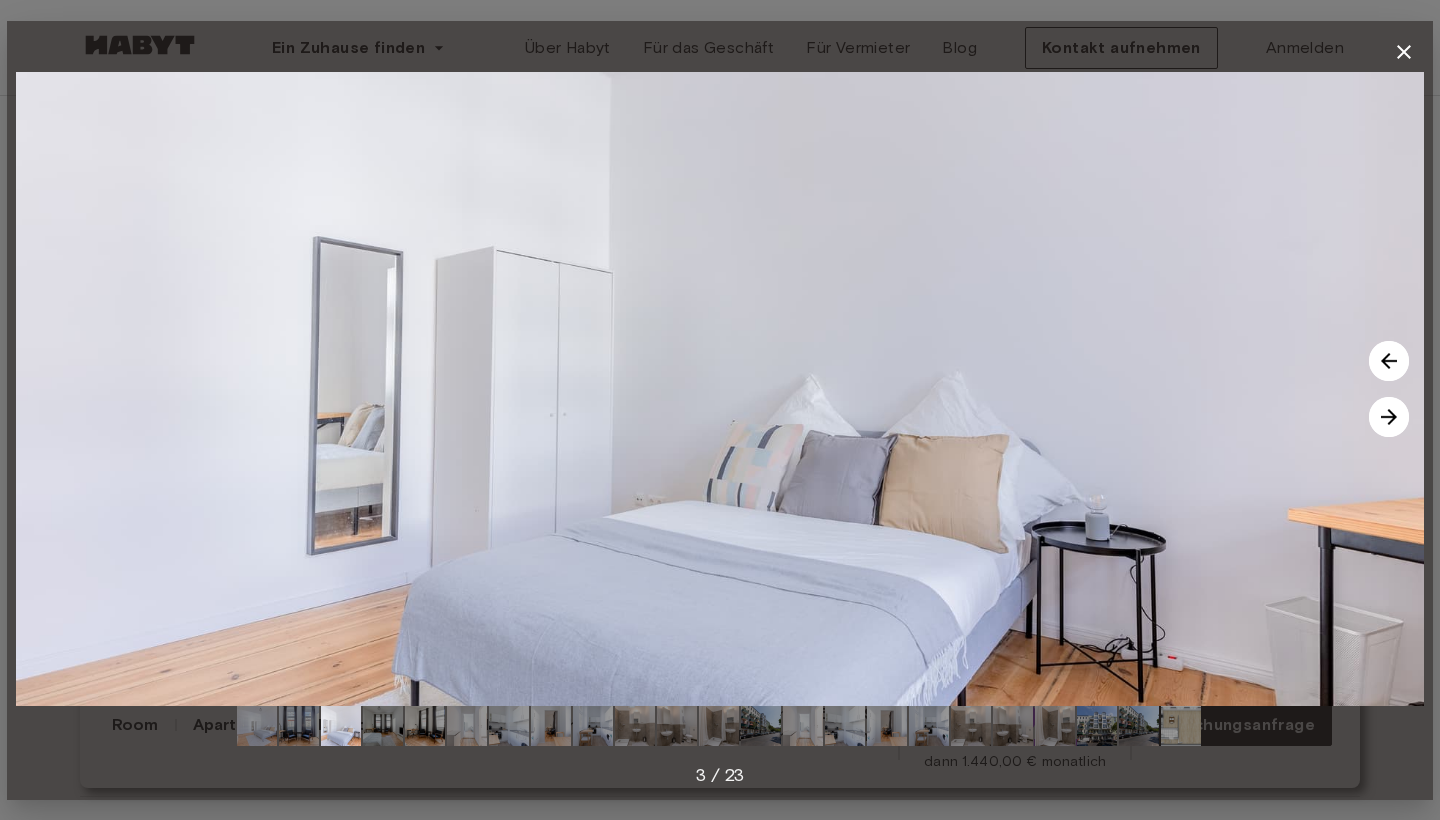 click at bounding box center [1389, 417] 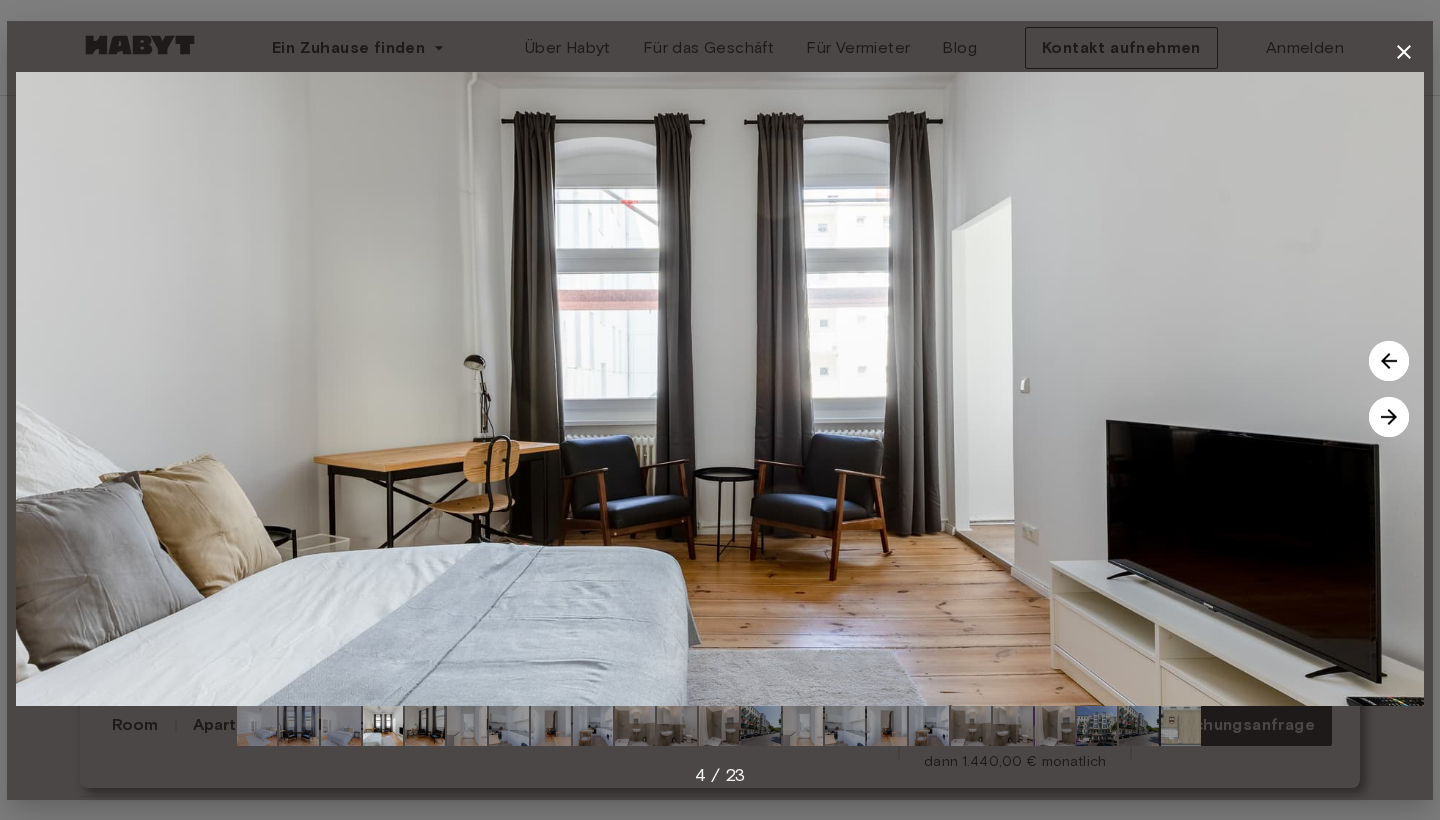 click at bounding box center (1389, 417) 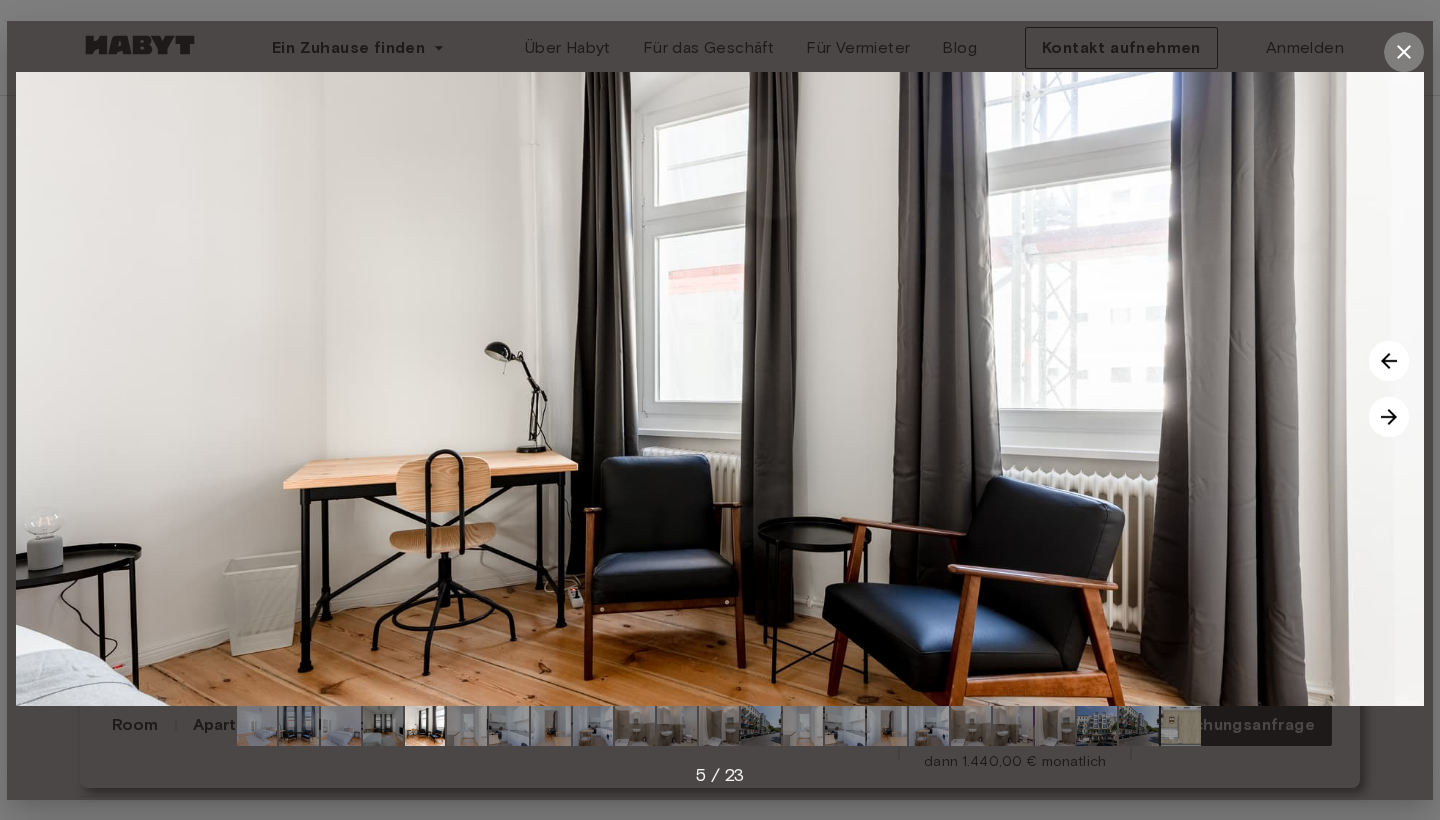 click 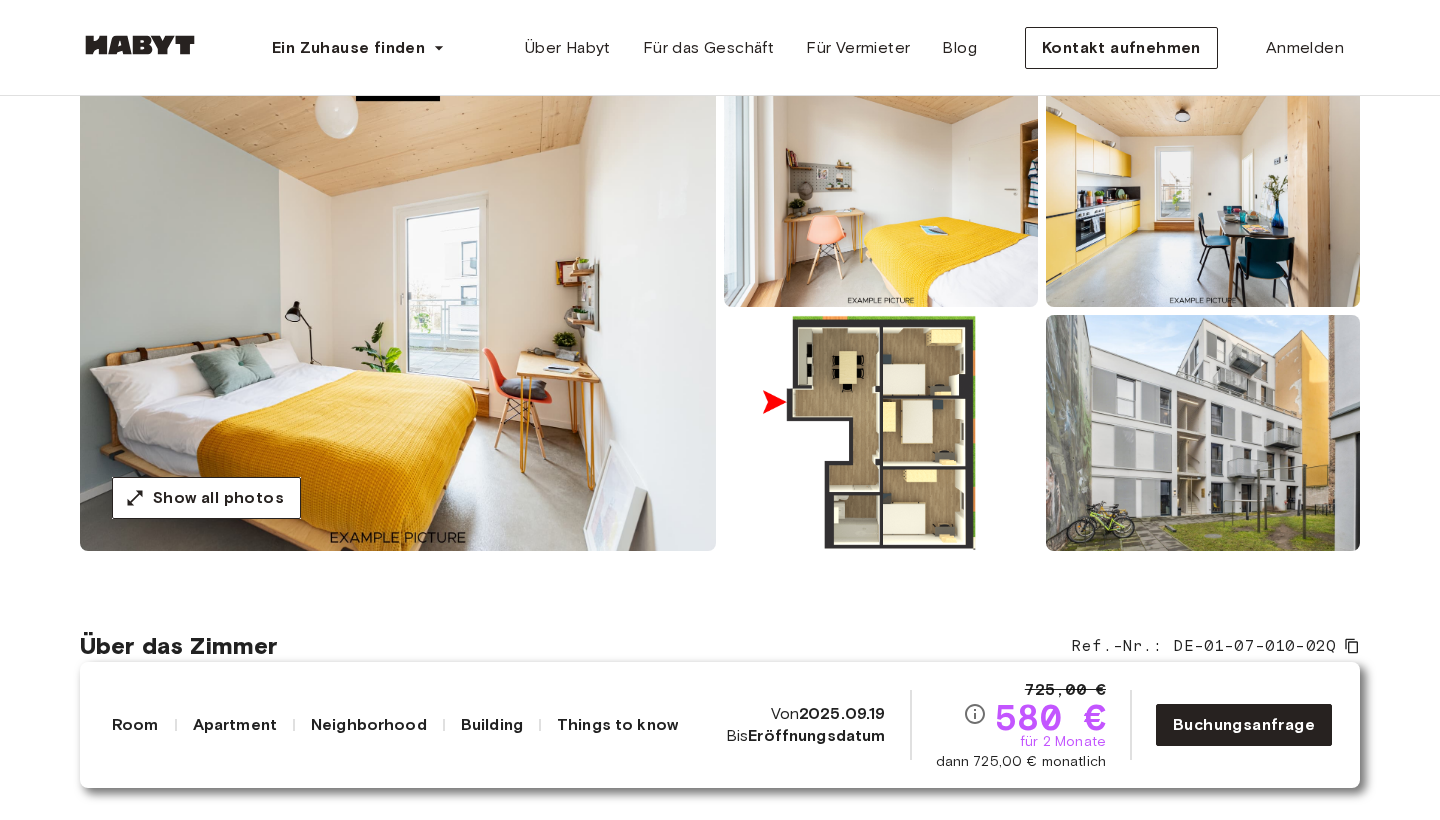 scroll, scrollTop: 201, scrollLeft: 0, axis: vertical 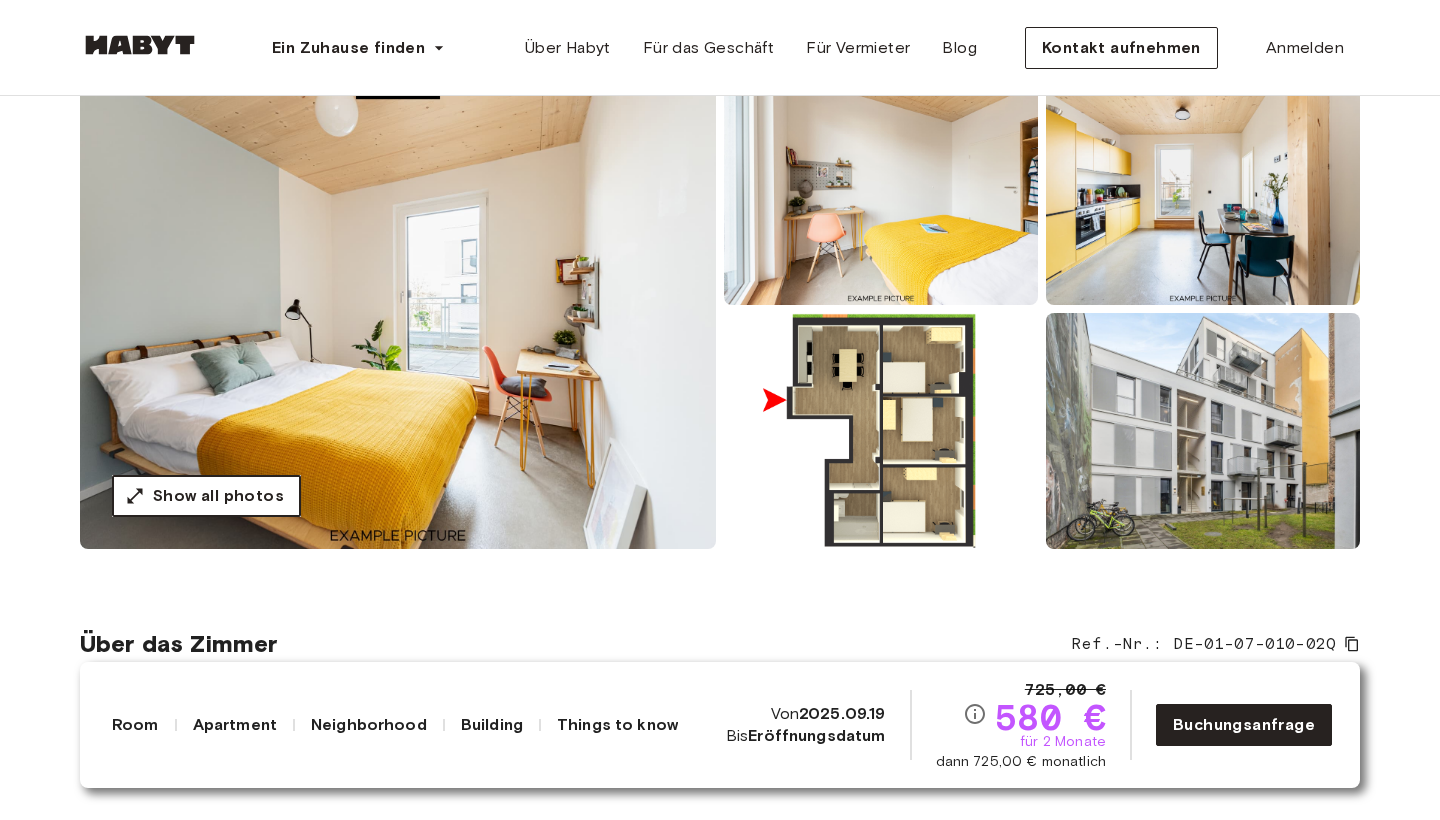 click on "Show all photos" at bounding box center [218, 496] 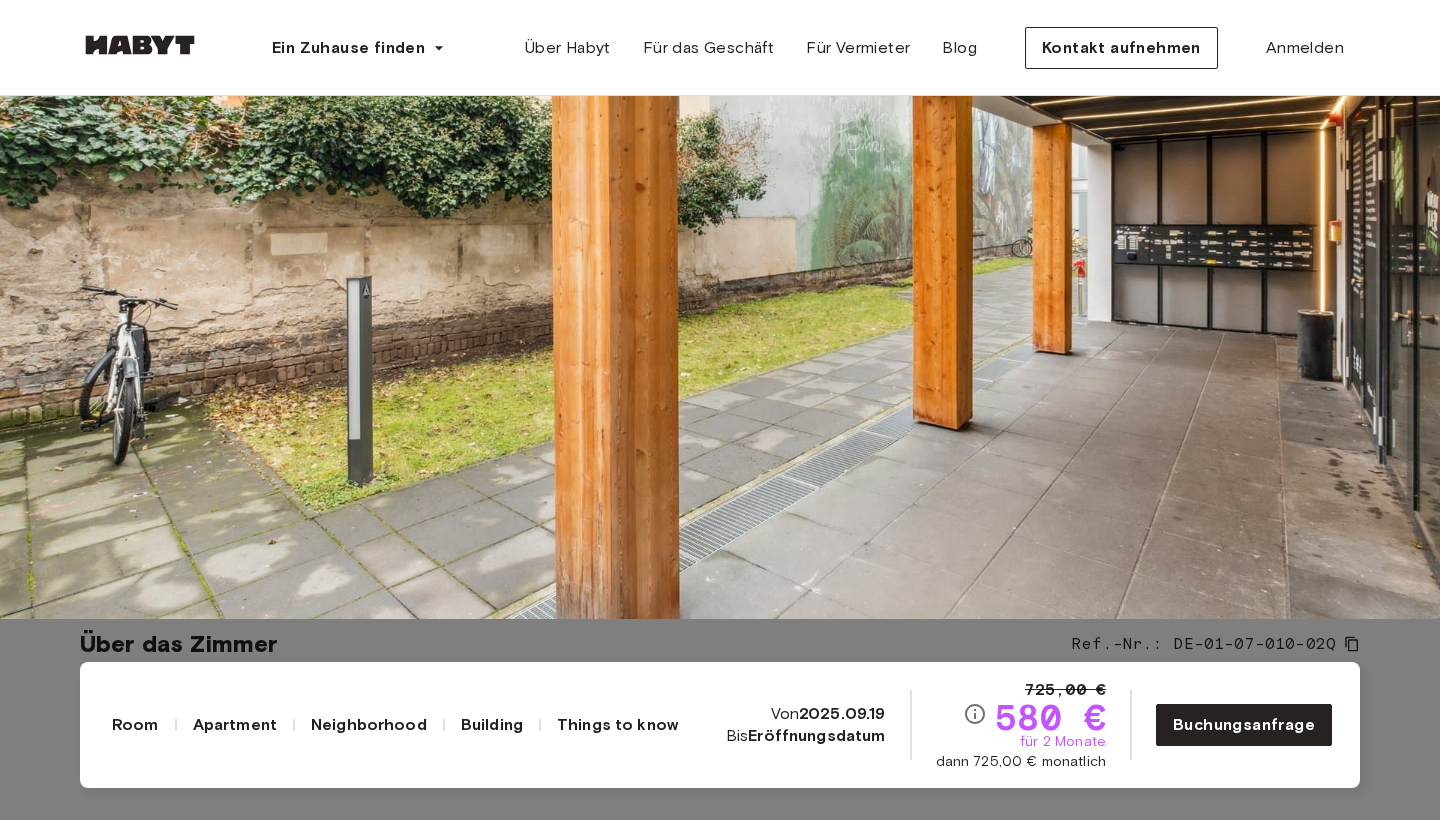 click at bounding box center [720, 209] 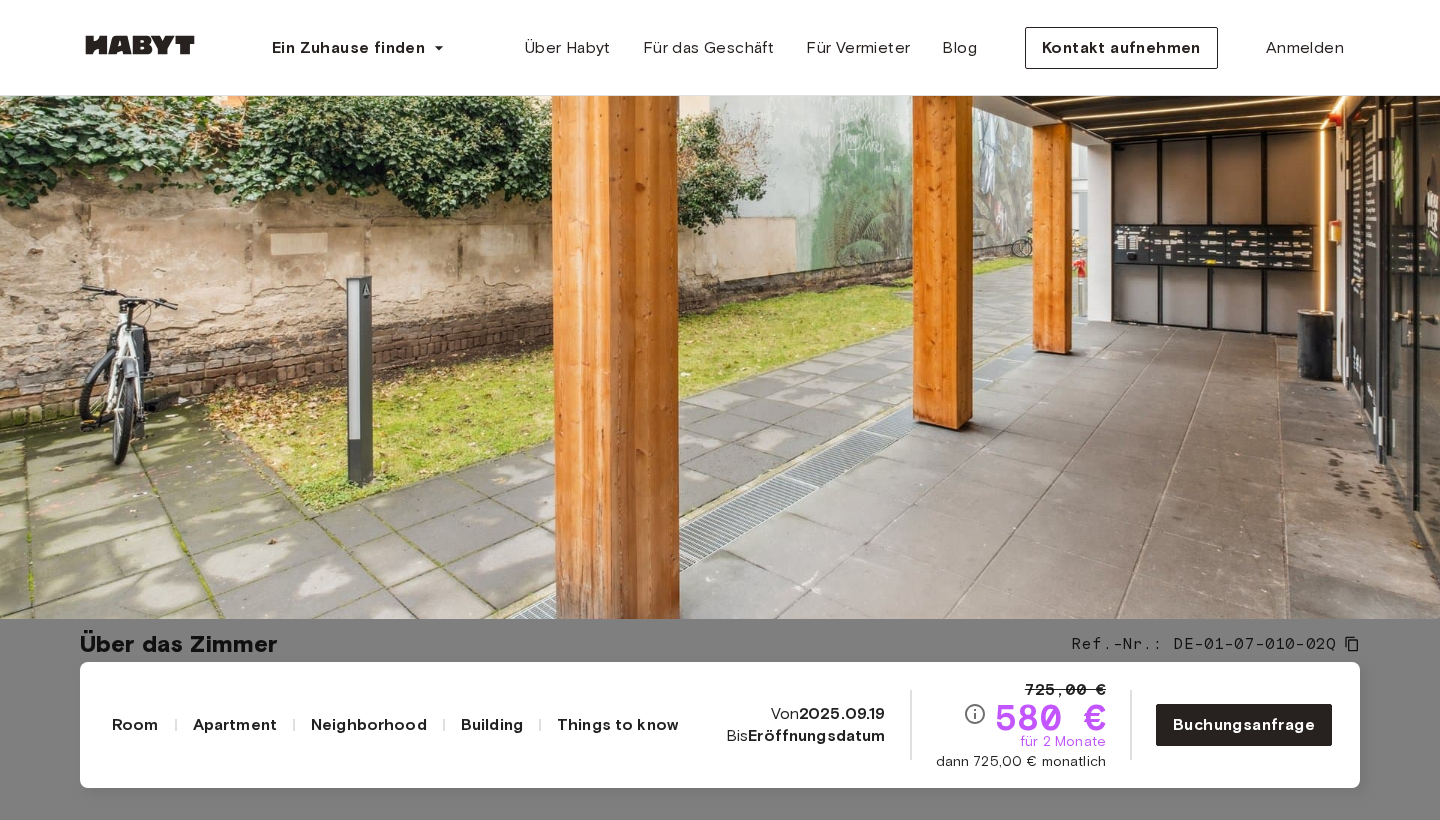 click at bounding box center (720, 209) 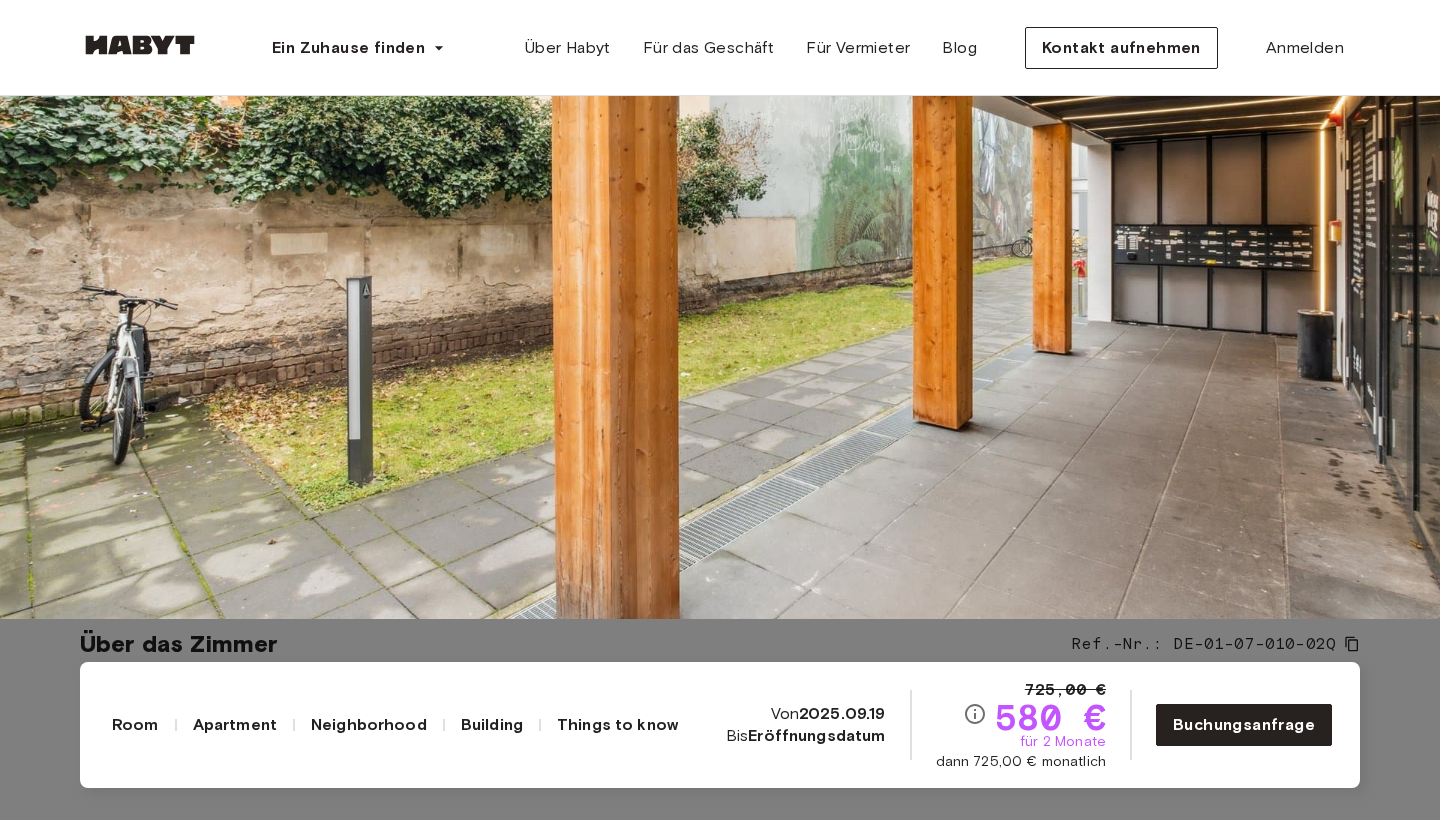 click at bounding box center [720, 209] 